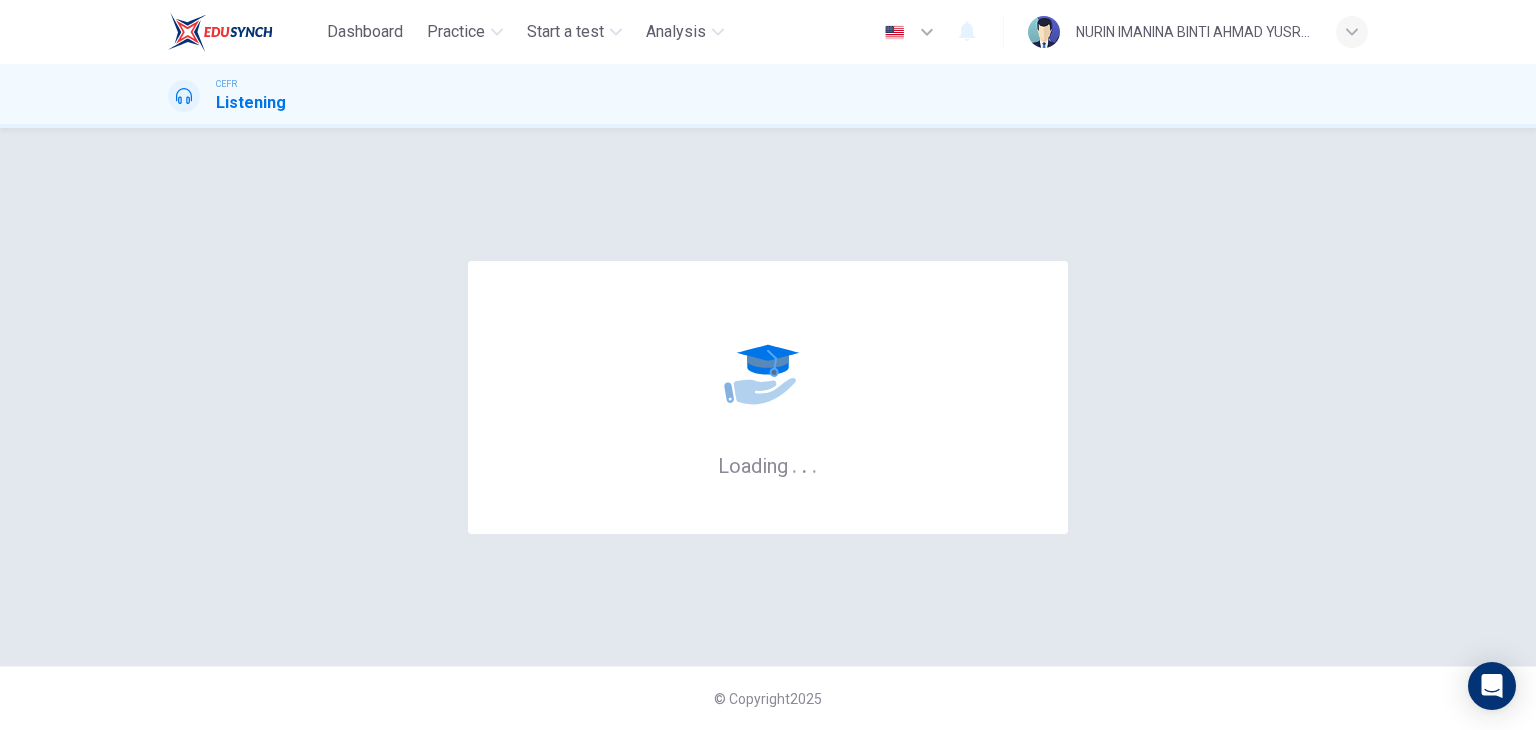 scroll, scrollTop: 0, scrollLeft: 0, axis: both 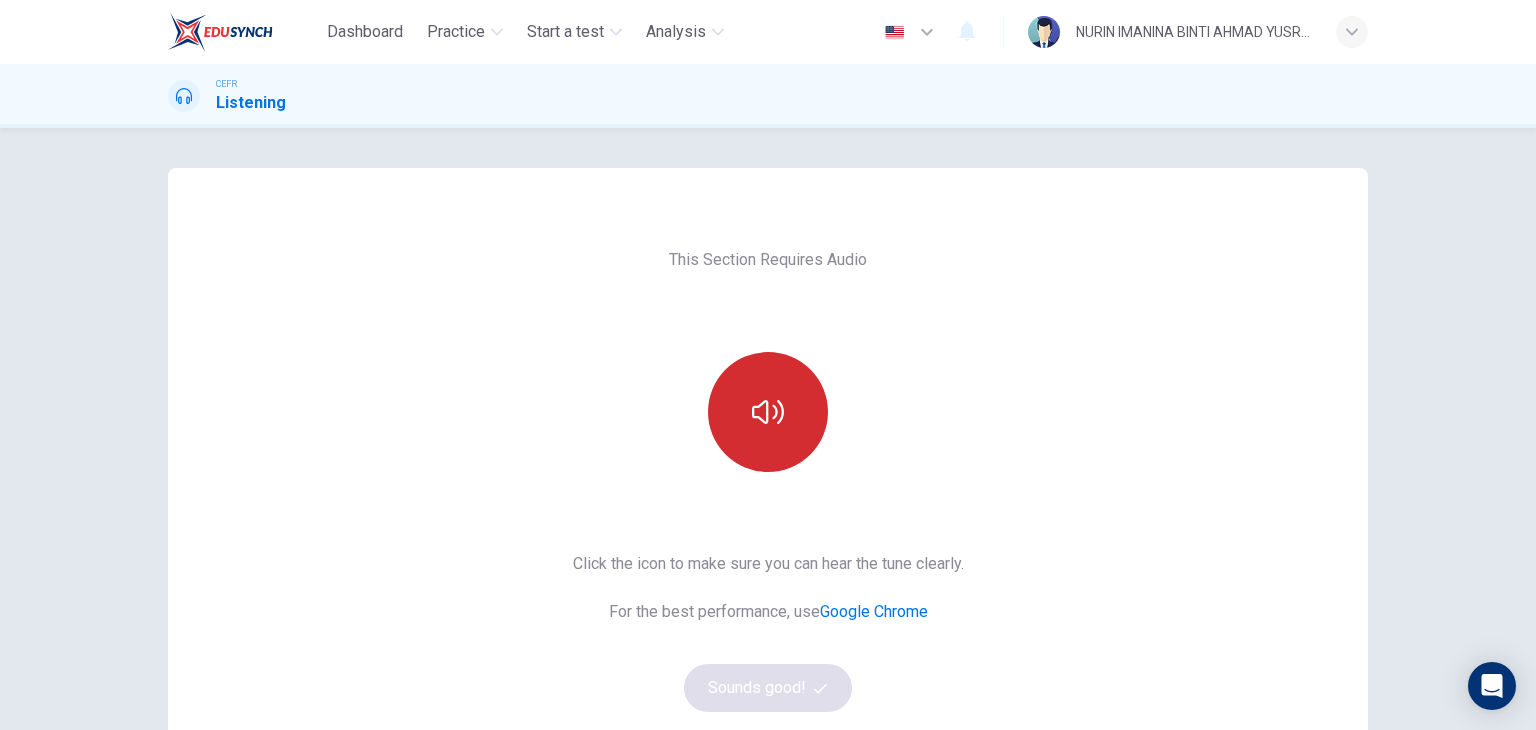 click at bounding box center [768, 412] 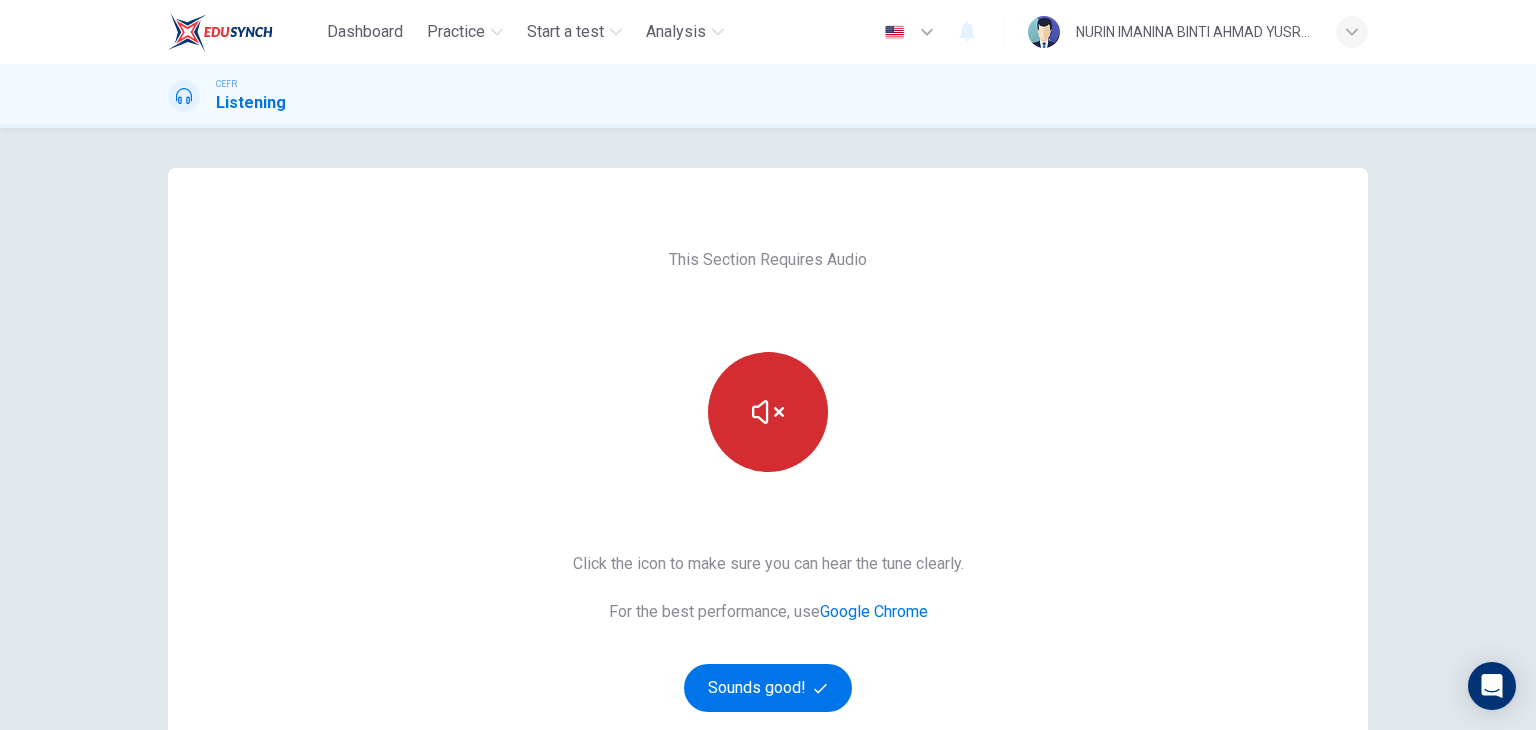 type 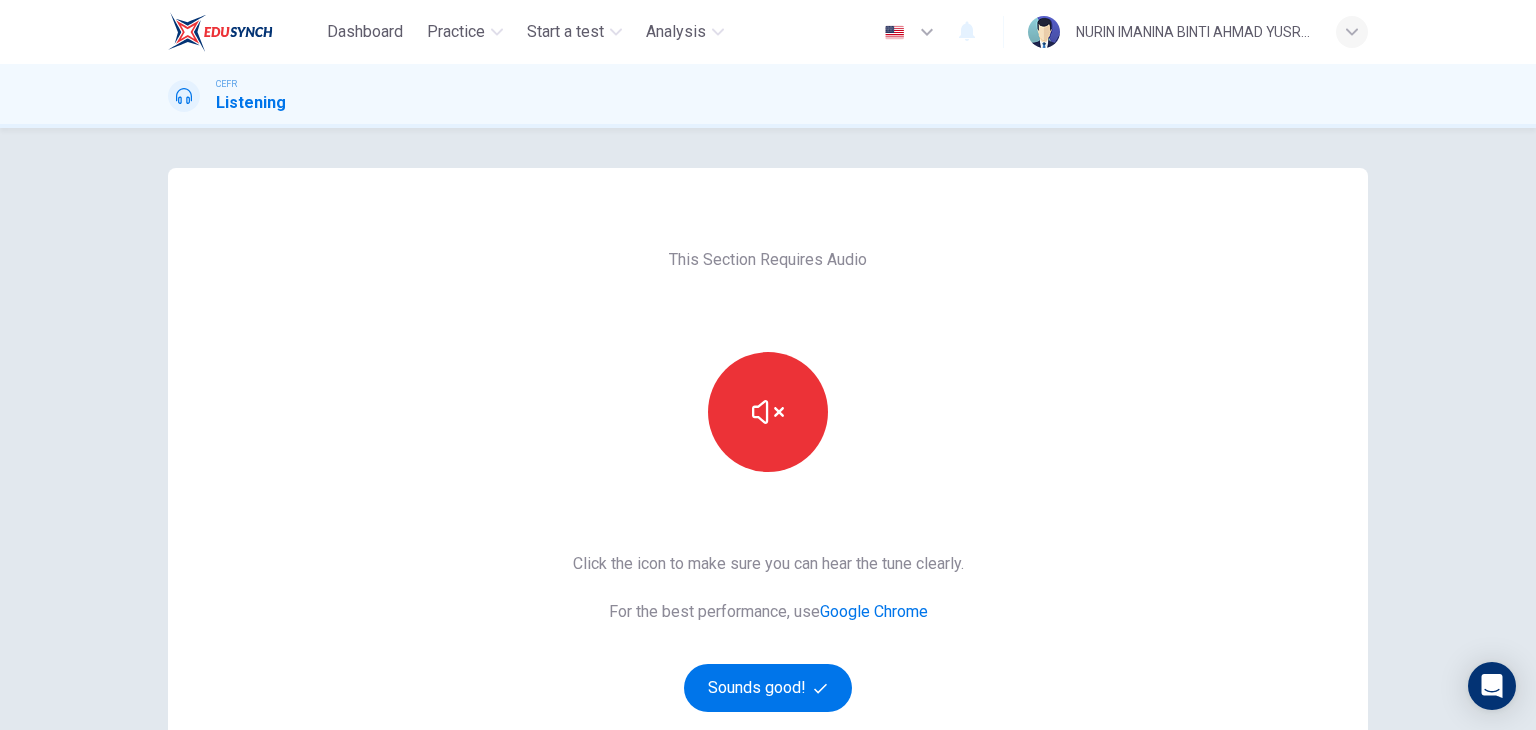 click on "Click the icon to make sure you can hear the tune clearly. For the best performance, use  Google Chrome Sounds good!" at bounding box center (768, 632) 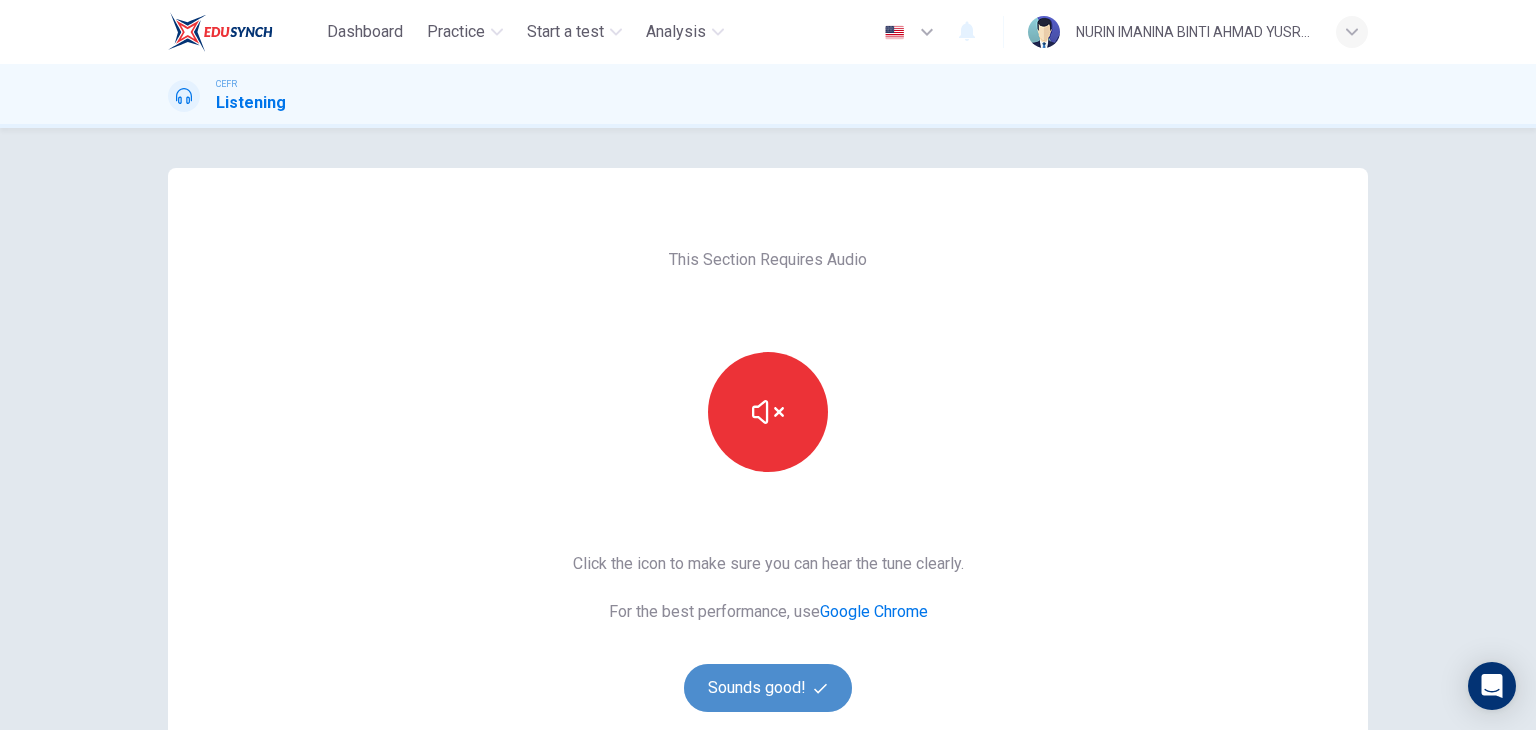 click on "Sounds good!" at bounding box center [768, 688] 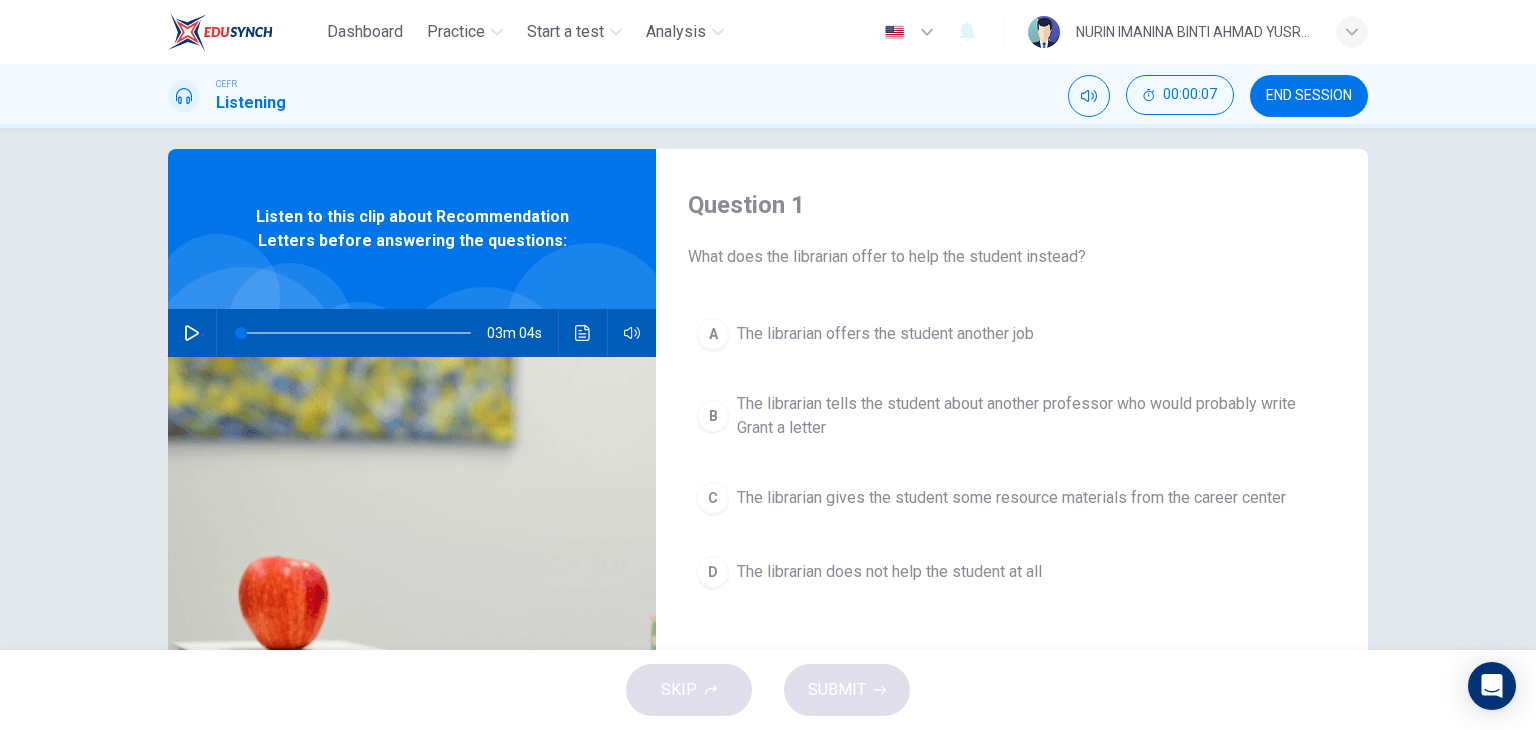 scroll, scrollTop: 26, scrollLeft: 0, axis: vertical 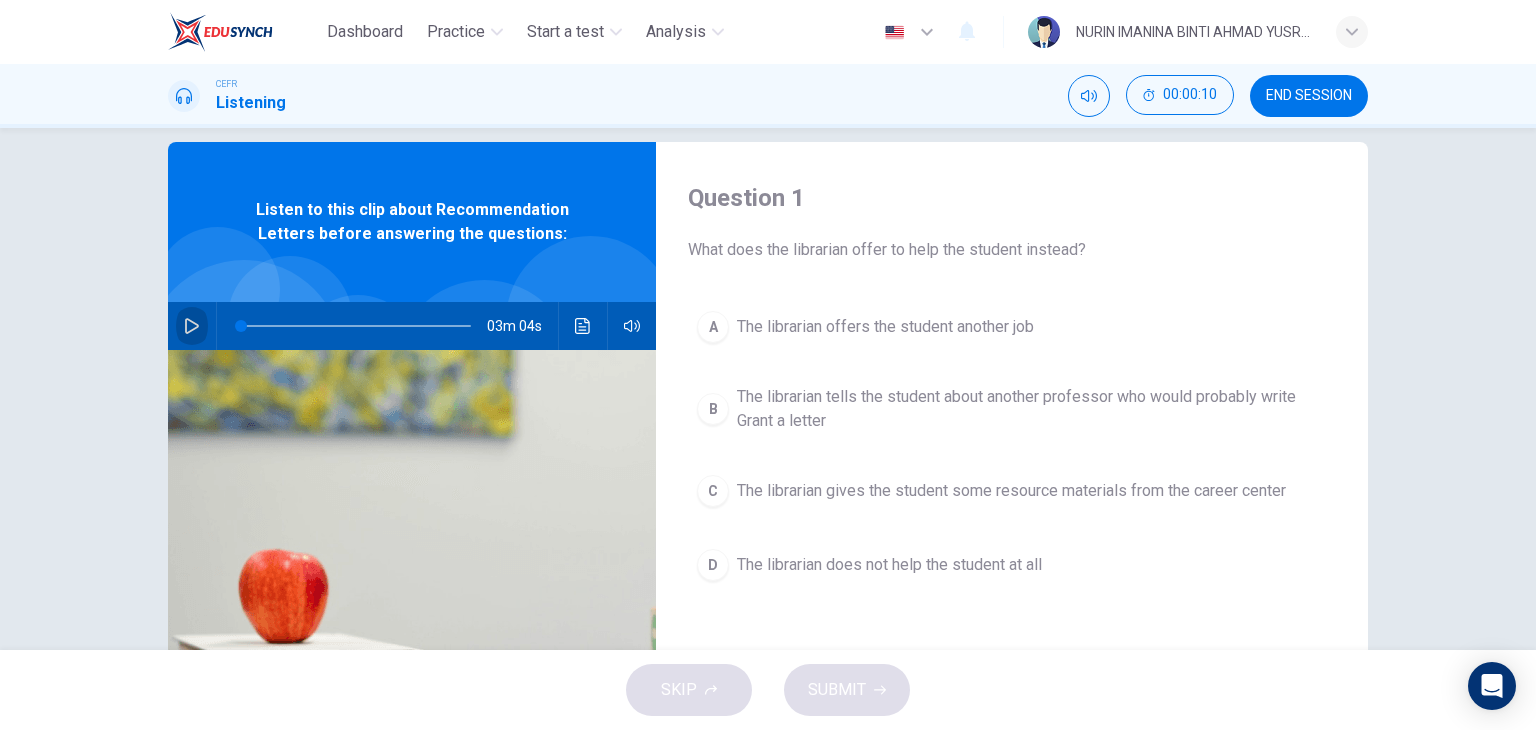 click at bounding box center [192, 326] 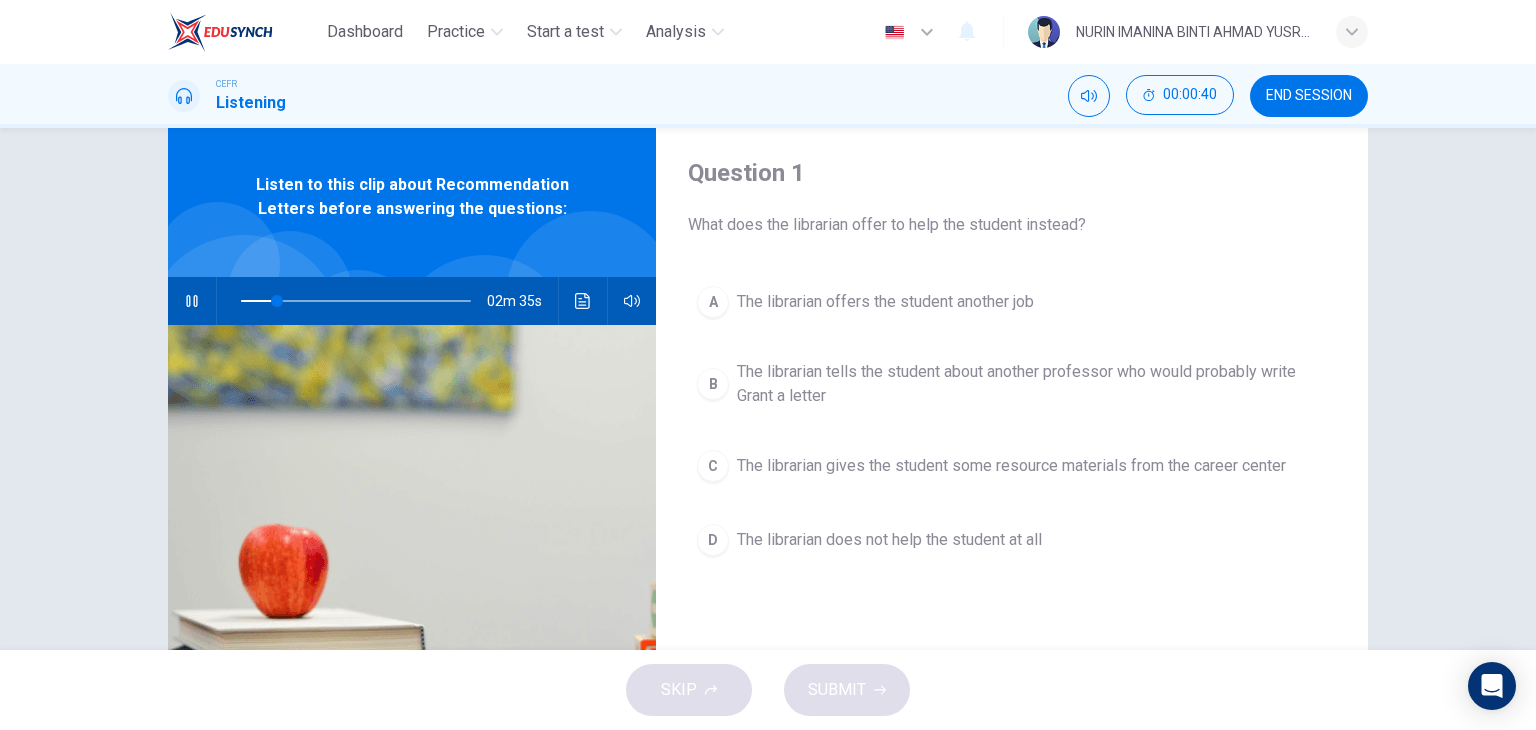 scroll, scrollTop: 52, scrollLeft: 0, axis: vertical 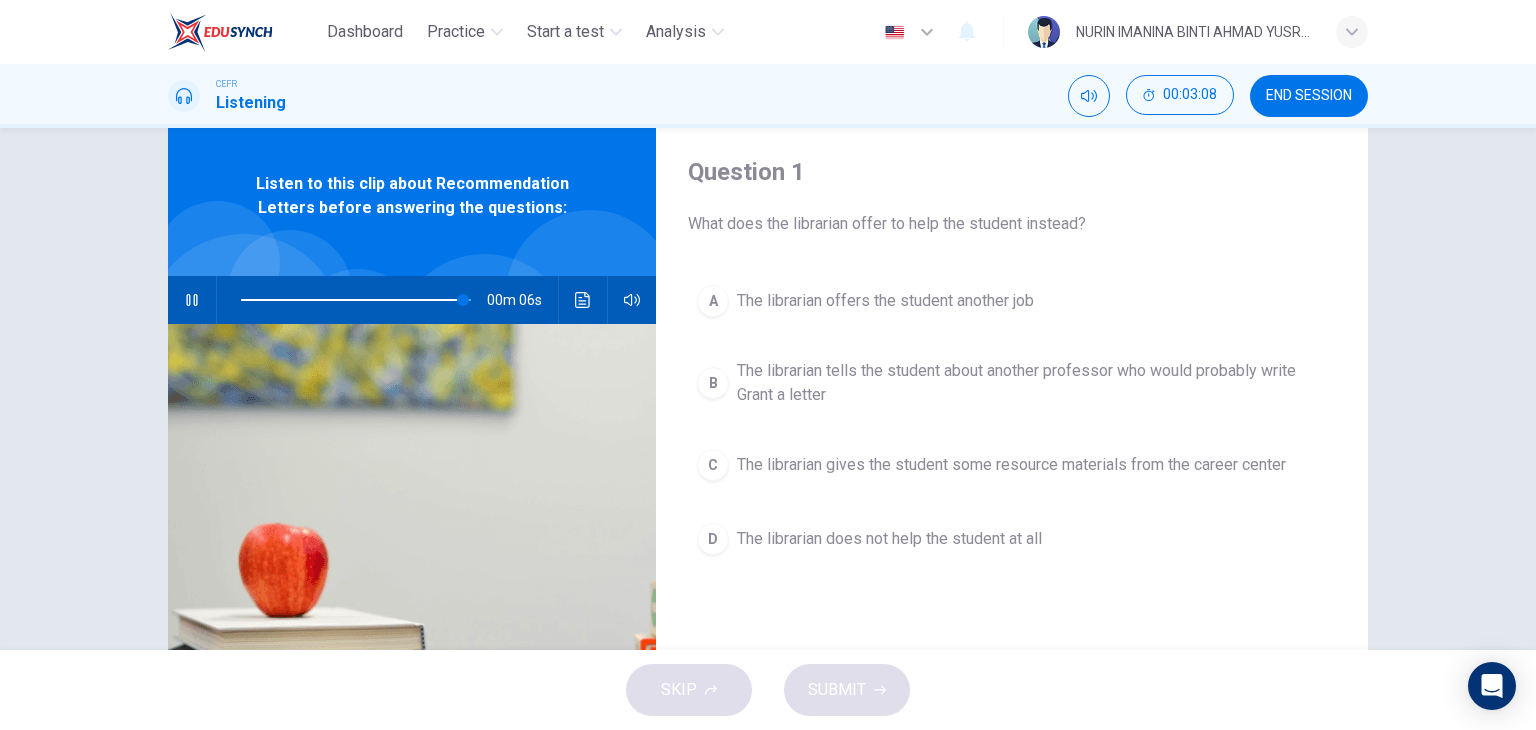 click on "The librarian offers the student another job" at bounding box center (885, 301) 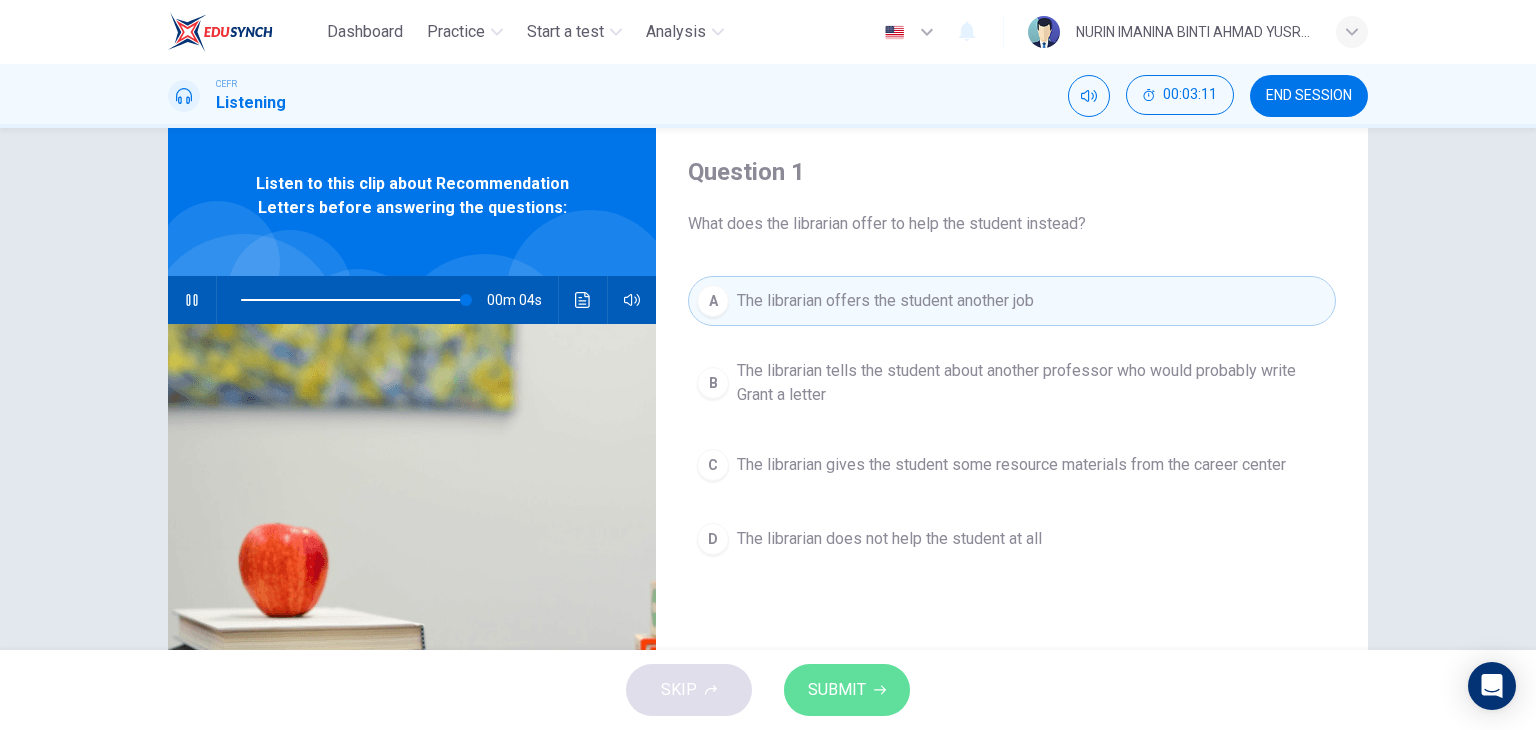 click on "SUBMIT" at bounding box center (837, 690) 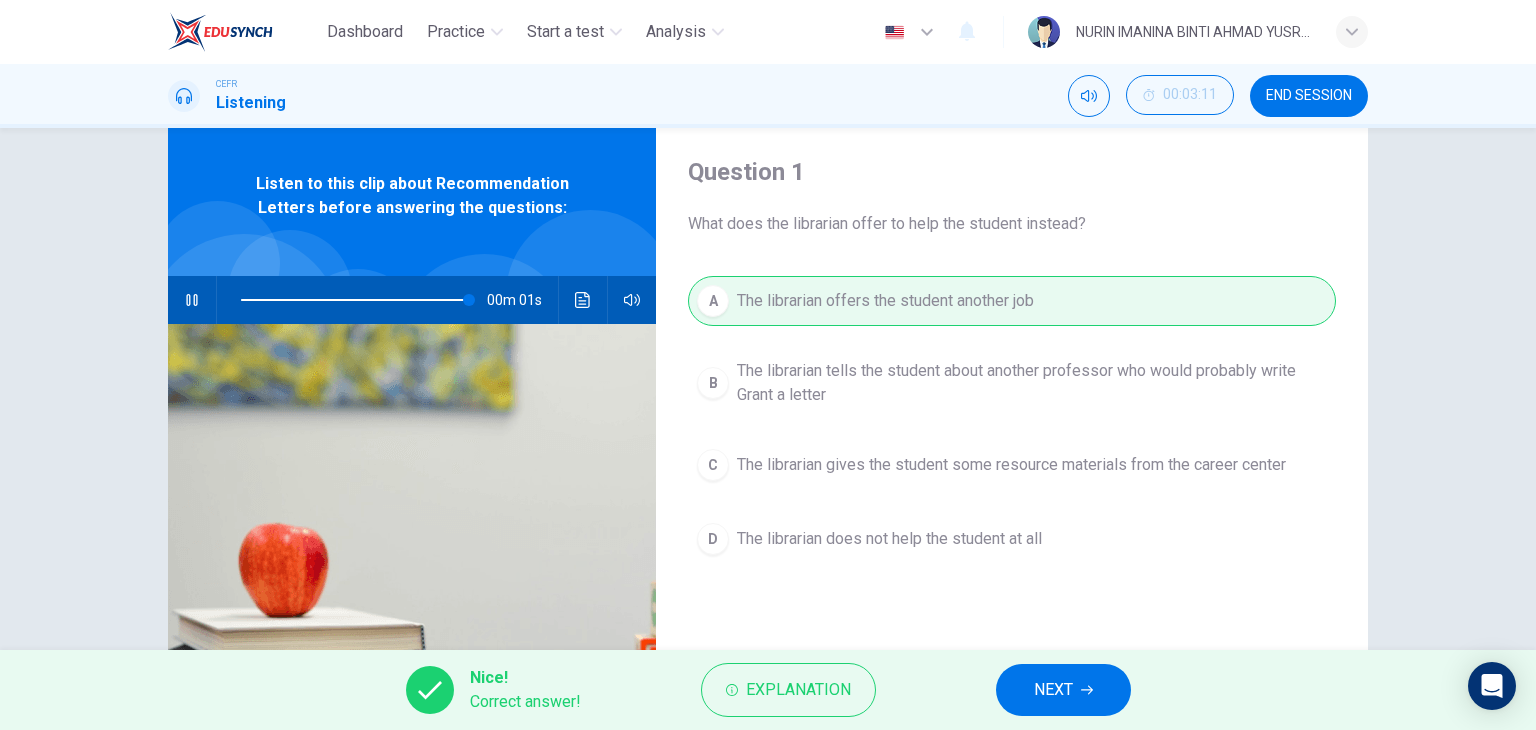 click on "NEXT" at bounding box center (1053, 690) 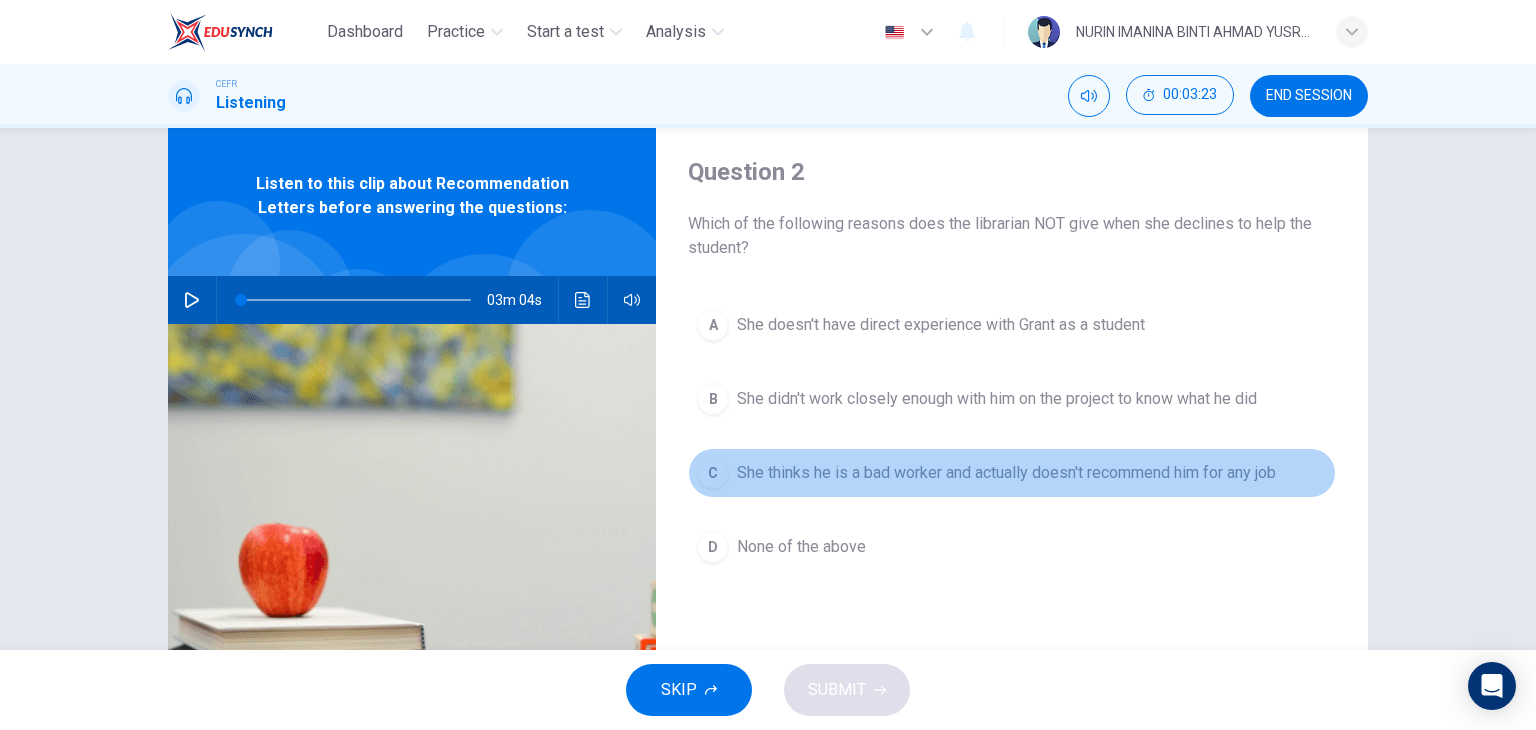 click on "She thinks he is a bad worker and actually doesn't recommend him for any job" at bounding box center [941, 325] 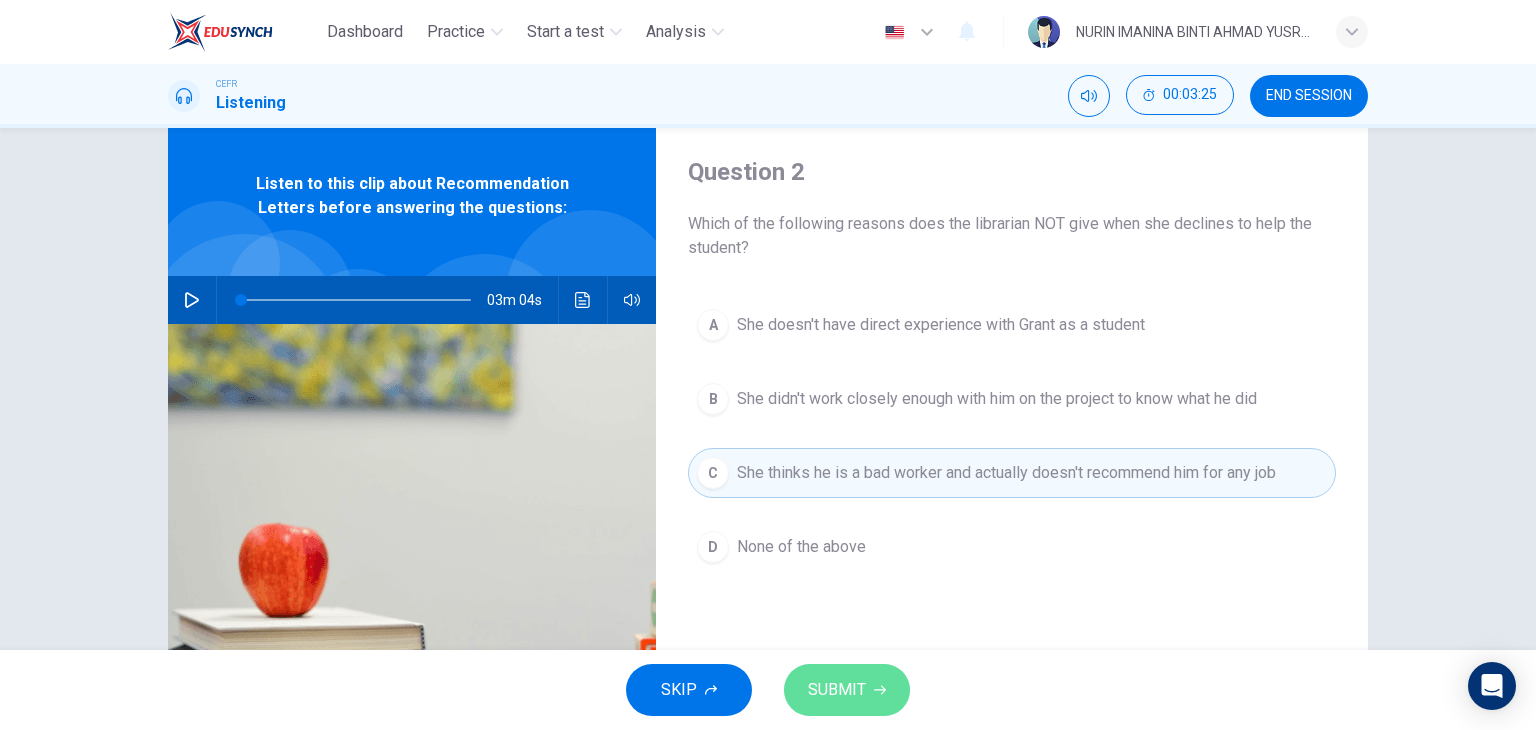 click on "SUBMIT" at bounding box center (847, 690) 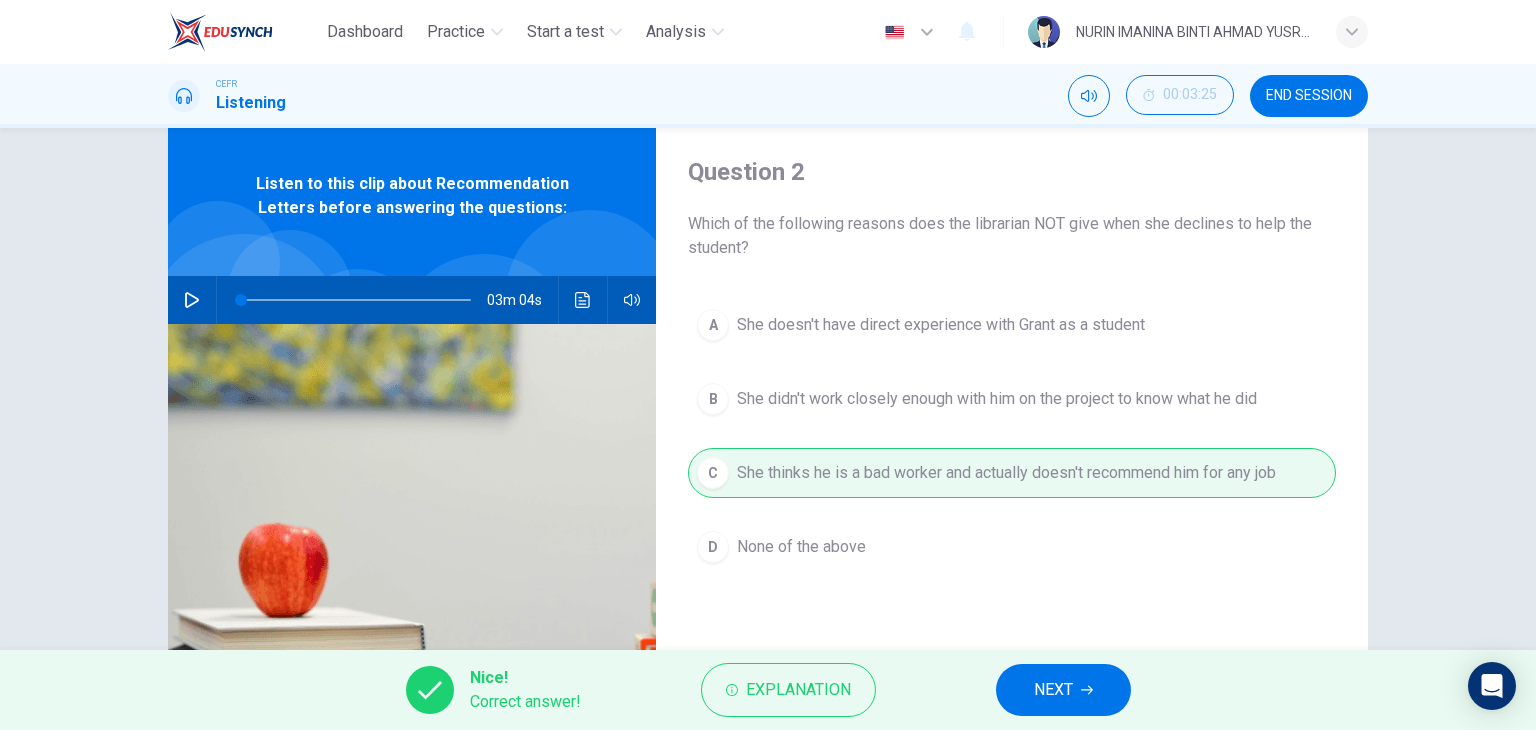click on "NEXT" at bounding box center [1063, 690] 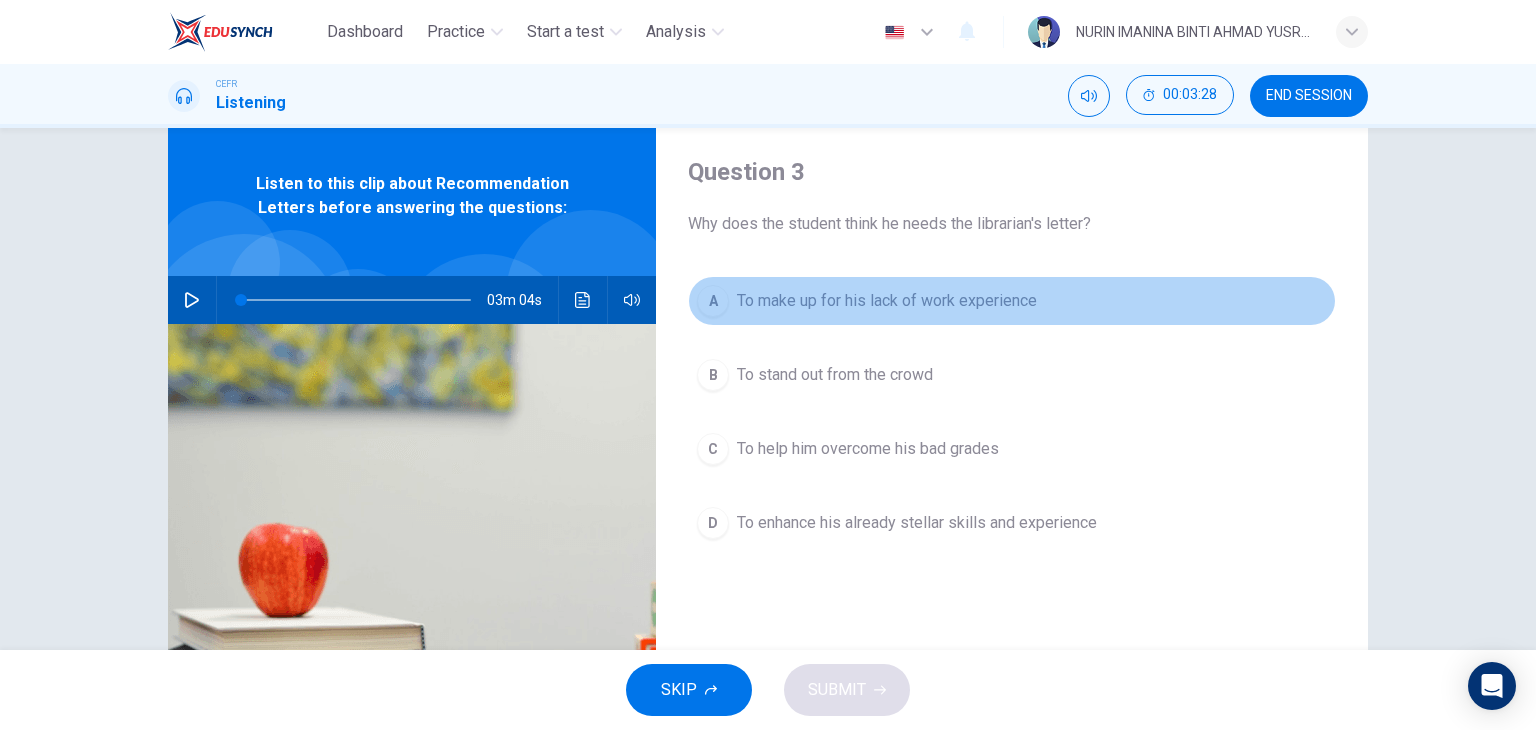 click on "To make up for his lack of work experience" at bounding box center [887, 301] 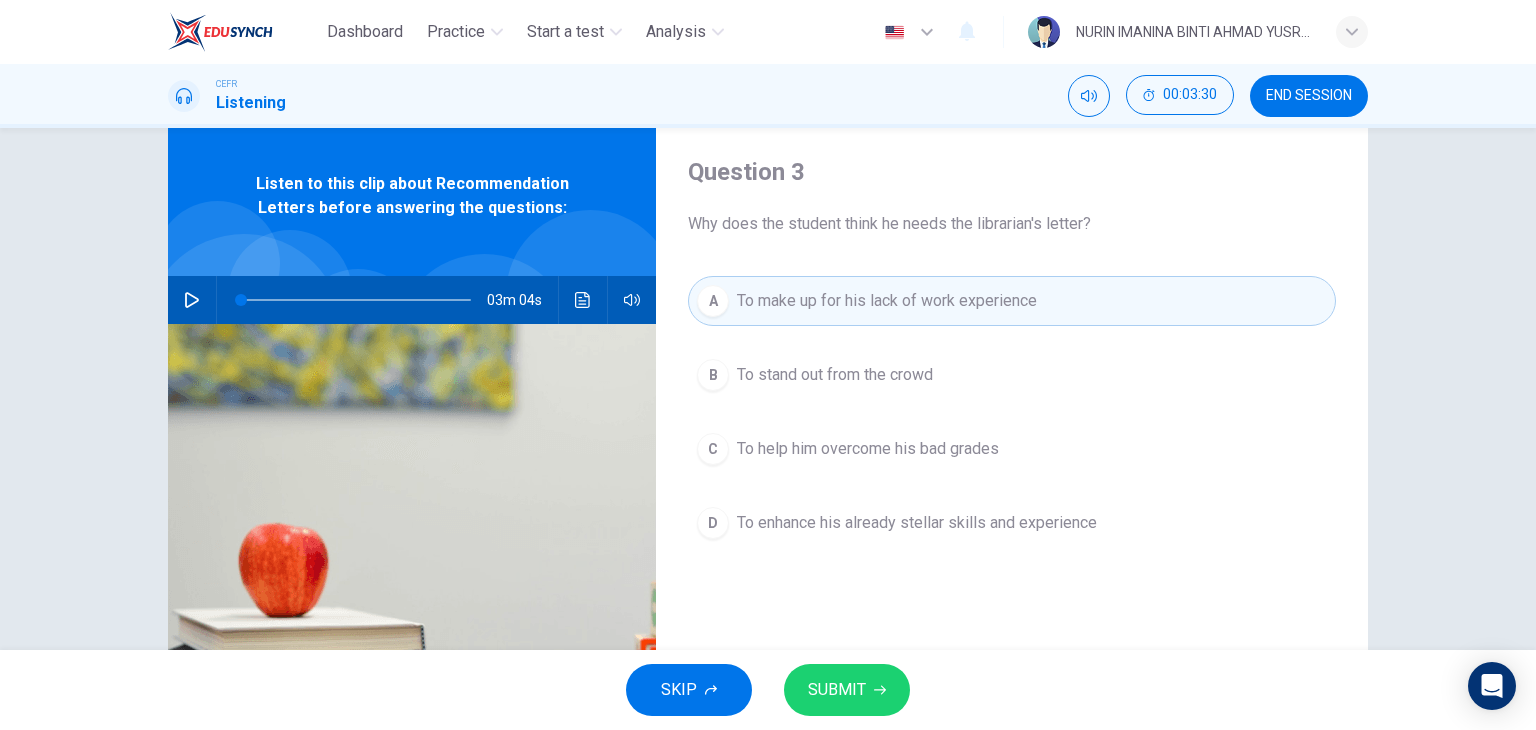 click on "SUBMIT" at bounding box center (837, 690) 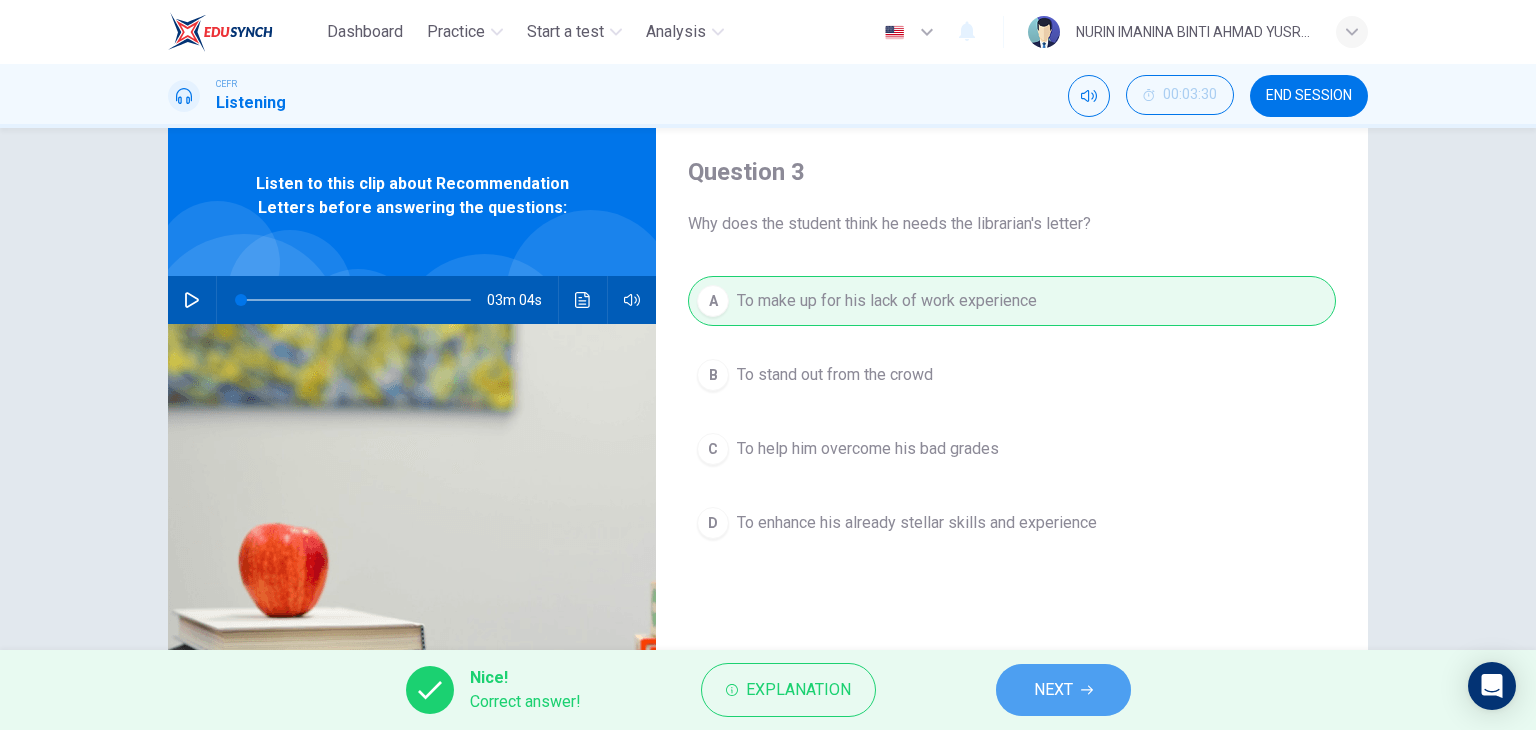 click on "NEXT" at bounding box center [1063, 690] 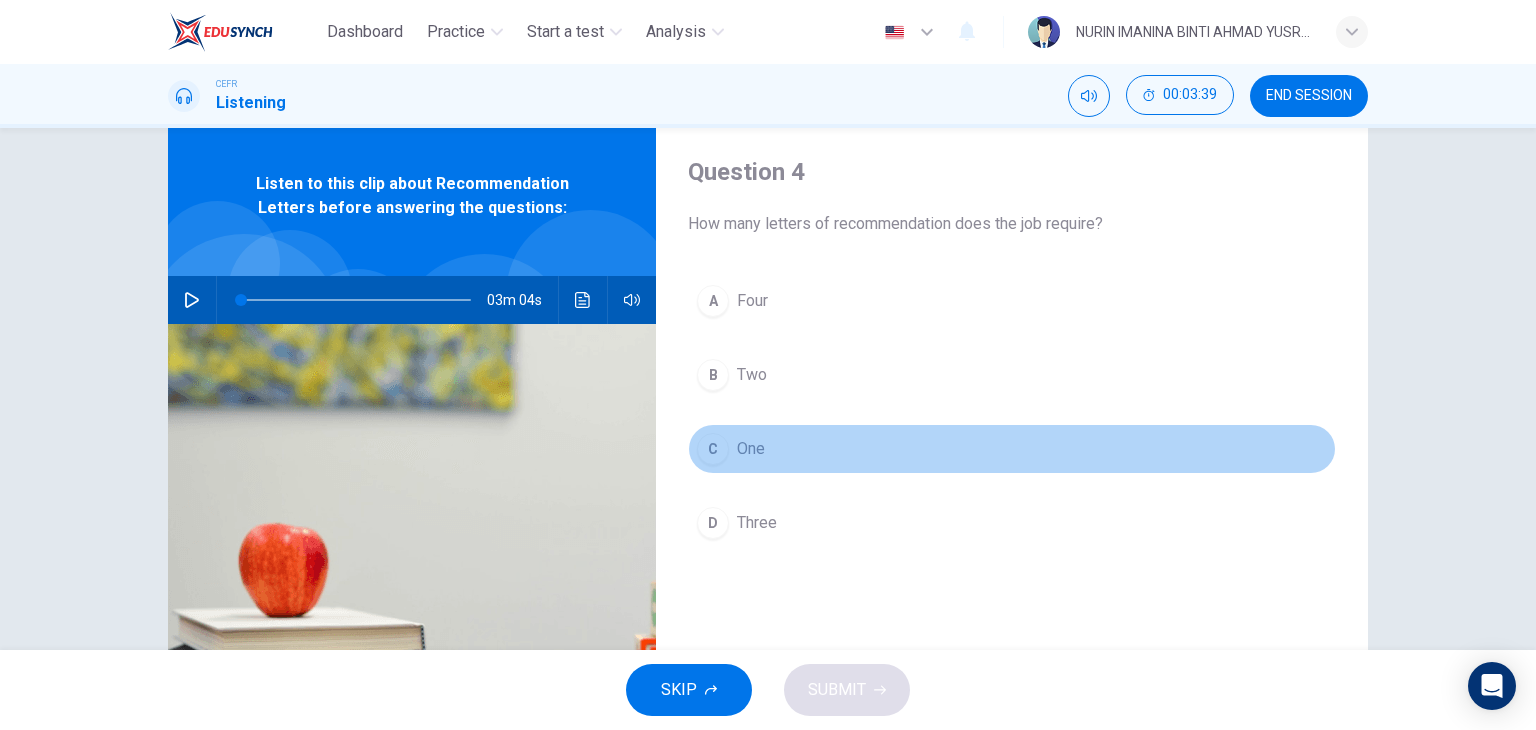 click on "One" at bounding box center (752, 301) 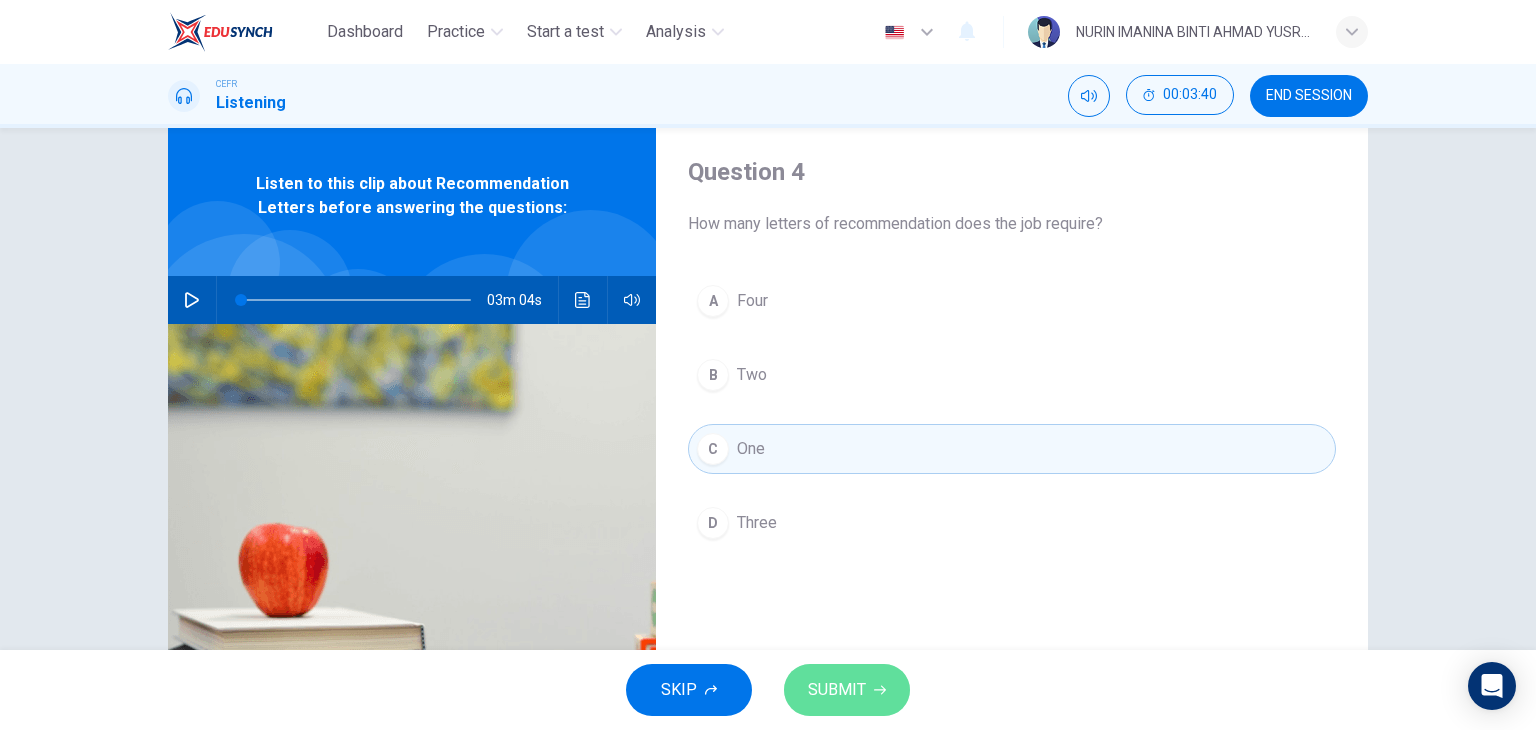 click on "SUBMIT" at bounding box center [837, 690] 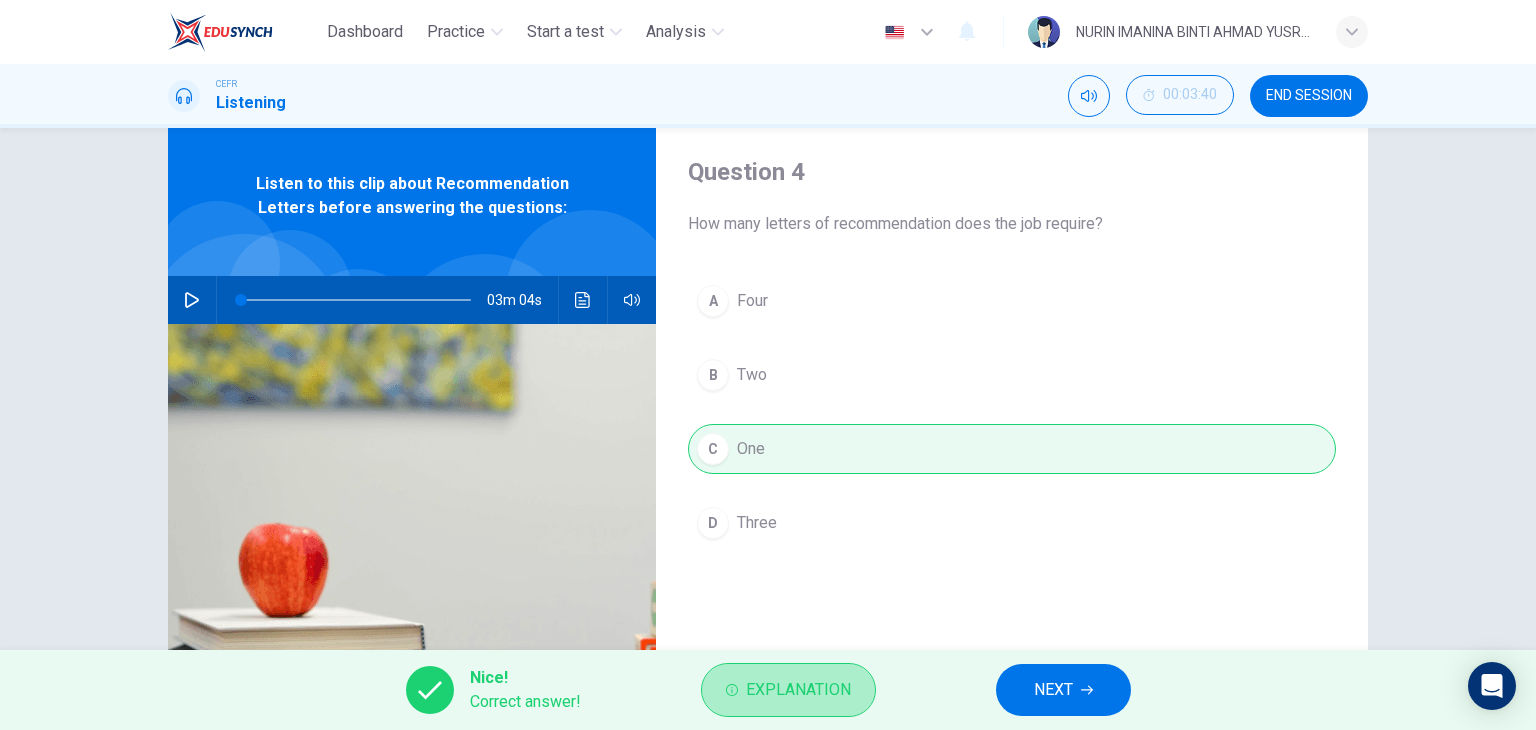 click on "Explanation" at bounding box center (798, 690) 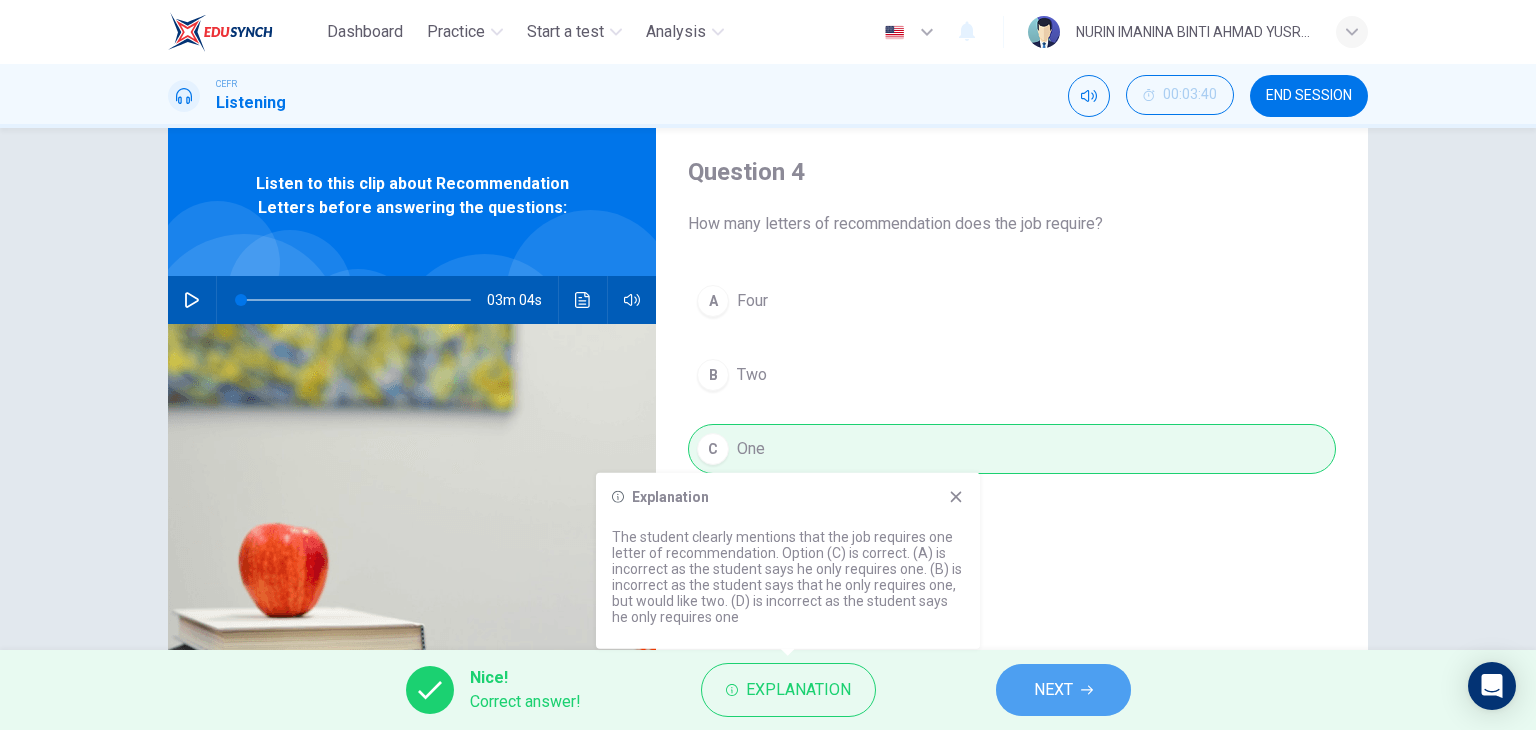 click on "NEXT" at bounding box center (1063, 690) 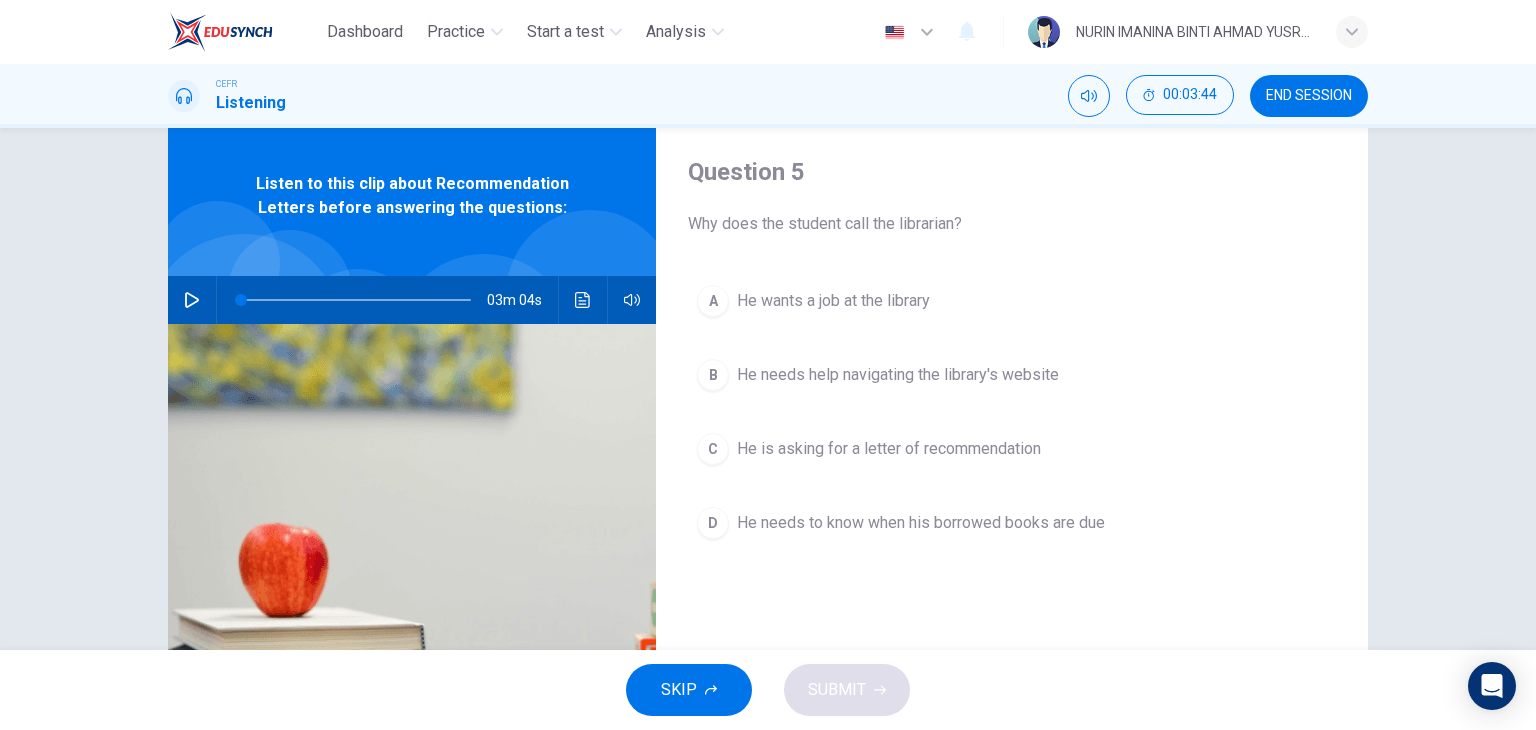 click on "He is asking for a letter of recommendation" at bounding box center [833, 301] 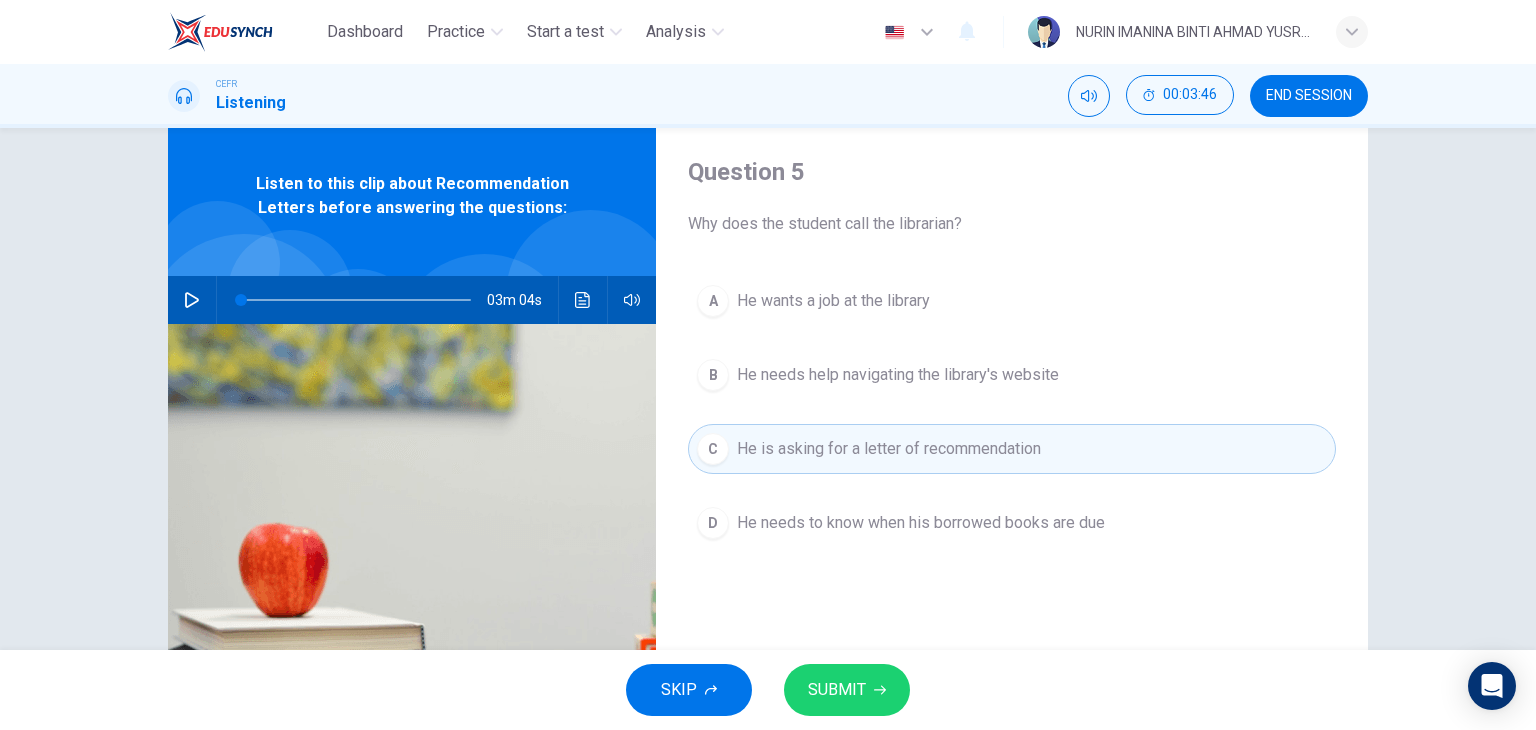 click on "SUBMIT" at bounding box center (837, 690) 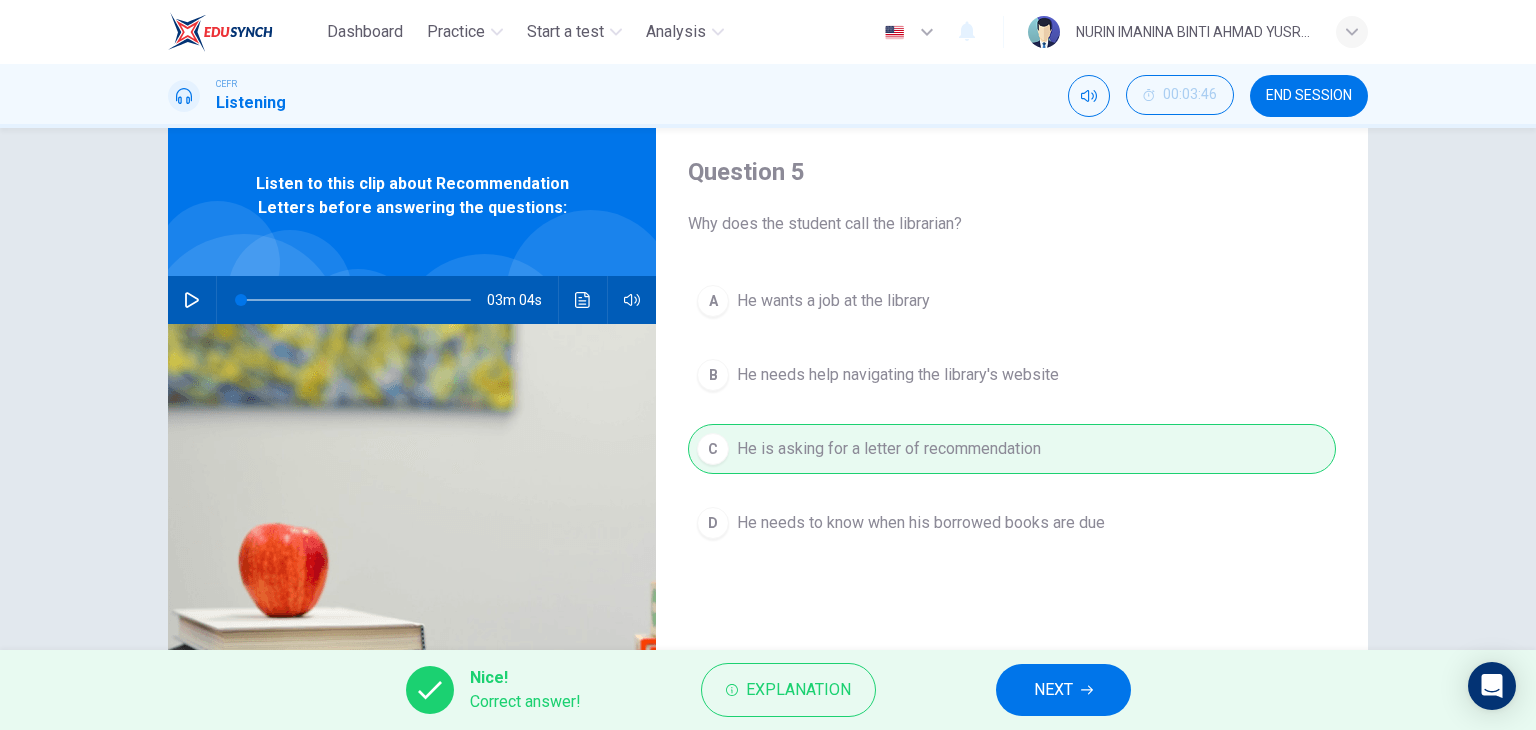 click on "NEXT" at bounding box center [1053, 690] 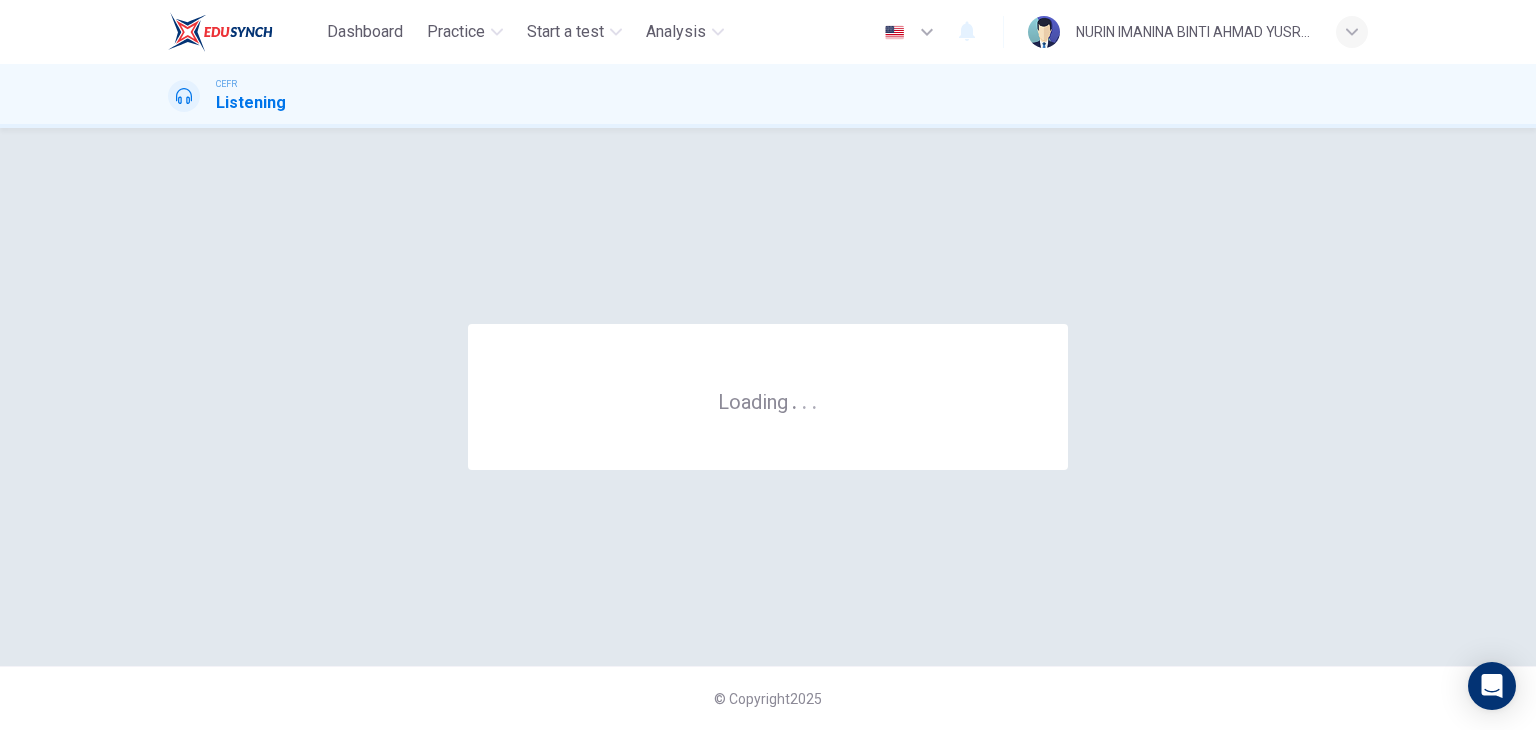 scroll, scrollTop: 0, scrollLeft: 0, axis: both 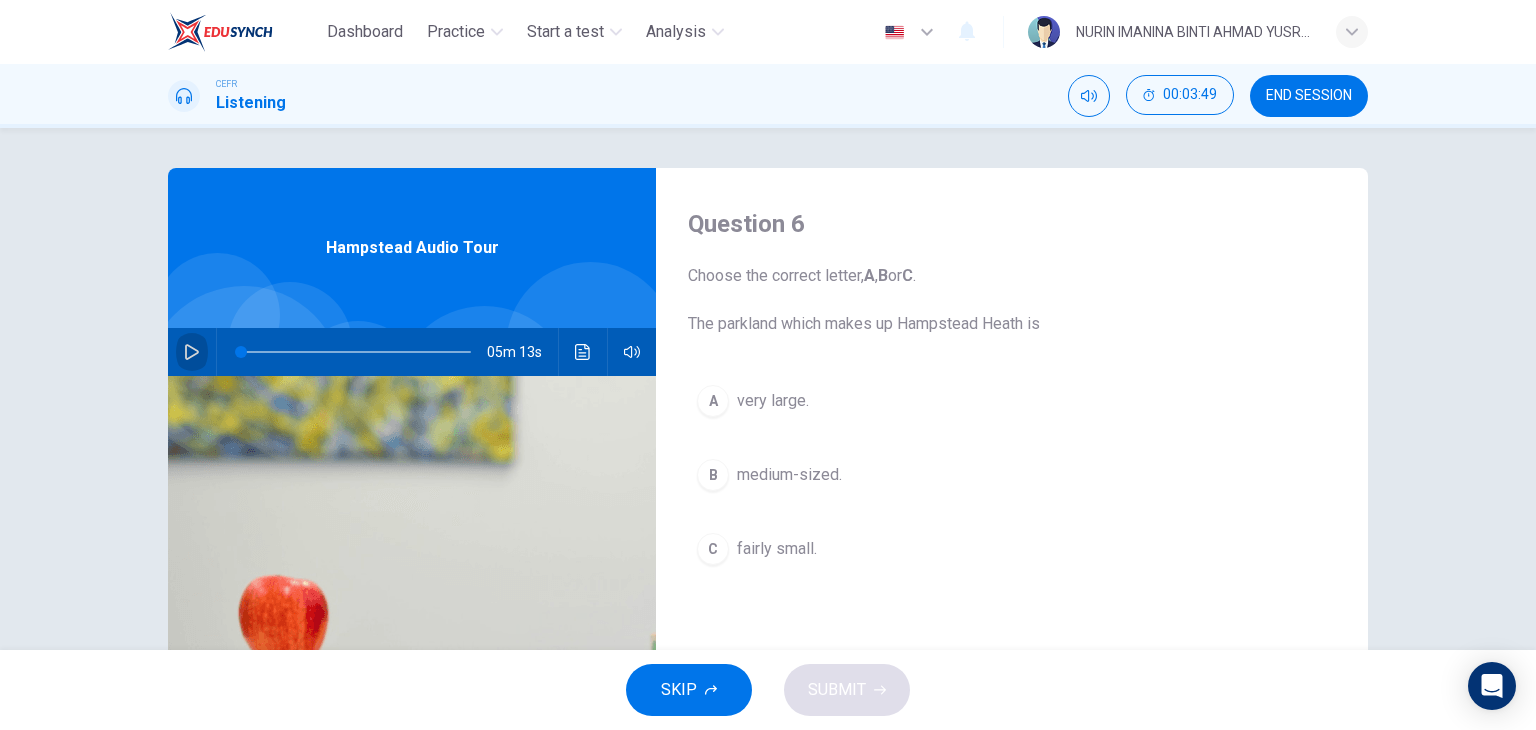 click at bounding box center [192, 352] 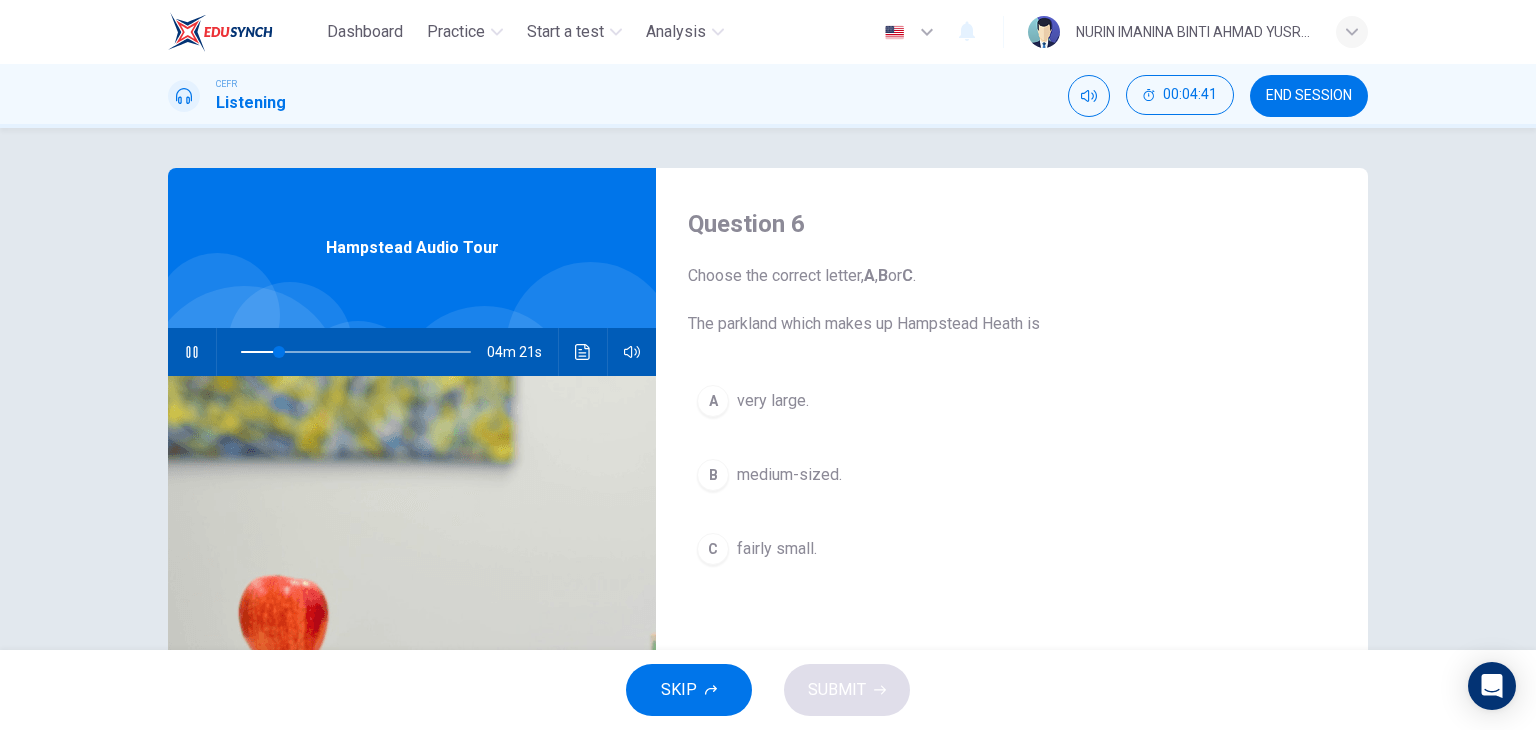 click on "A" at bounding box center [713, 401] 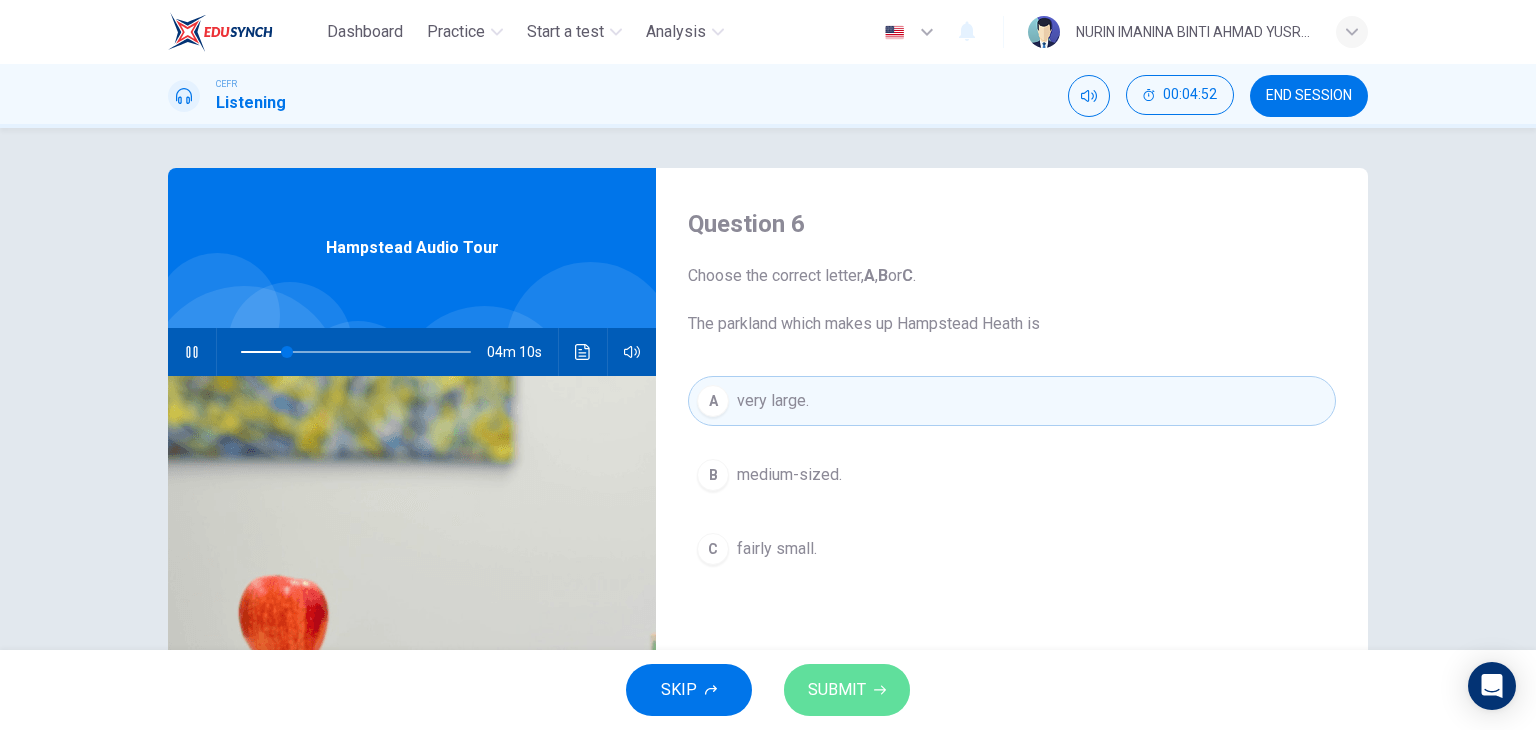 click on "SUBMIT" at bounding box center [837, 690] 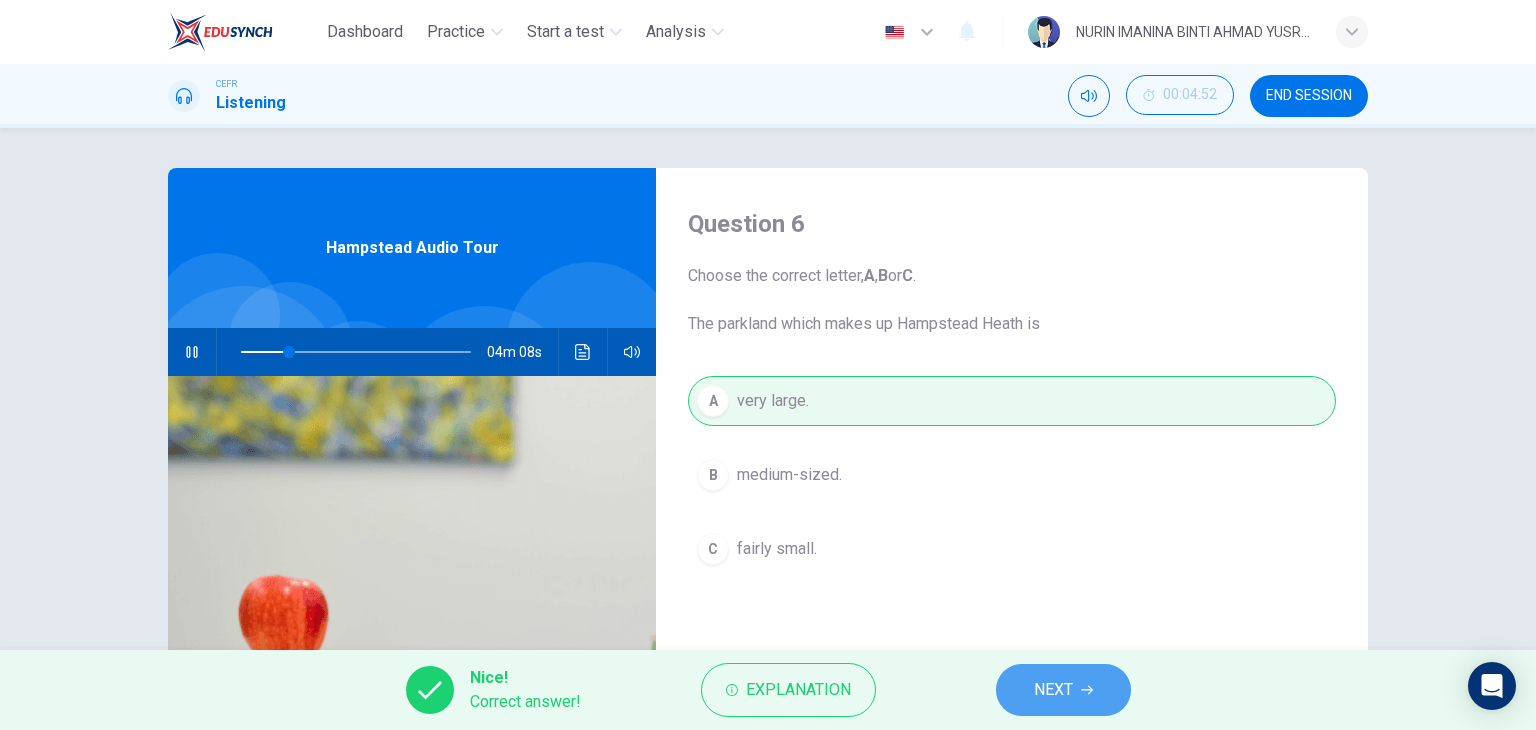 click on "NEXT" at bounding box center (1053, 690) 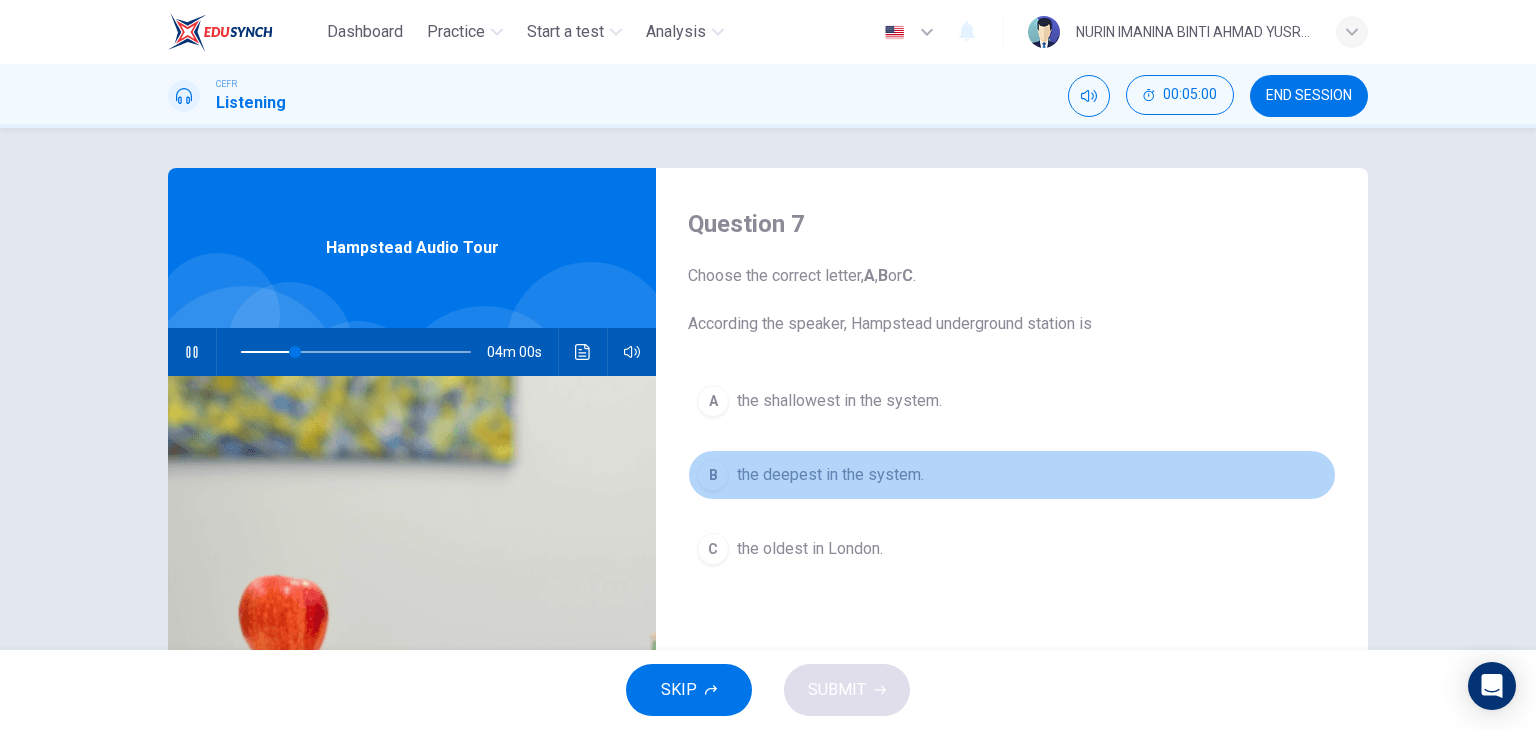 click on "the deepest in the system." at bounding box center [839, 401] 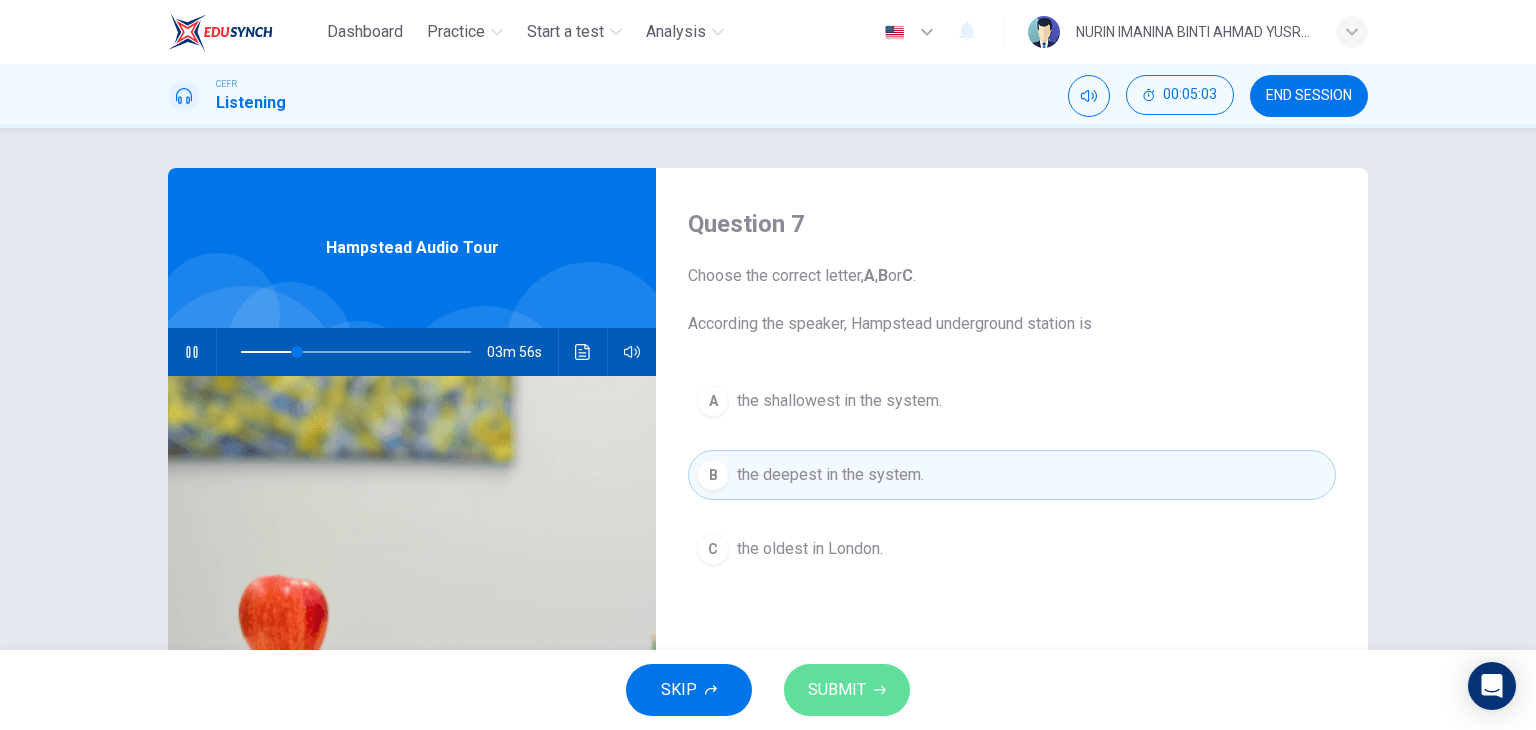 click on "SUBMIT" at bounding box center (837, 690) 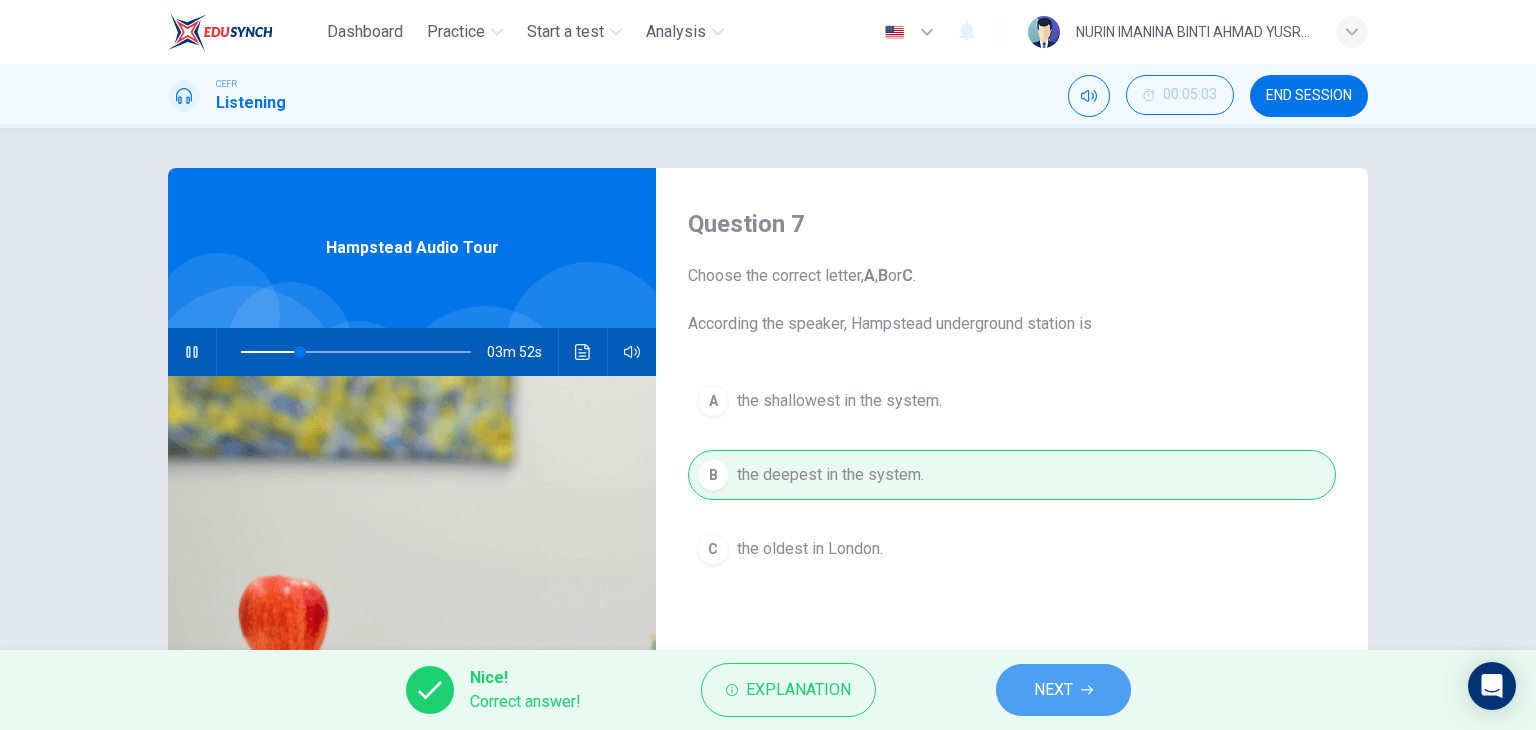 click on "NEXT" at bounding box center (1053, 690) 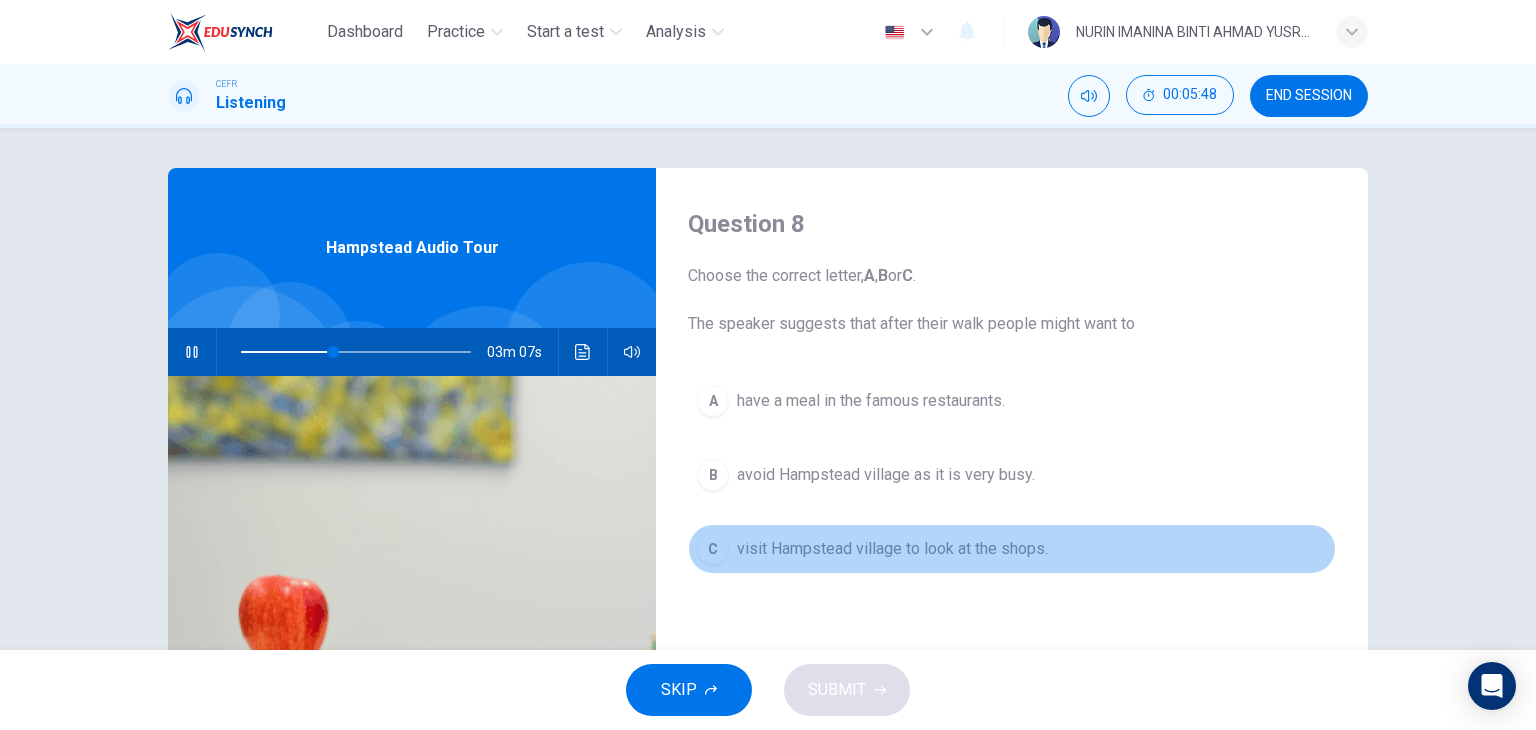 click on "C visit Hampstead village to look at the shops." at bounding box center [1012, 549] 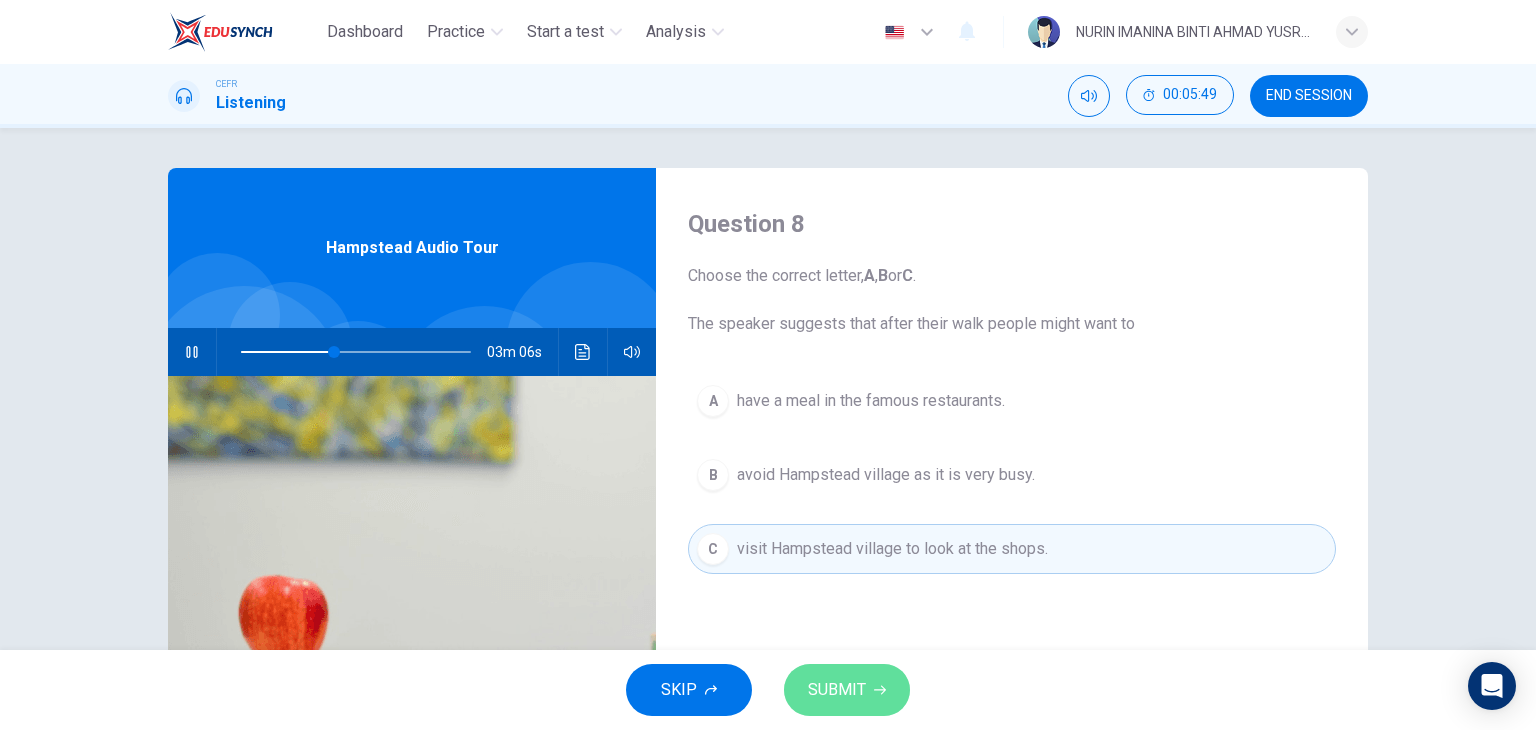 click on "SUBMIT" at bounding box center [847, 690] 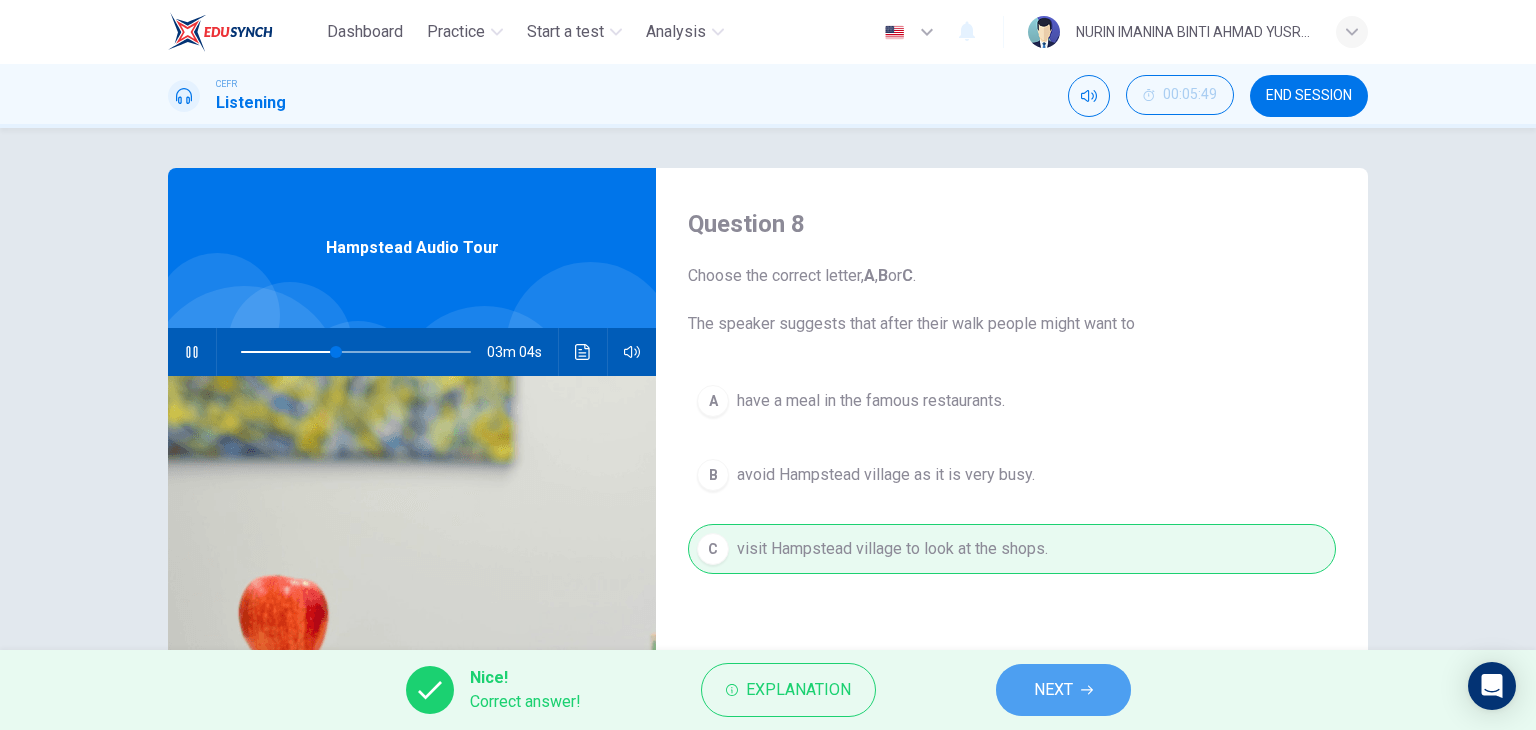click on "NEXT" at bounding box center (1063, 690) 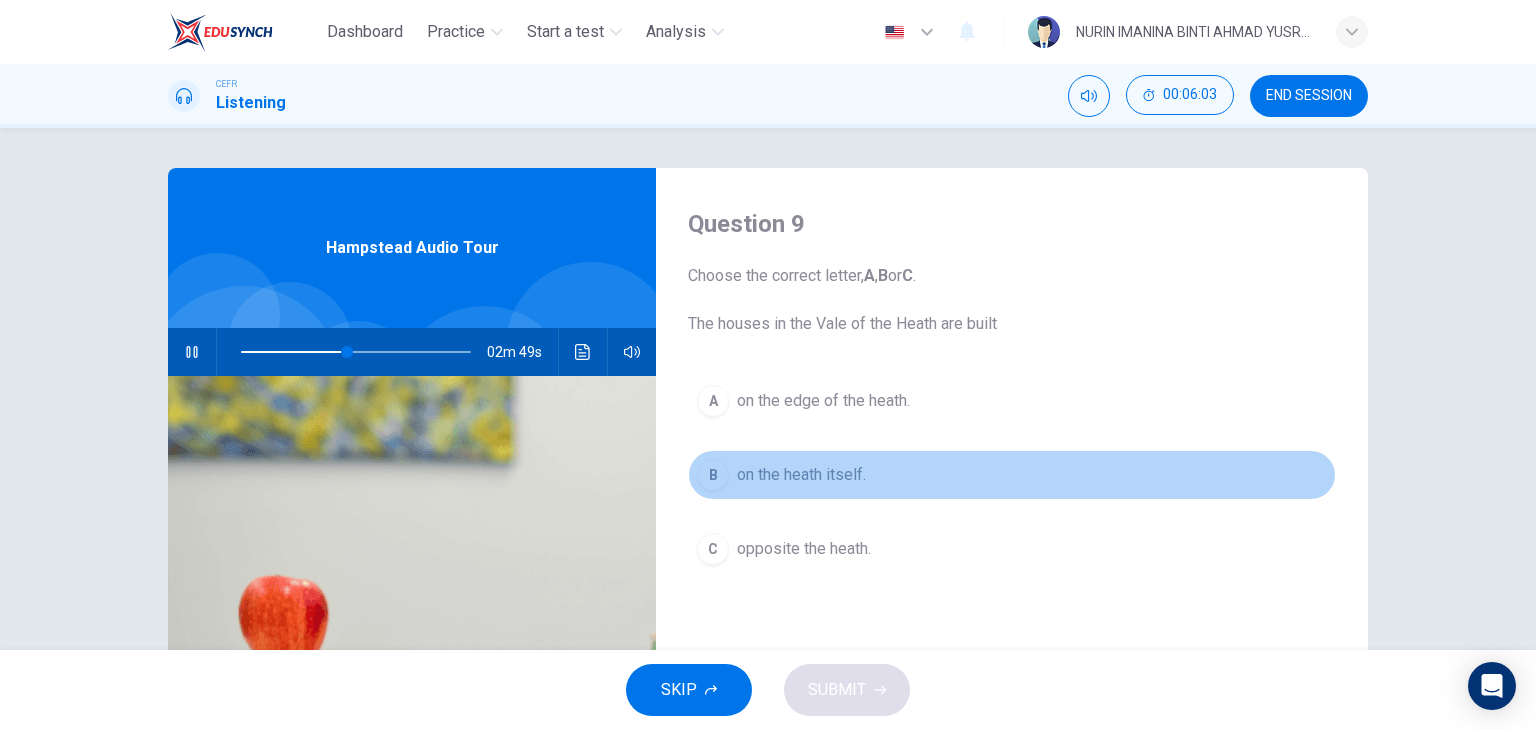 click on "on the heath itself." at bounding box center [823, 401] 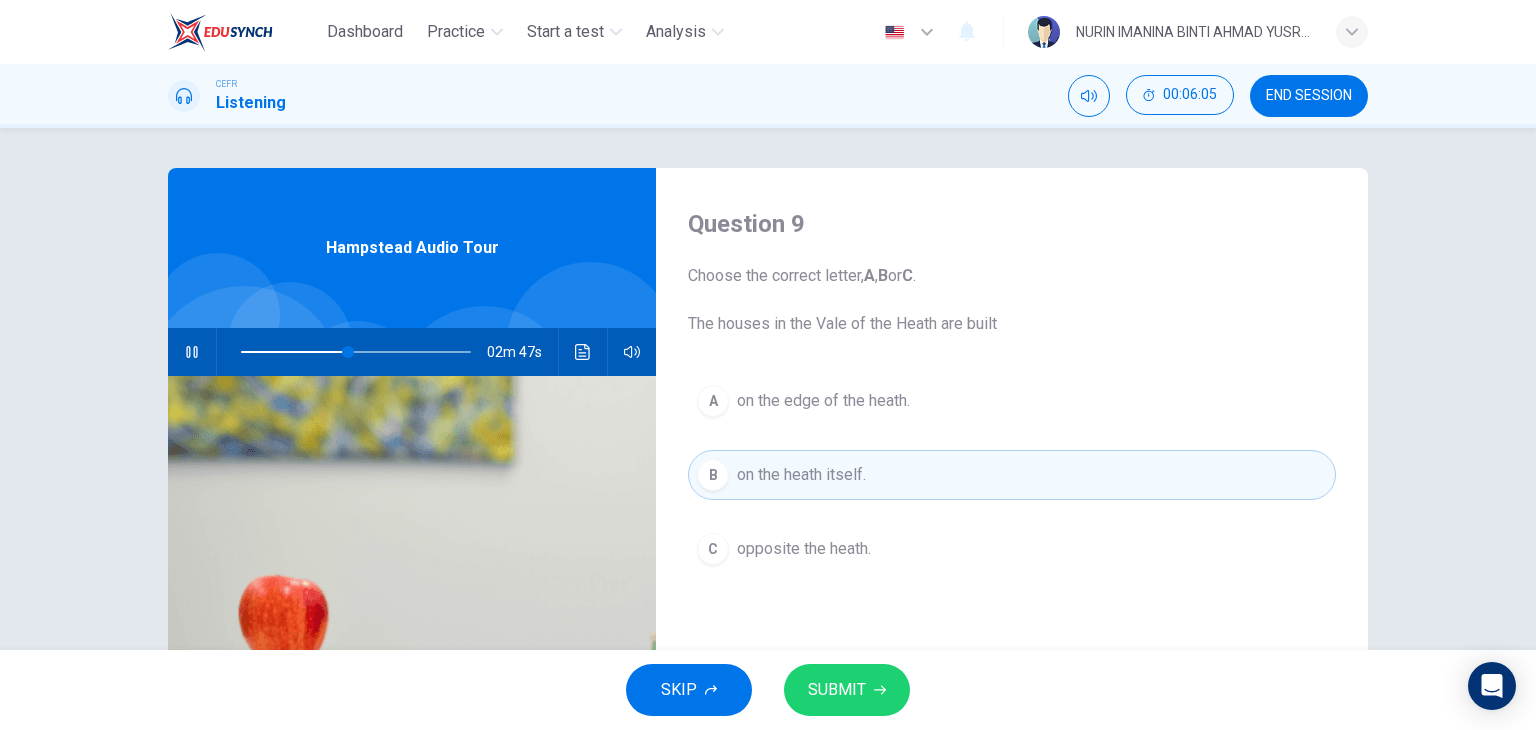 click on "SUBMIT" at bounding box center (837, 690) 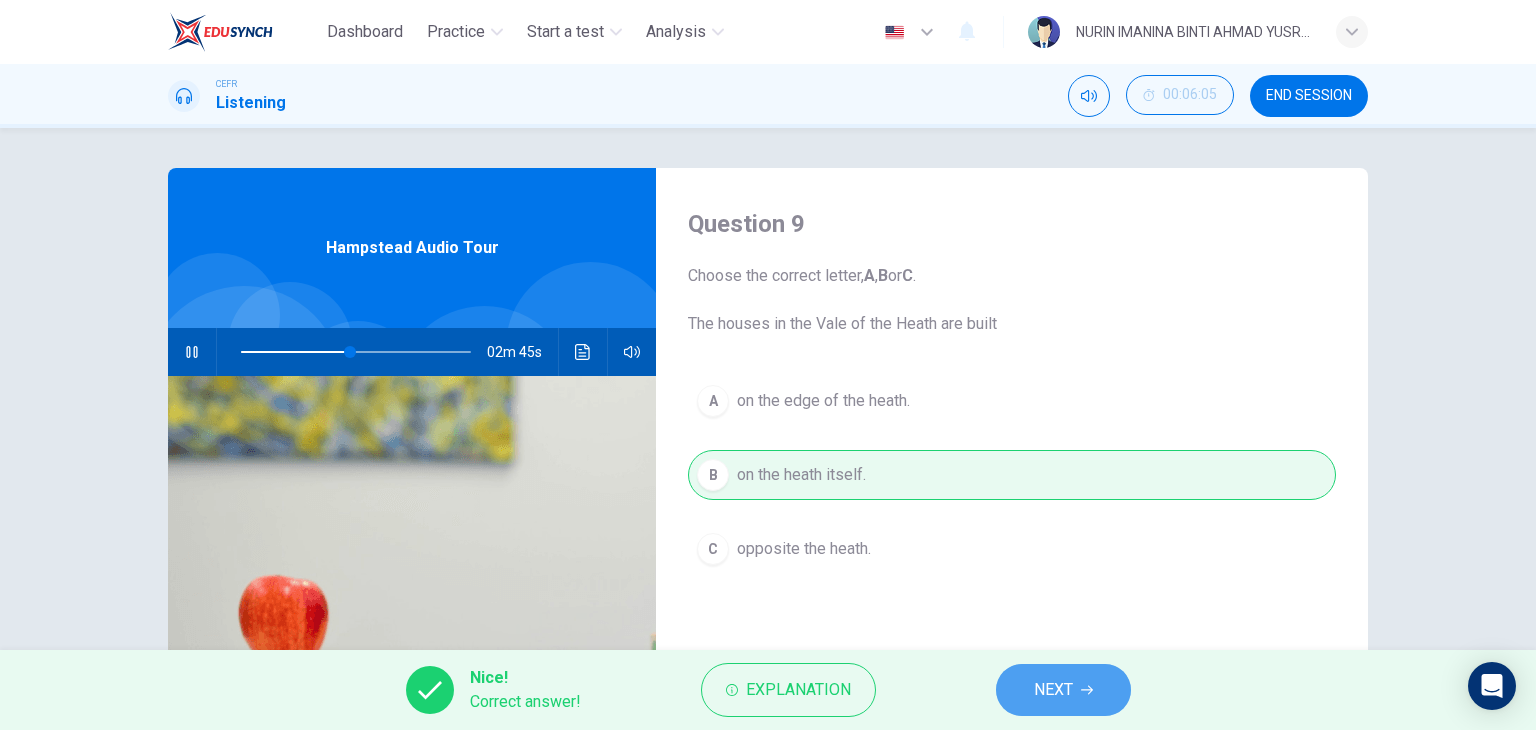 click on "NEXT" at bounding box center [1063, 690] 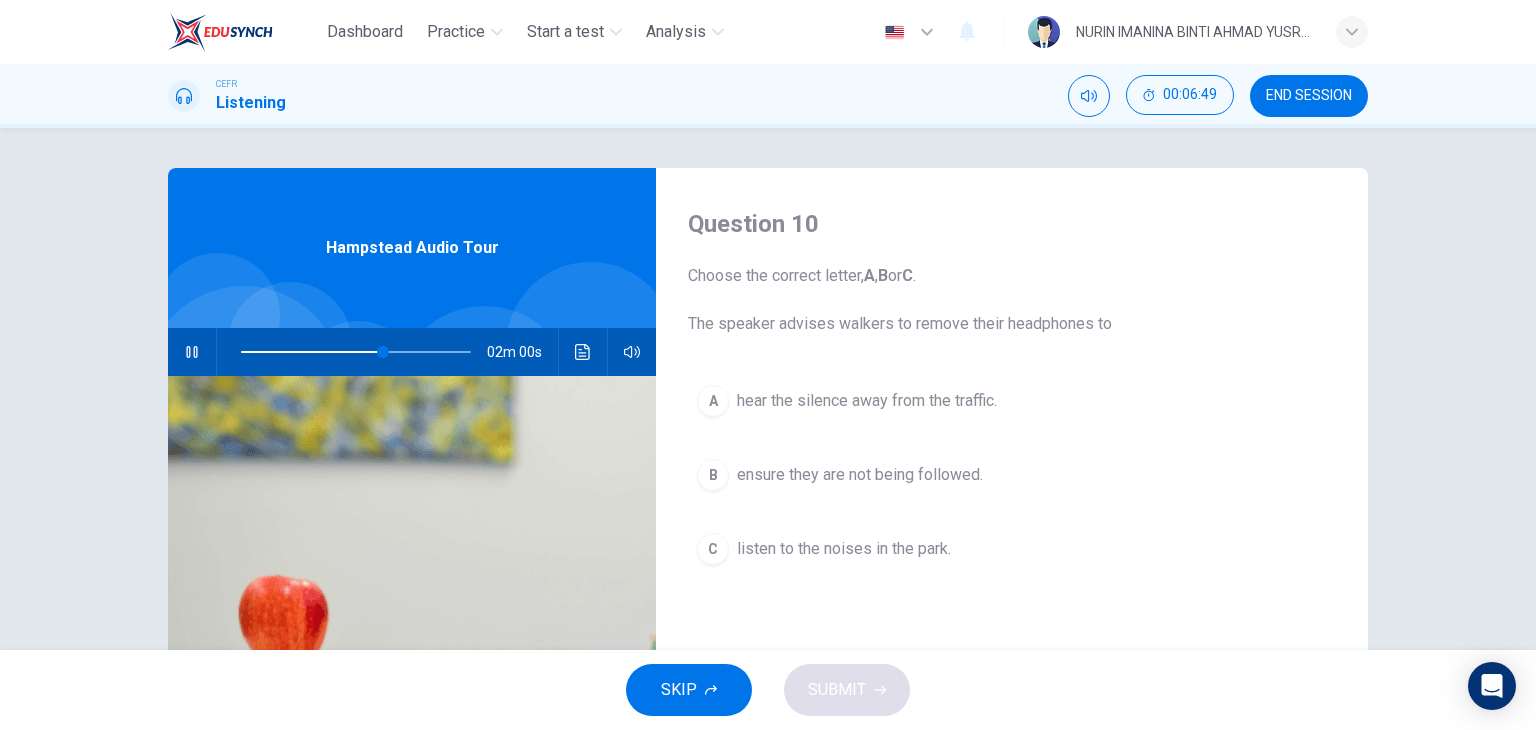 click on "listen to the noises in the park." at bounding box center [867, 401] 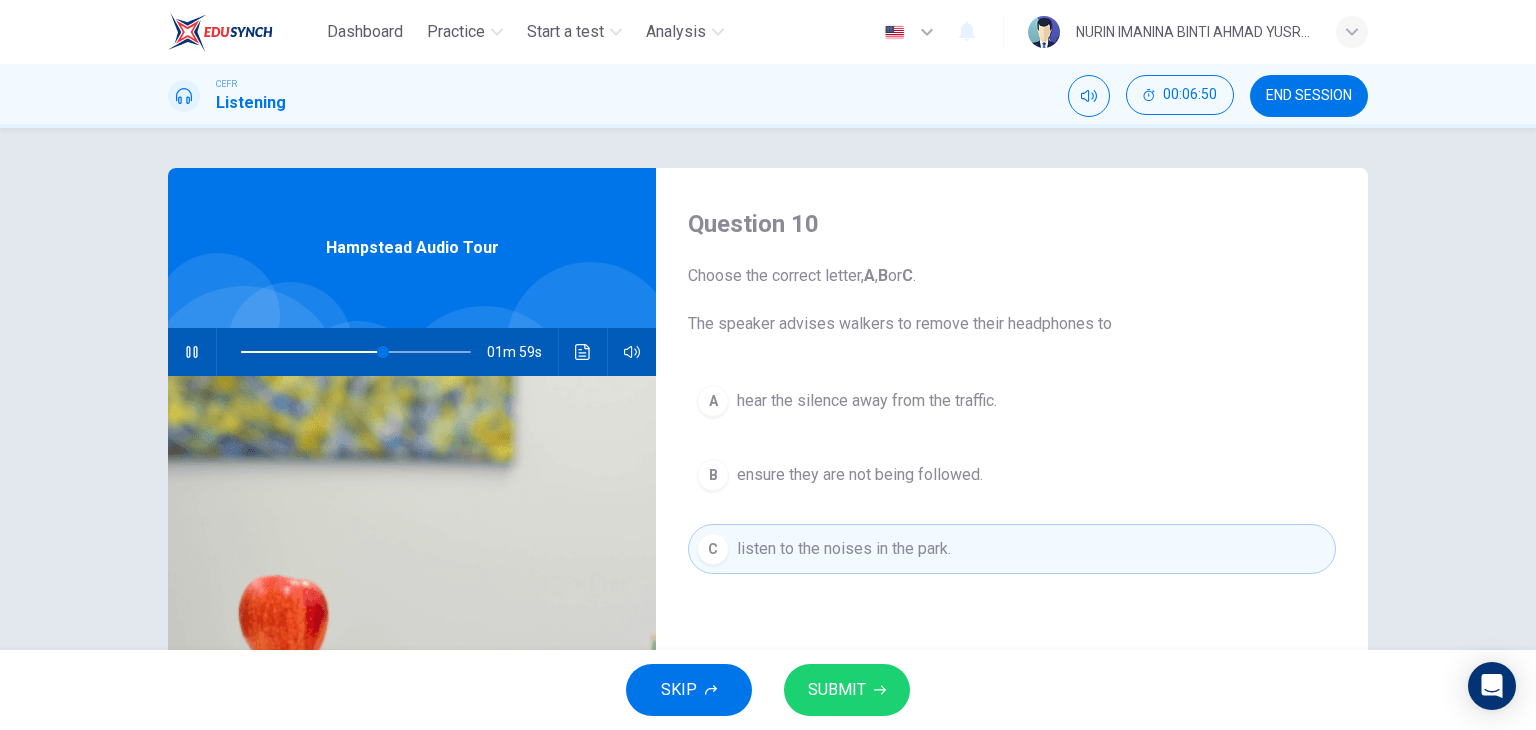 click on "SUBMIT" at bounding box center (837, 690) 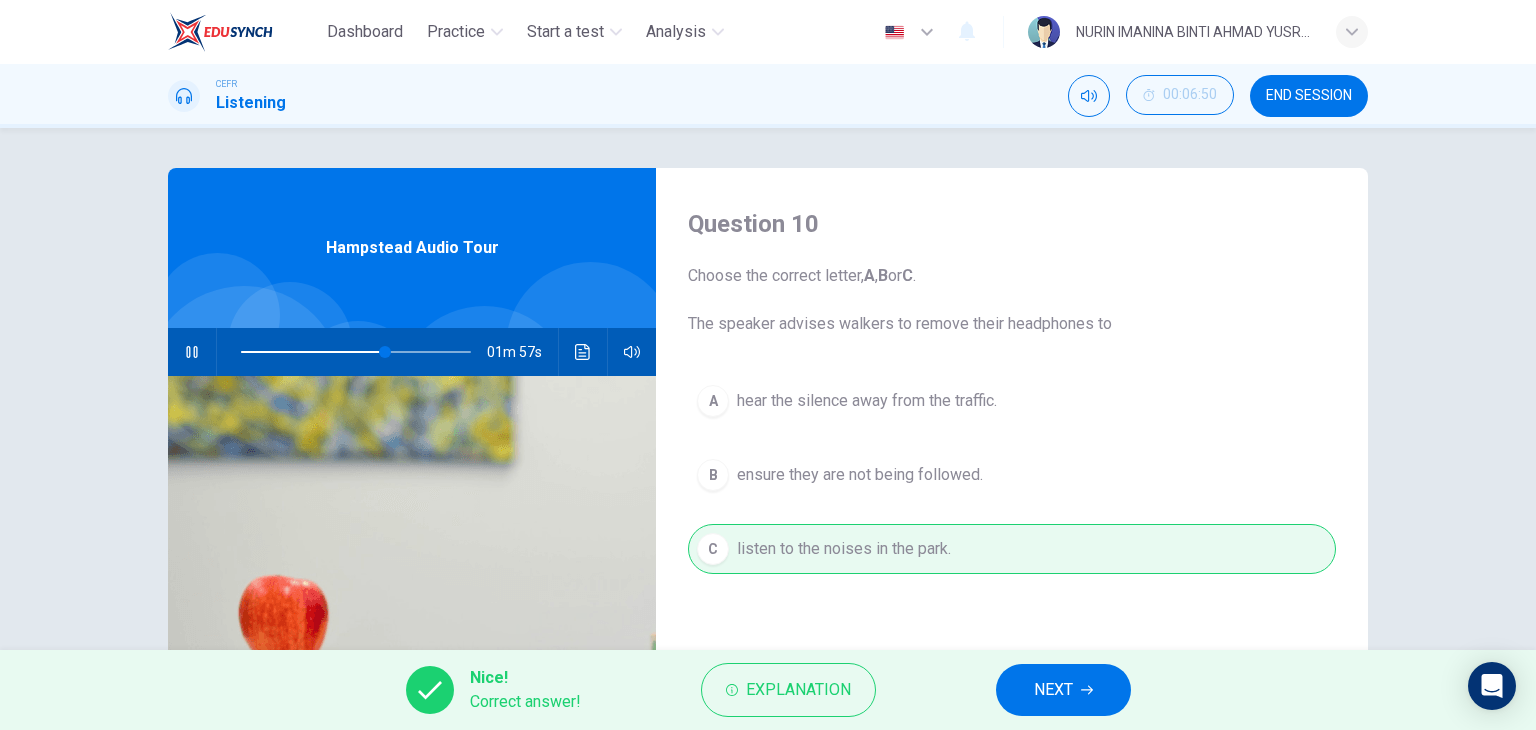 click on "NEXT" at bounding box center [1053, 690] 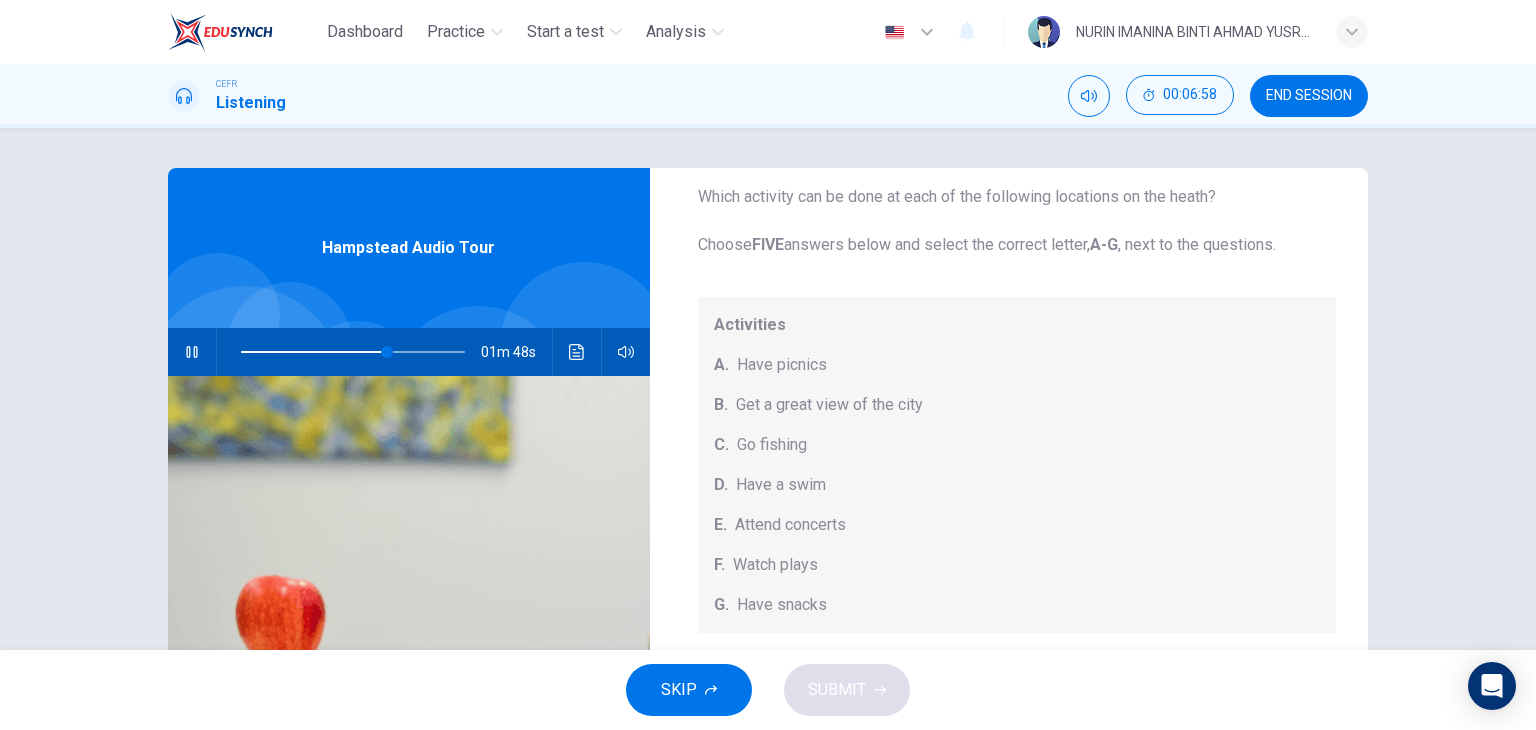 scroll, scrollTop: 184, scrollLeft: 0, axis: vertical 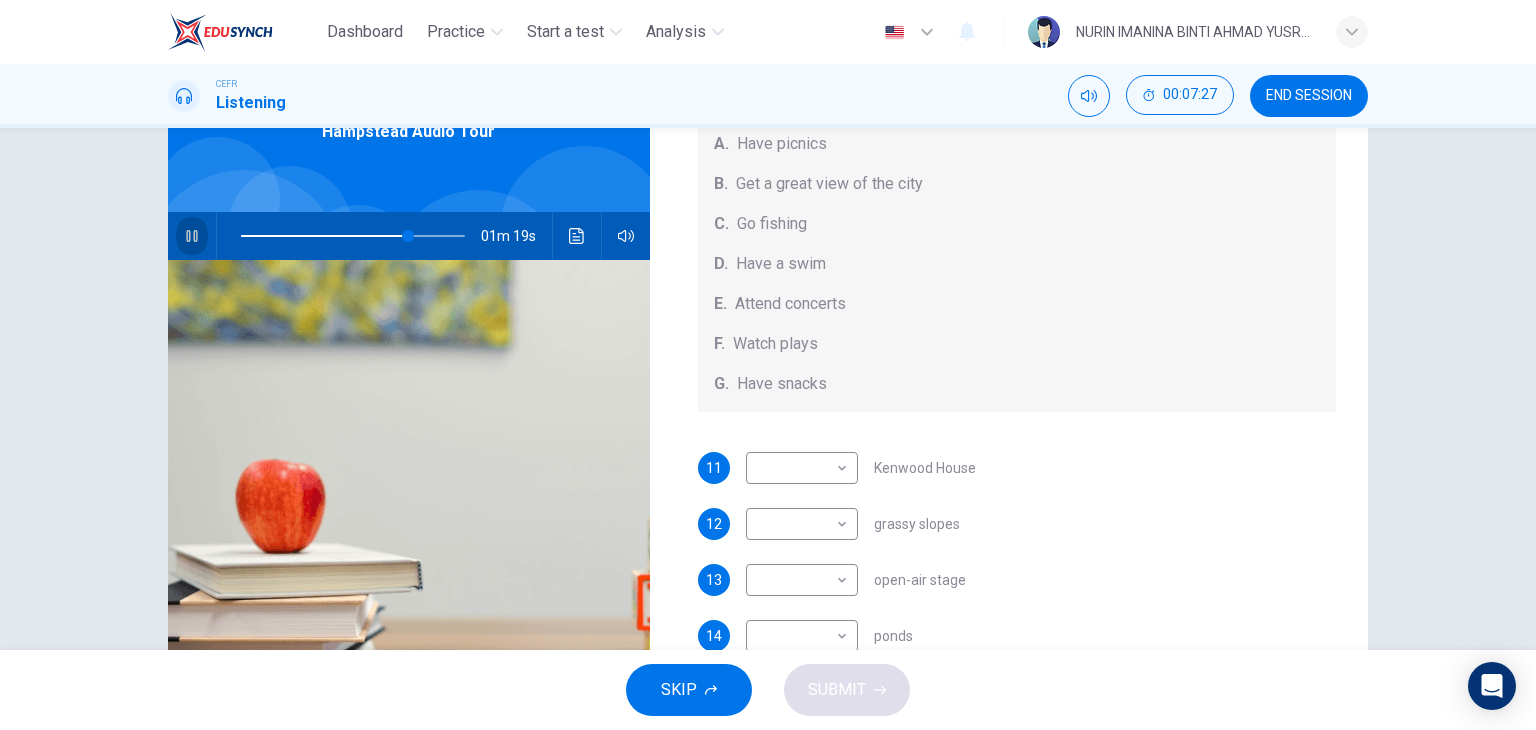 click at bounding box center [192, 236] 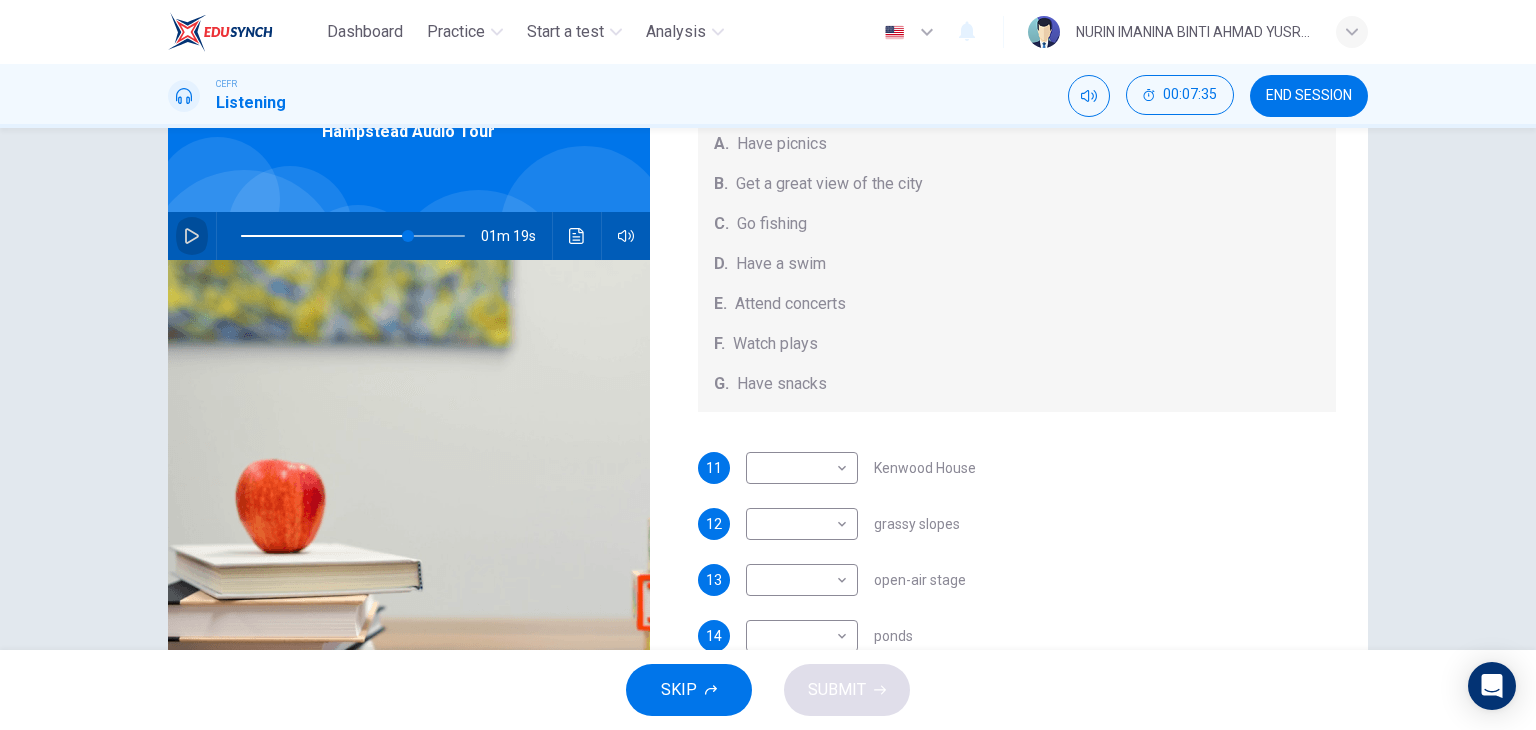 click at bounding box center (192, 236) 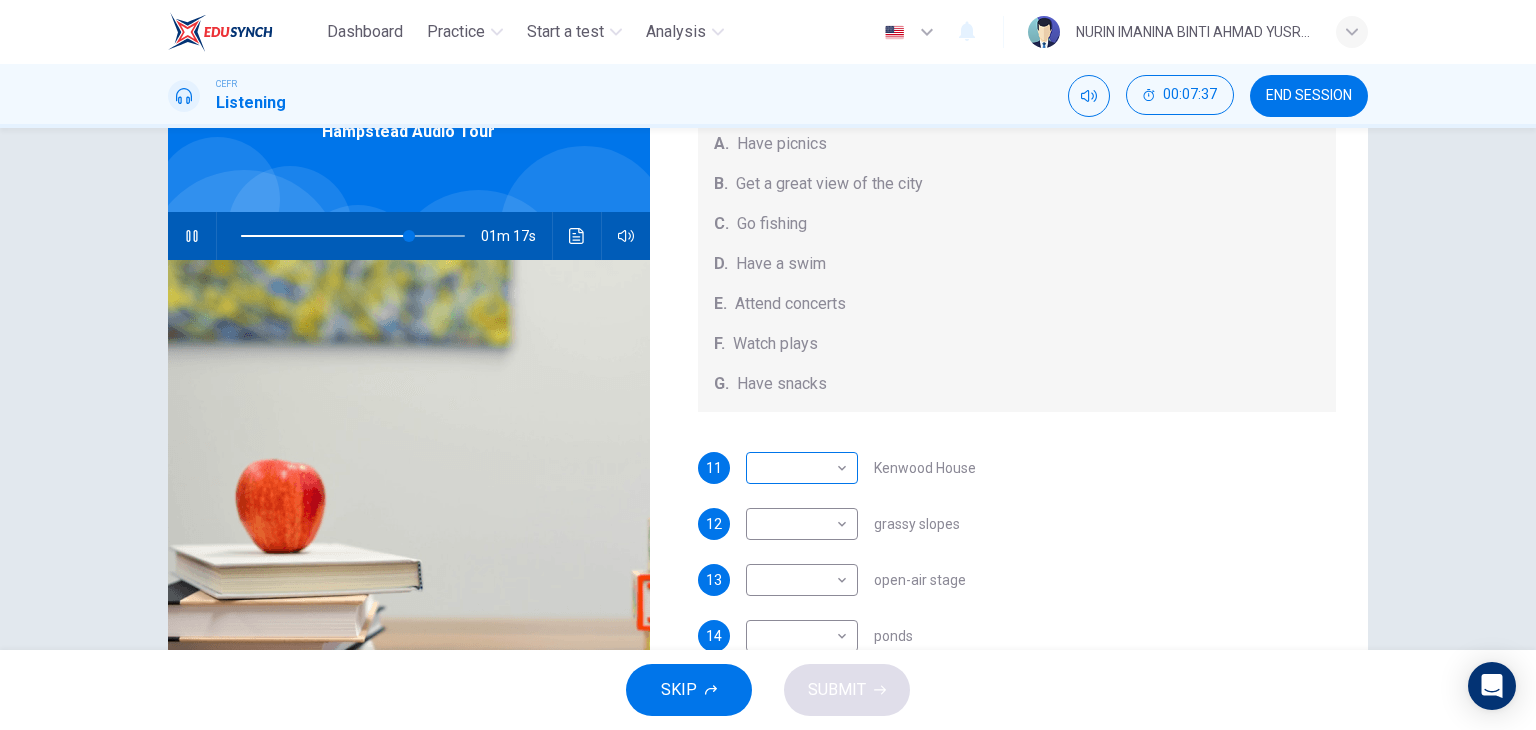 click on "Dashboard Practice Start a test Analysis English en ​ [FIRST] [LAST] CEFR Listening 00:07:37 END SESSION Questions 11 - 15 Which activity can be done at each of the following locations on the heath? Choose  FIVE  answers below and select the correct letter,  A-G , next to the questions. Activities A. Have picnics B. Get a great view of the city C. Go fishing D. Have a swim E. Attend concerts F. Watch plays G. Have snacks 11 ​ ​ Kenwood House 12 ​ ​ grassy slopes 13 ​ ​ open-air stage 14 ​ ​ ponds 15 ​ ​ Parliament Hill Hampstead Audio Tour 01m 17s SKIP SUBMIT EduSynch - Online Language Proficiency Testing
Dashboard Practice Start a test Analysis Notifications © Copyright  2025" at bounding box center [768, 365] 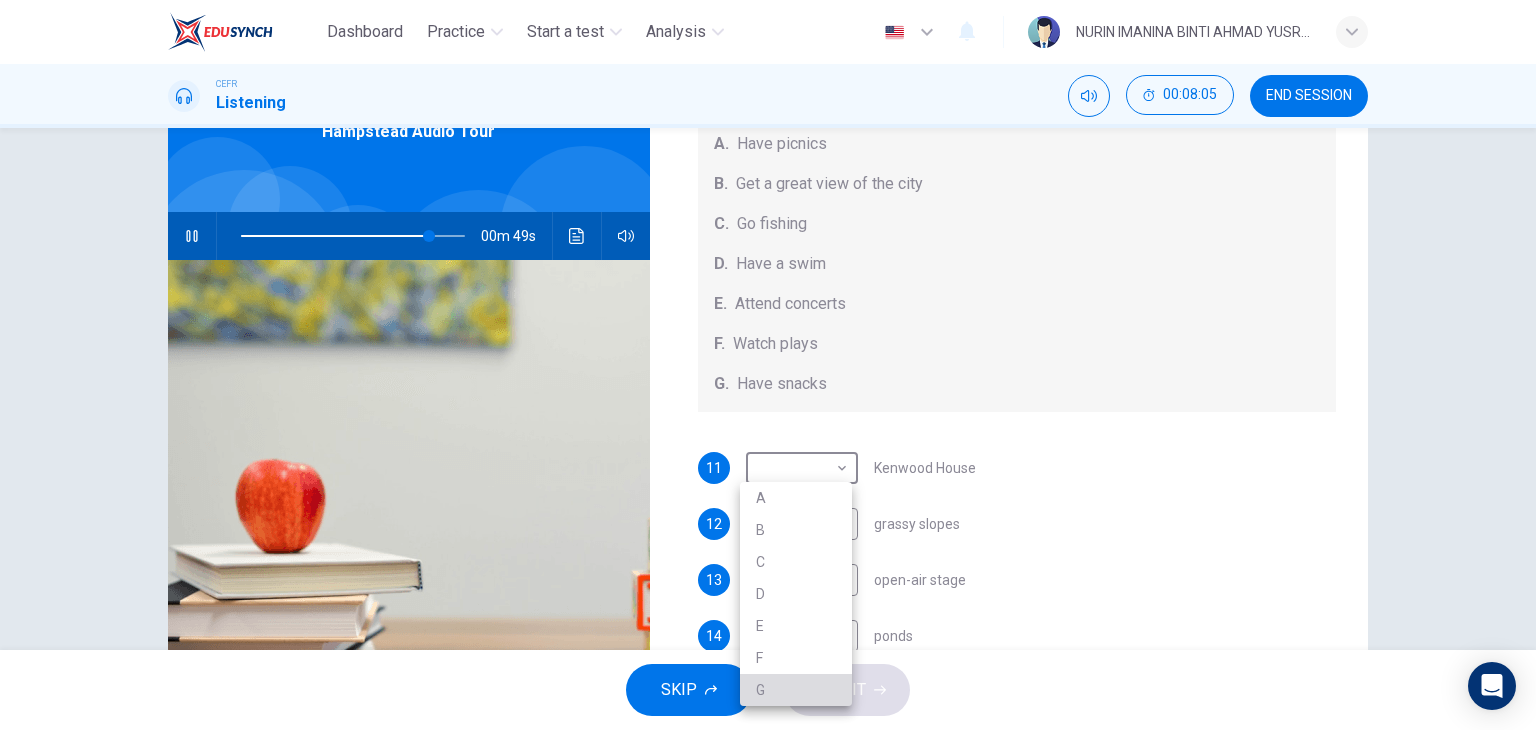 click on "G" at bounding box center [796, 690] 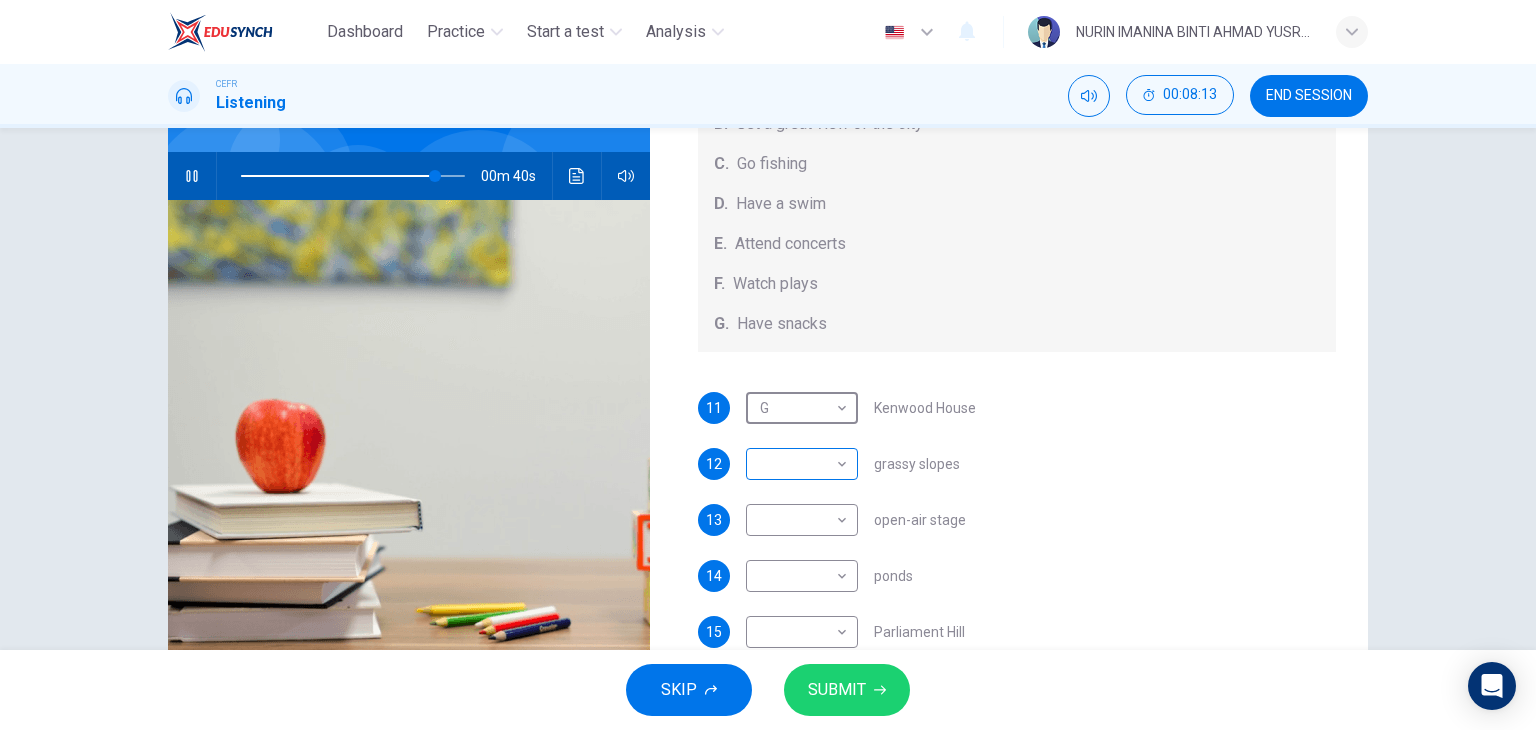 scroll, scrollTop: 176, scrollLeft: 0, axis: vertical 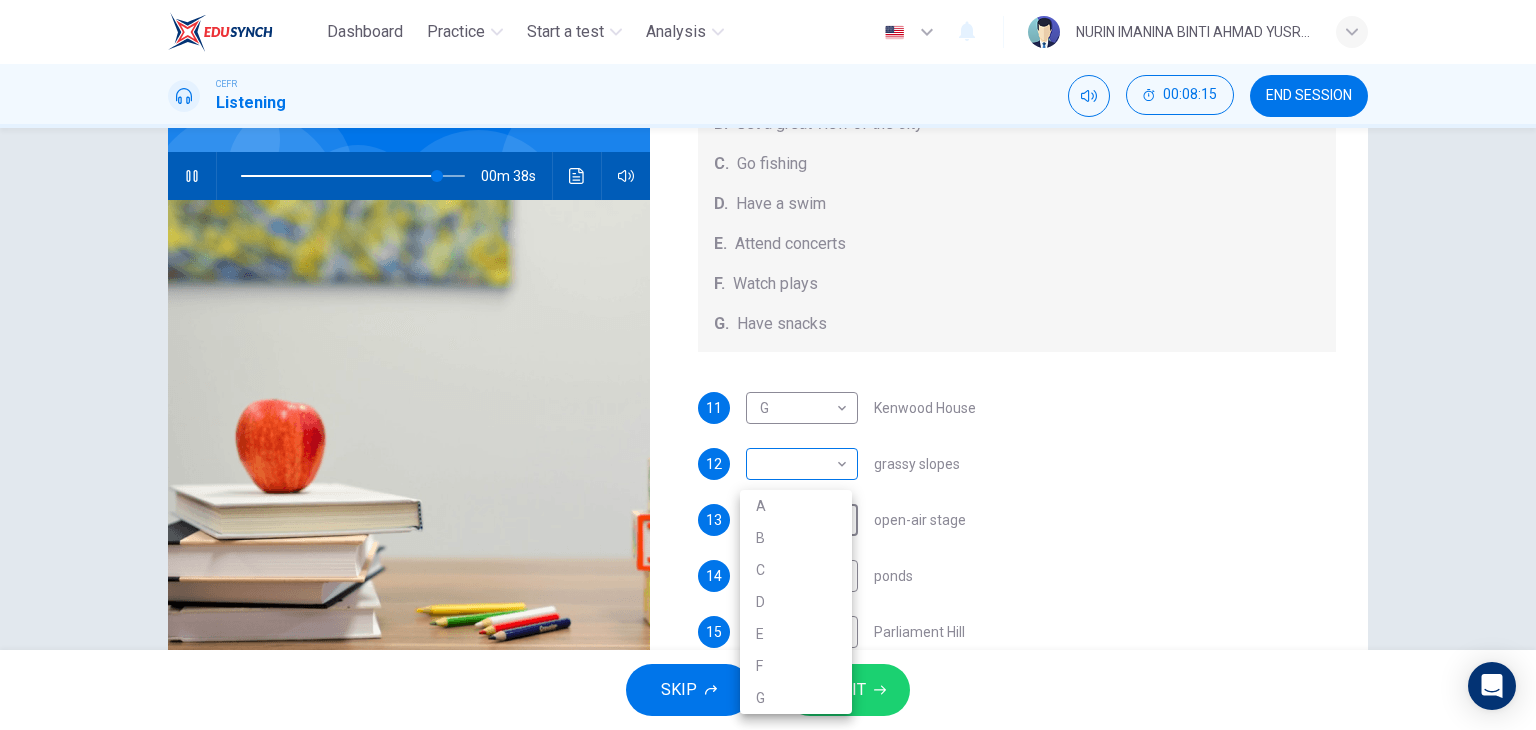 click on "Dashboard Practice Start a test Analysis English en ​ [FIRST] [LAST] CEFR Listening 00:08:15 END SESSION Questions 11 - 15 Which activity can be done at each of the following locations on the heath? Choose  FIVE  answers below and select the correct letter,  A-G , next to the questions. Activities A. Have picnics B. Get a great view of the city C. Go fishing D. Have a swim E. Attend concerts F. Watch plays G. Have snacks 11 G G ​ Kenwood House 12 ​ ​ grassy slopes 13 ​ ​ open-air stage 14 ​ ​ ponds 15 ​ ​ Parliament Hill Hampstead Audio Tour 00m 38s SKIP SUBMIT EduSynch - Online Language Proficiency Testing
Dashboard Practice Start a test Analysis Notifications © Copyright  2025 A B C D E F G" at bounding box center (768, 365) 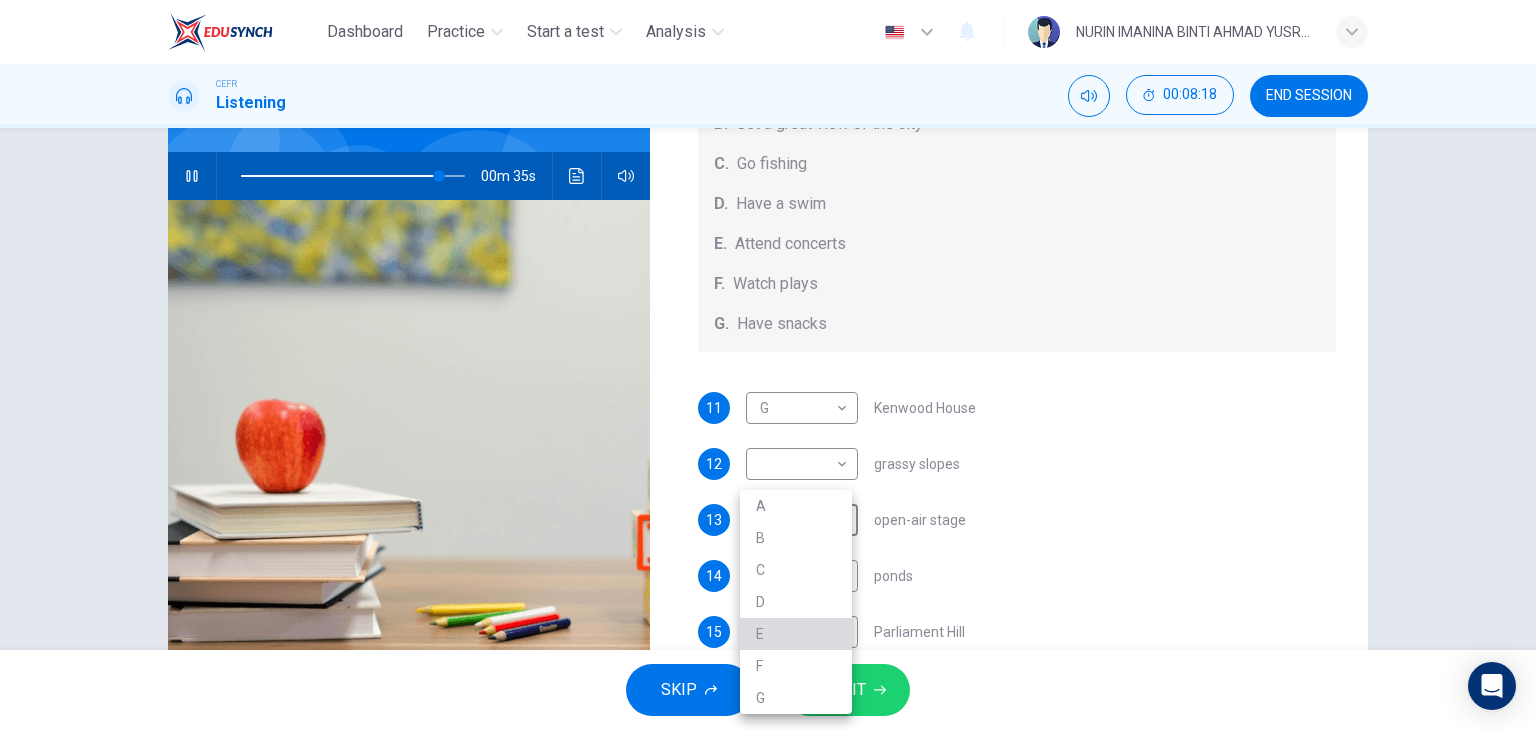 click on "E" at bounding box center (796, 634) 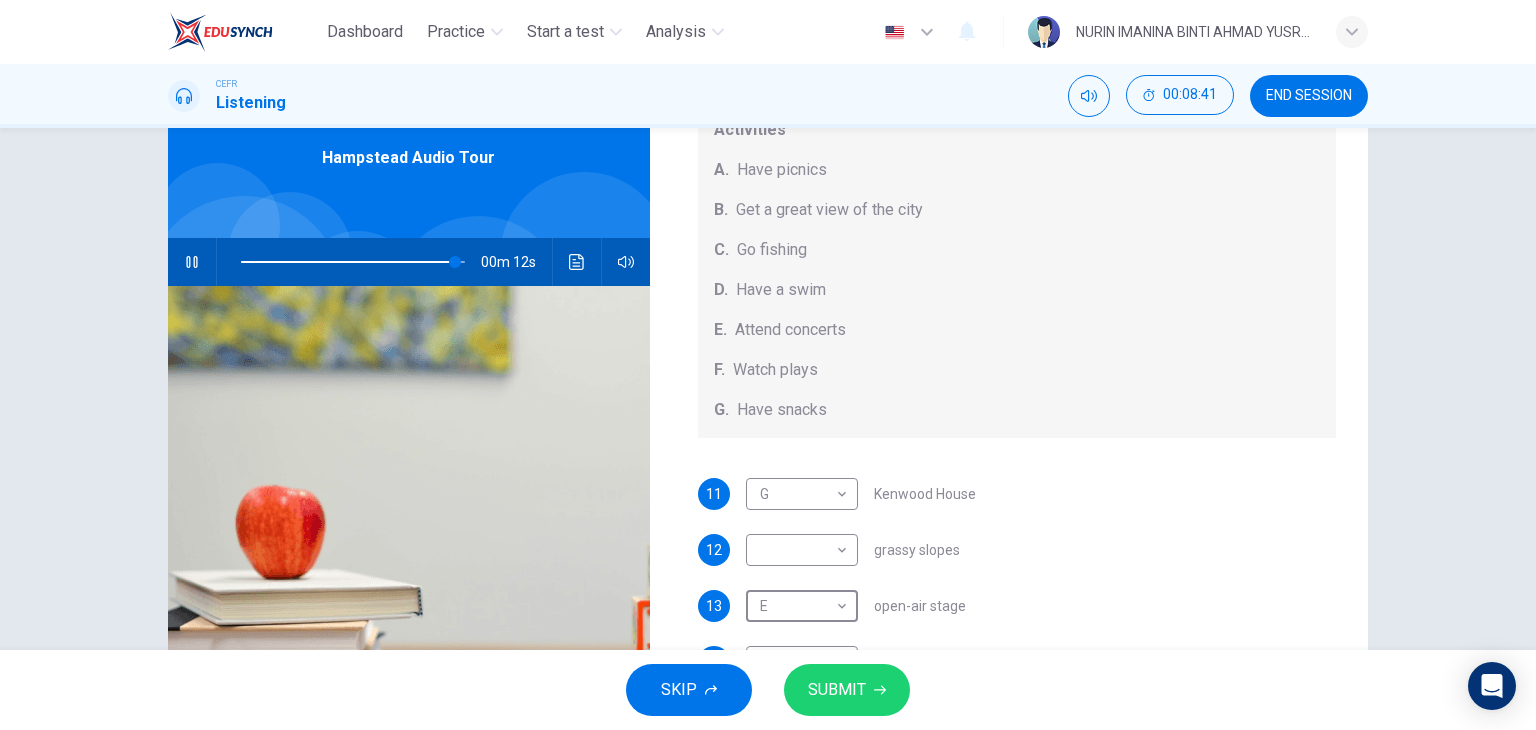 scroll, scrollTop: 88, scrollLeft: 0, axis: vertical 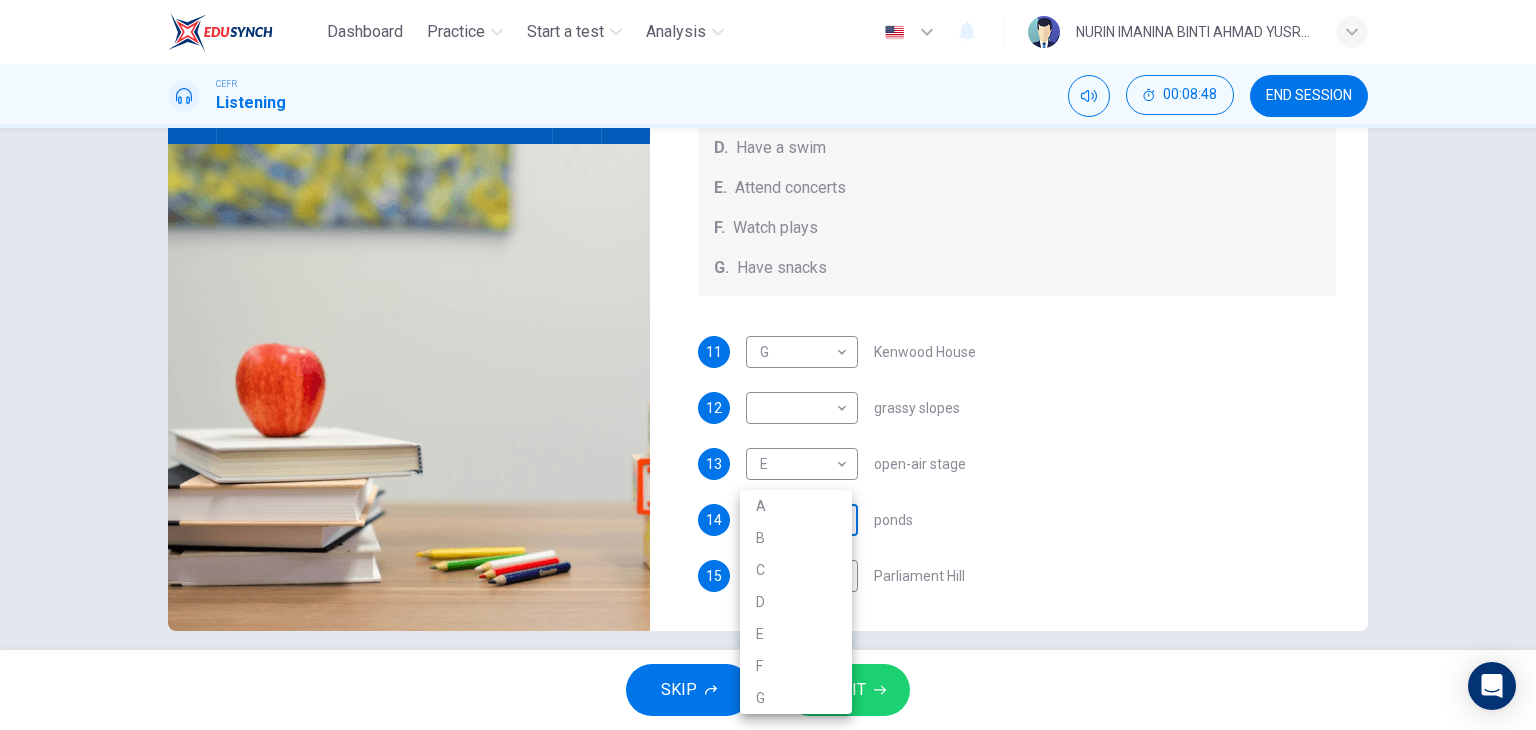 click on "Dashboard Practice Start a test Analysis English en ​ [FIRST] [LAST] CEFR Listening 00:08:48 END SESSION Questions 11 - 15 Which activity can be done at each of the following locations on the heath? Choose  FIVE  answers below and select the correct letter,  A-G , next to the questions. Activities A. Have picnics B. Get a great view of the city C. Go fishing D. Have a swim E. Attend concerts F. Watch plays G. Have snacks 11 G G ​ Kenwood House 12 ​ ​ grassy slopes 13 E E ​ open-air stage 14 ​ ​ ponds 15 ​ ​ Parliament Hill Hampstead Audio Tour 00m 06s SKIP SUBMIT EduSynch - Online Language Proficiency Testing
Dashboard Practice Start a test Analysis Notifications © Copyright  2025 A B C D E F G" at bounding box center [768, 365] 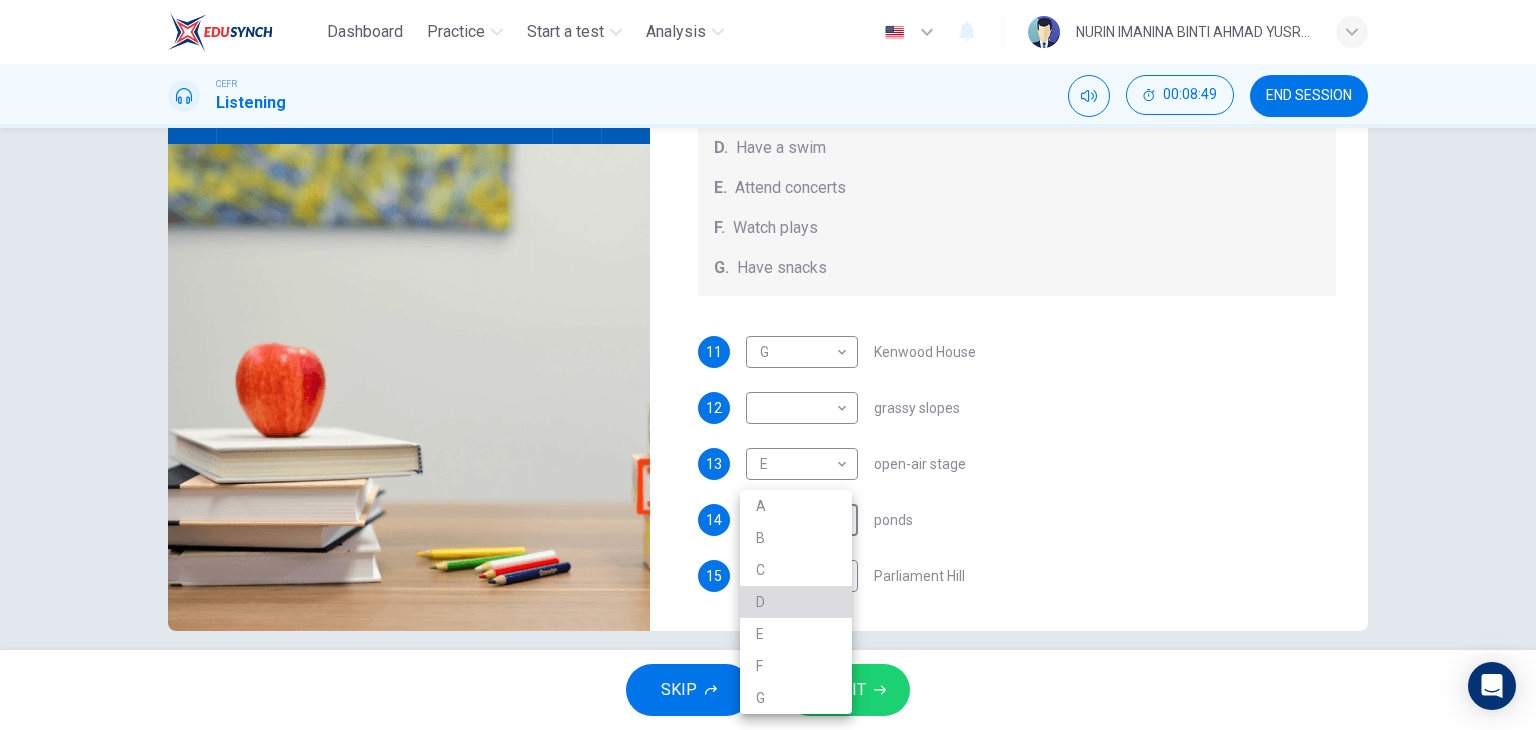 click on "D" at bounding box center (796, 602) 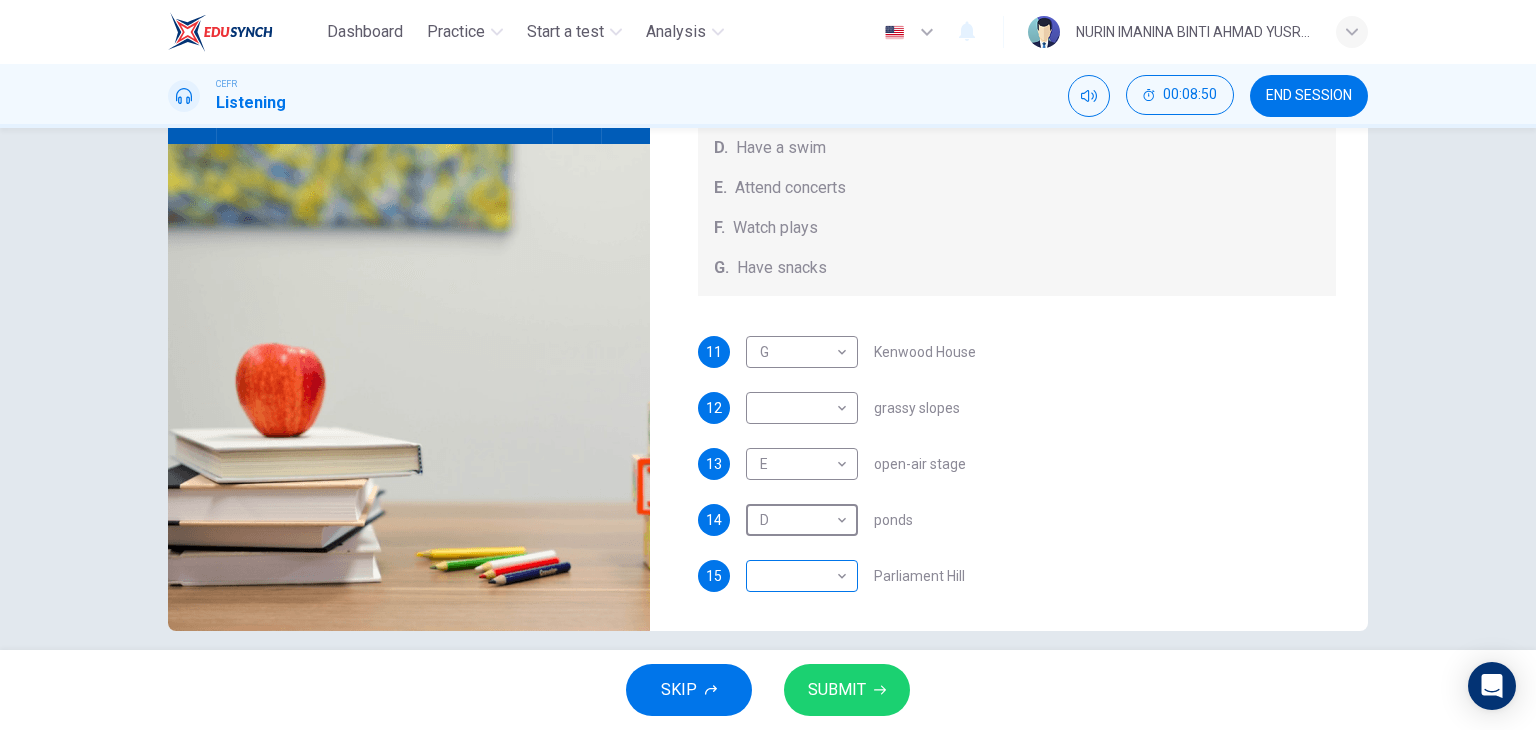click on "Dashboard Practice Start a test Analysis English en ​ [FIRST] [LAST] CEFR Listening 00:08:50 END SESSION Questions 11 - 15 Which activity can be done at each of the following locations on the heath? Choose  FIVE  answers below and select the correct letter,  A-G , next to the questions. Activities A. Have picnics B. Get a great view of the city C. Go fishing D. Have a swim E. Attend concerts F. Watch plays G. Have snacks 11 G G ​ Kenwood House 12 ​ ​ grassy slopes 13 E E ​ open-air stage 14 ​ ​ ponds 15 ​ ​ Parliament Hill Hampstead Audio Tour 00m 03s SKIP SUBMIT EduSynch - Online Language Proficiency Testing
Dashboard Practice Start a test Analysis Notifications © Copyright  2025" at bounding box center [768, 365] 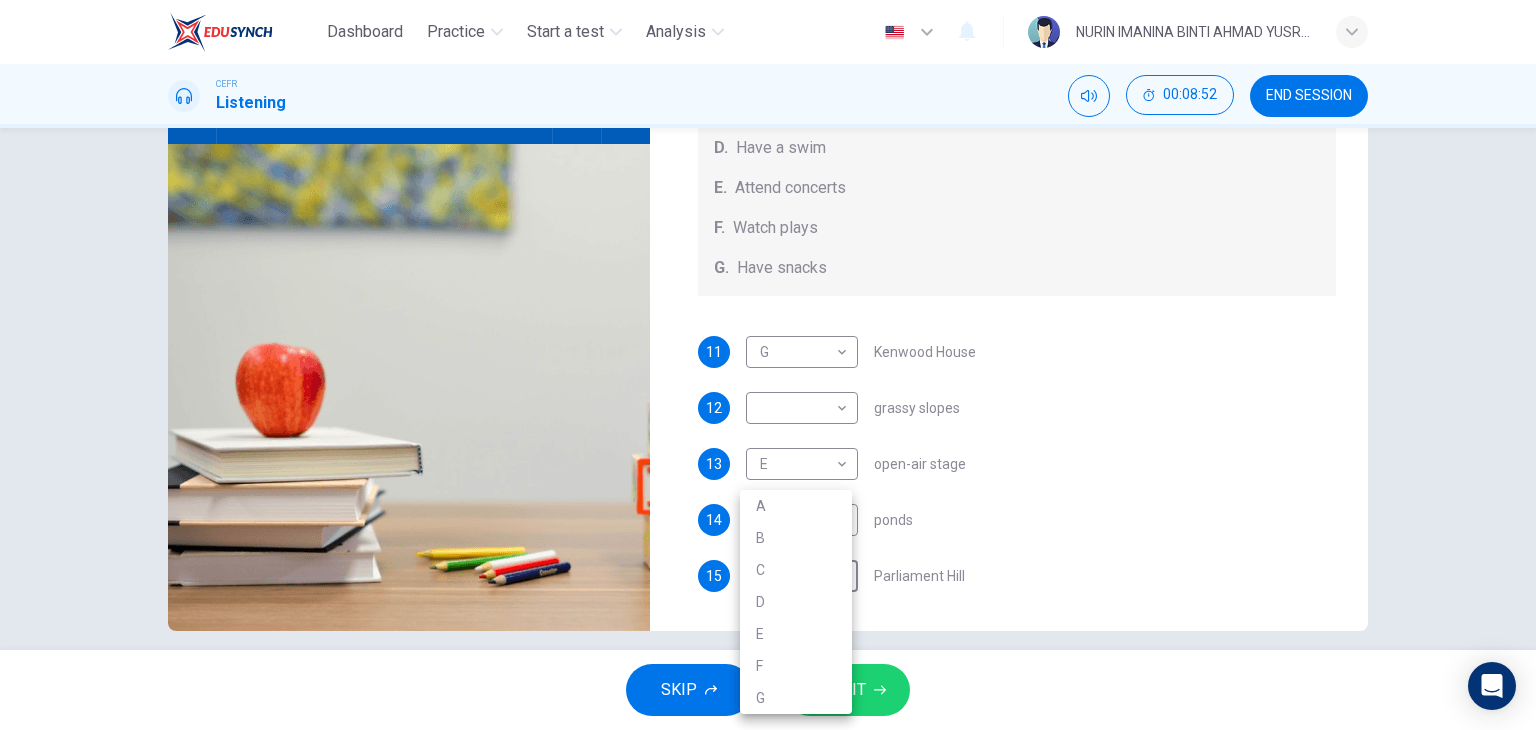 click at bounding box center (768, 365) 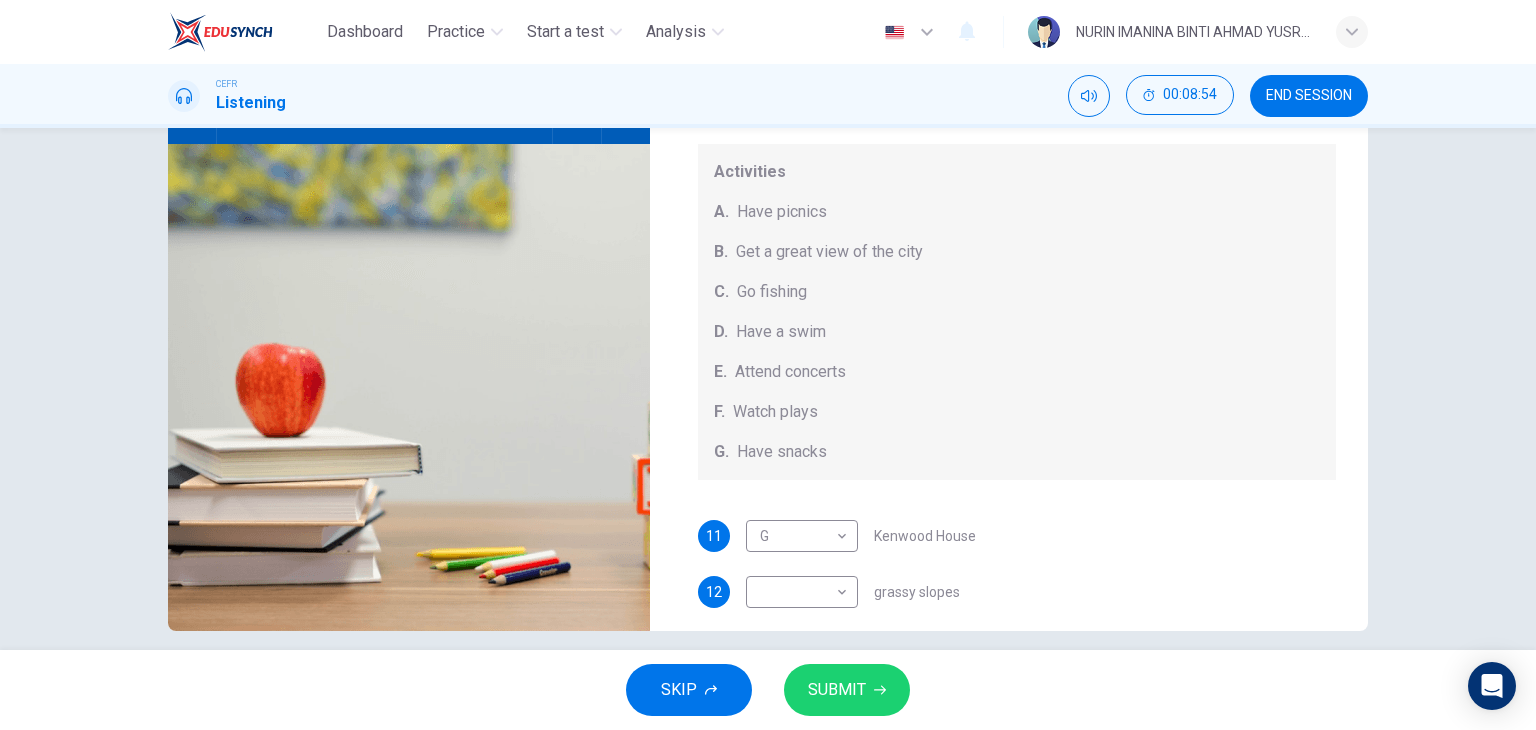scroll, scrollTop: 184, scrollLeft: 0, axis: vertical 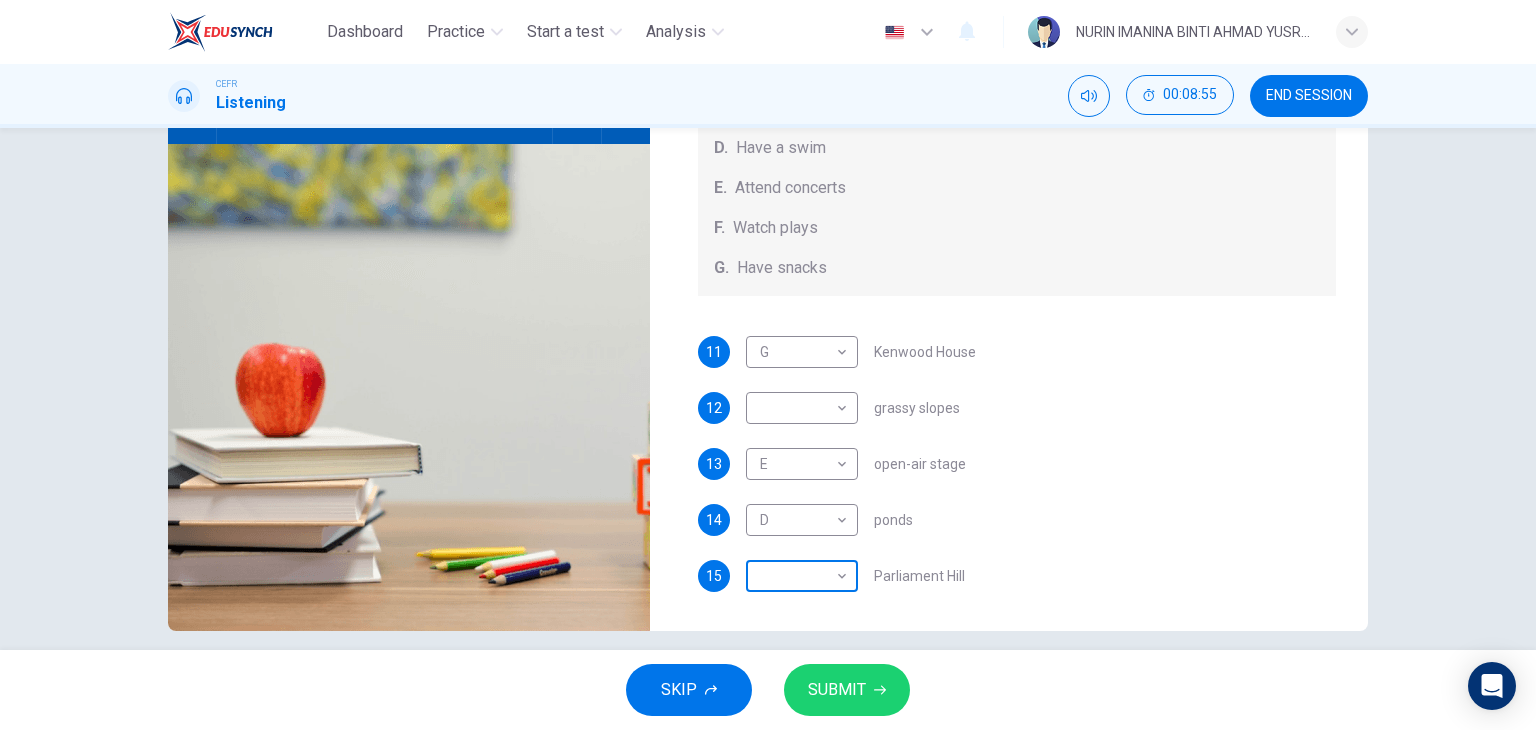 click on "Dashboard Practice Start a test Analysis English en ​ [FIRST] [LAST] CEFR Listening 00:08:55 END SESSION Questions 11 - 15 Which activity can be done at each of the following locations on the heath? Choose  FIVE  answers below and select the correct letter,  A-G , next to the questions. Activities A. Have picnics B. Get a great view of the city C. Go fishing D. Have a swim E. Attend concerts F. Watch plays G. Have snacks 11 G G ​ Kenwood House 12 ​ ​ grassy slopes 13 E E ​ open-air stage 14 D D ​ ponds 15 ​ ​ Parliament Hill Hampstead Audio Tour 05m 13s SKIP SUBMIT EduSynch - Online Language Proficiency Testing
Dashboard Practice Start a test Analysis Notifications © Copyright  2025" at bounding box center (768, 365) 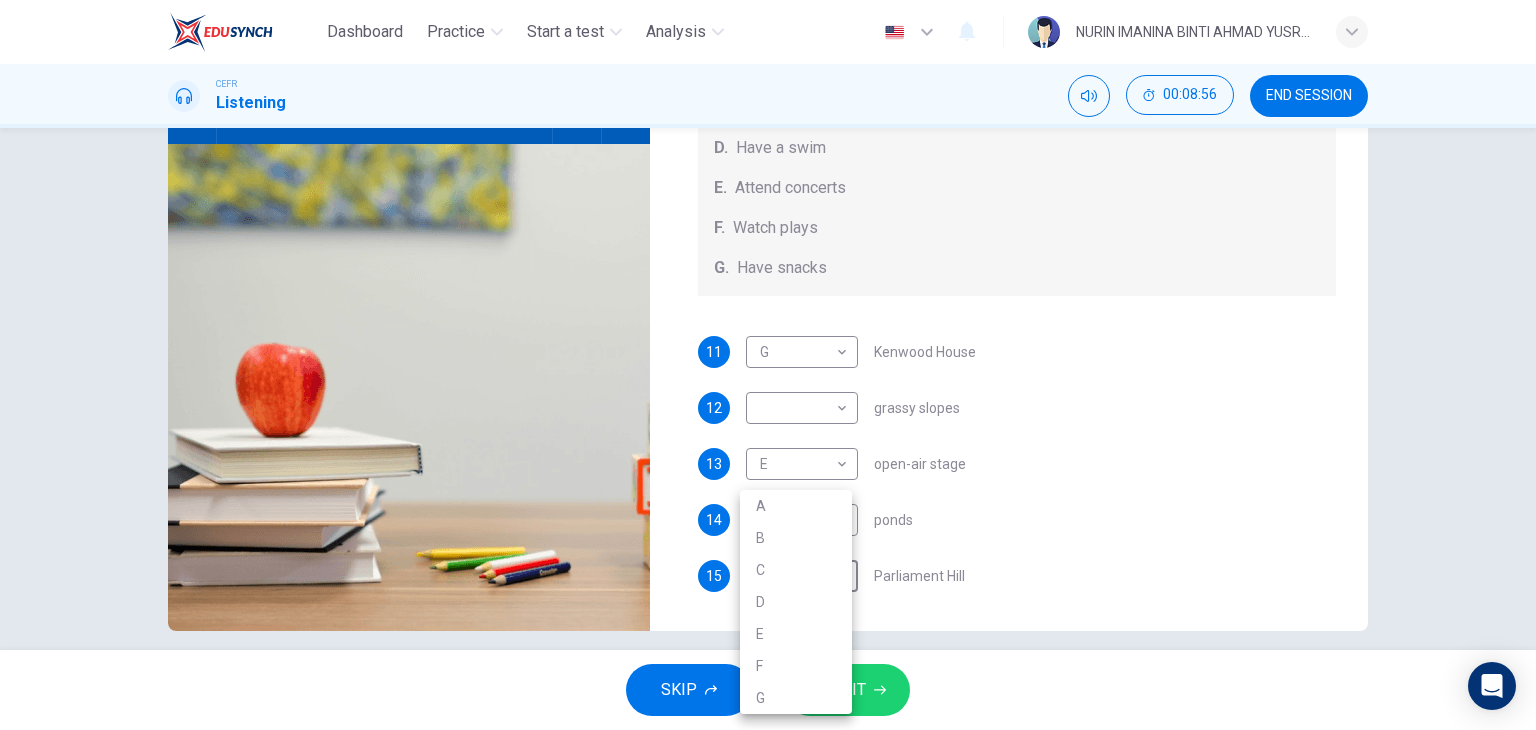 click on "B" at bounding box center [796, 538] 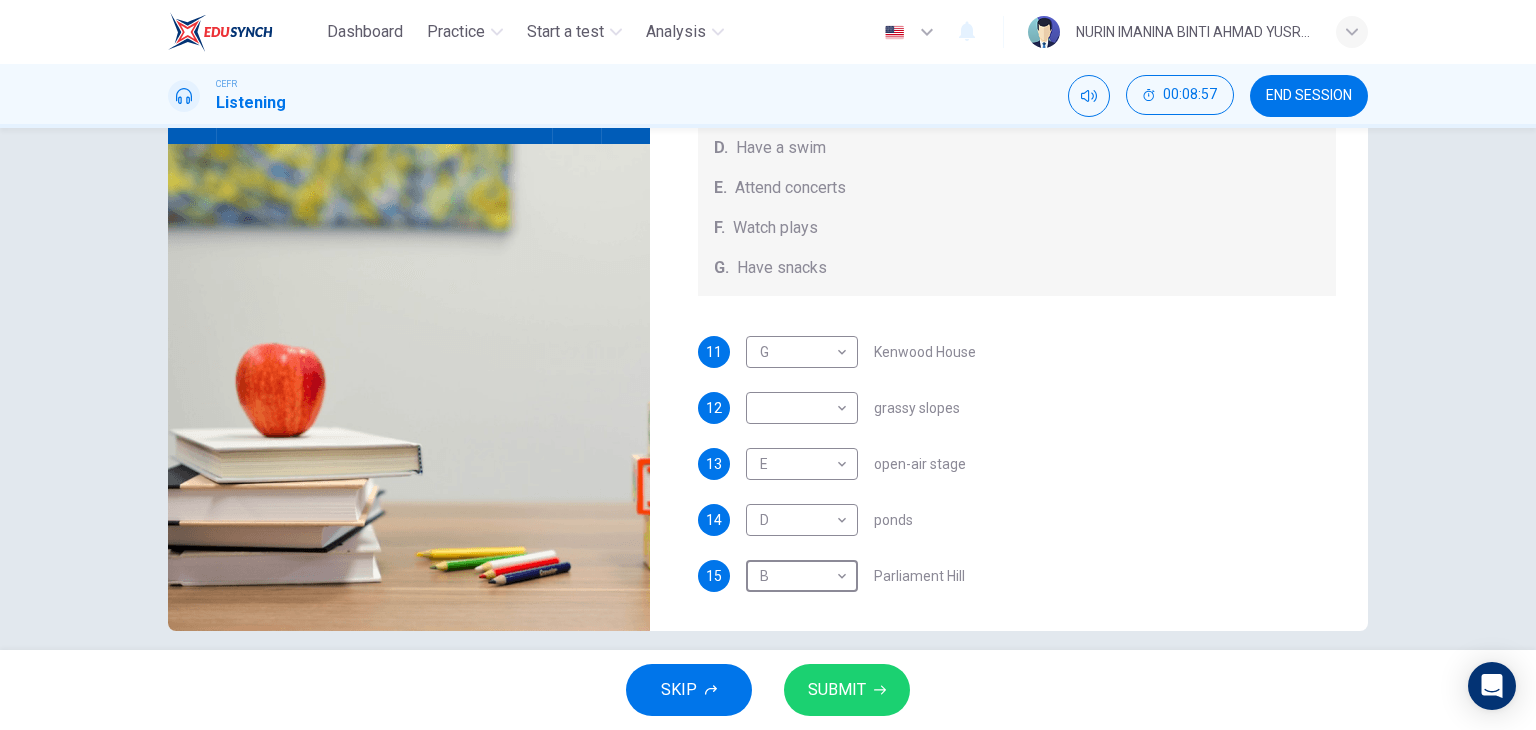 scroll, scrollTop: 49, scrollLeft: 0, axis: vertical 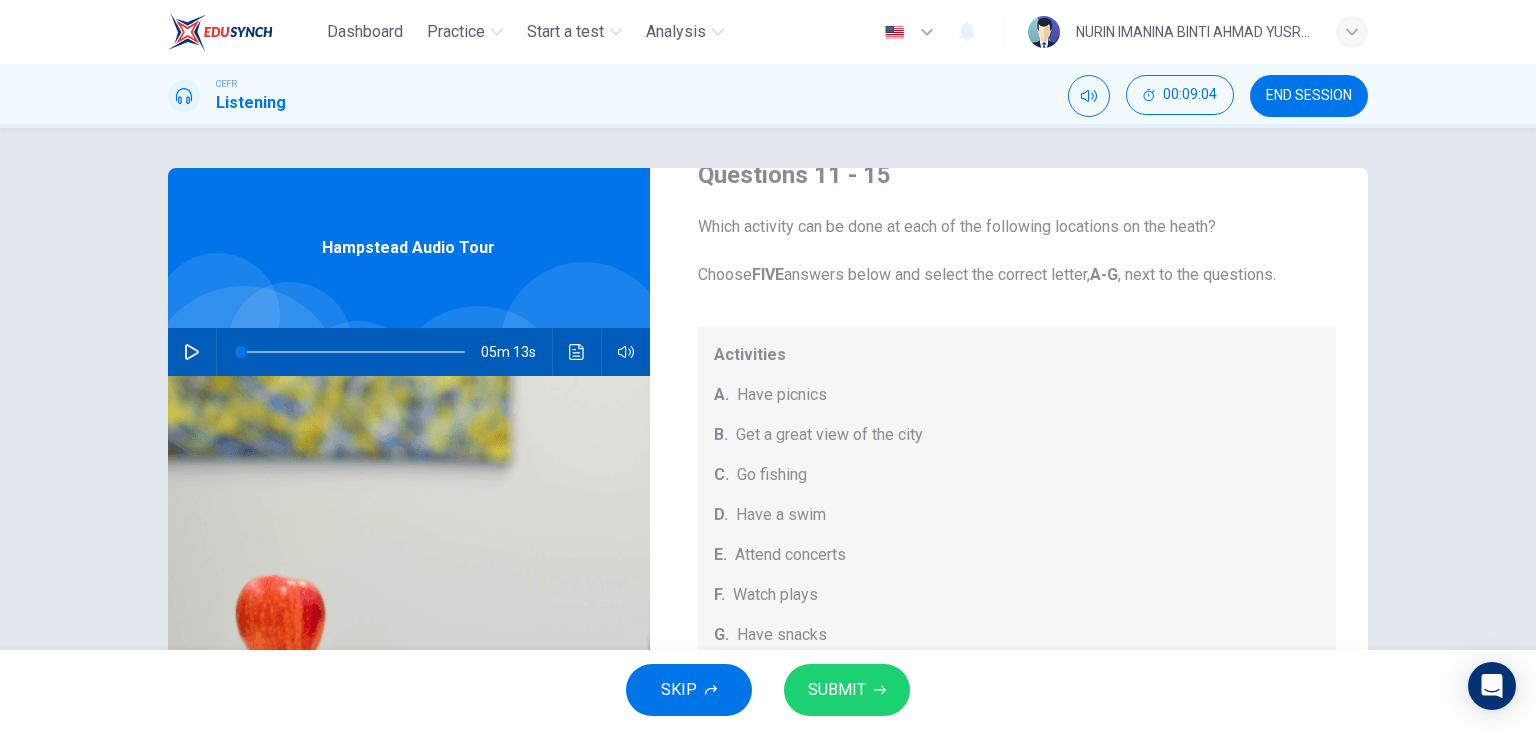 click at bounding box center (353, 352) 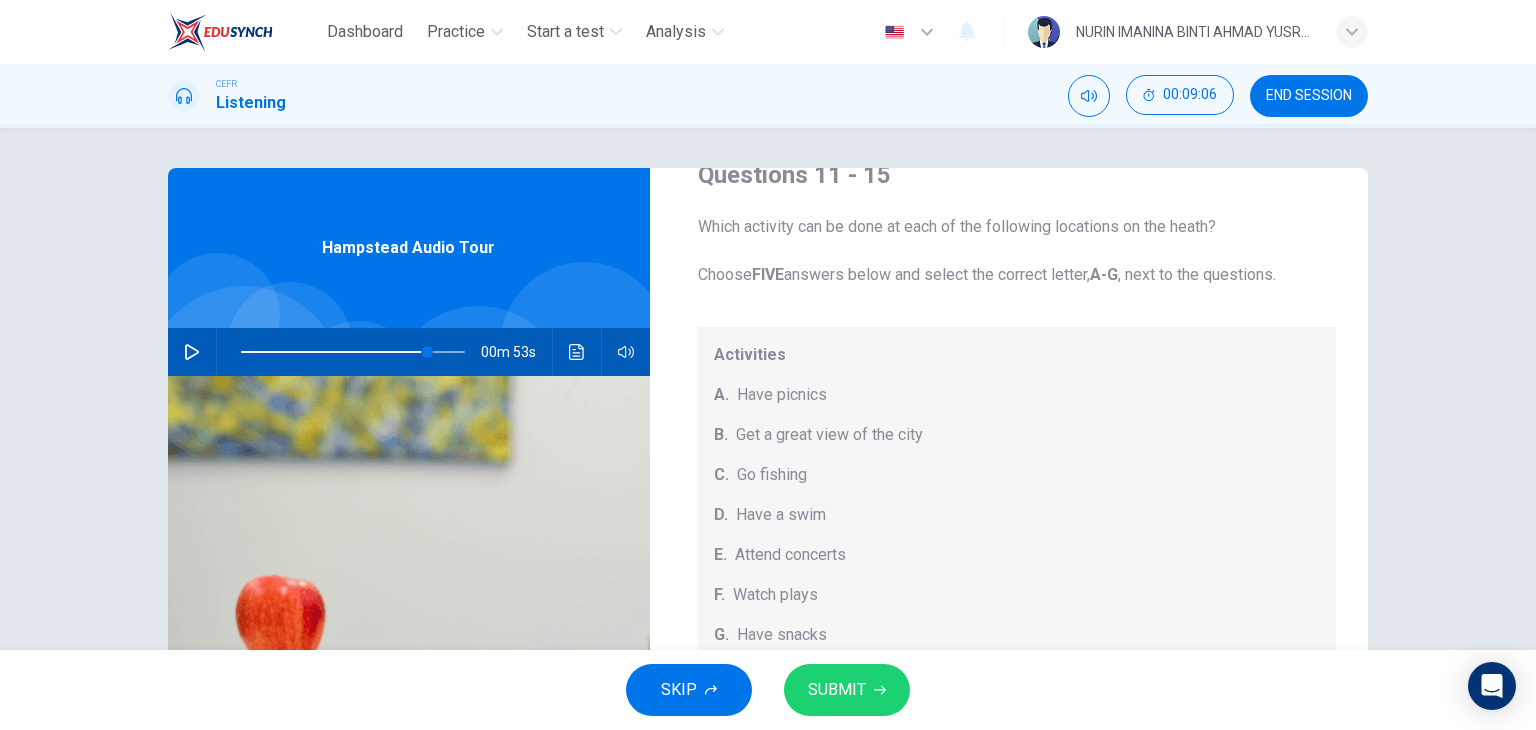 click at bounding box center [217, 315] 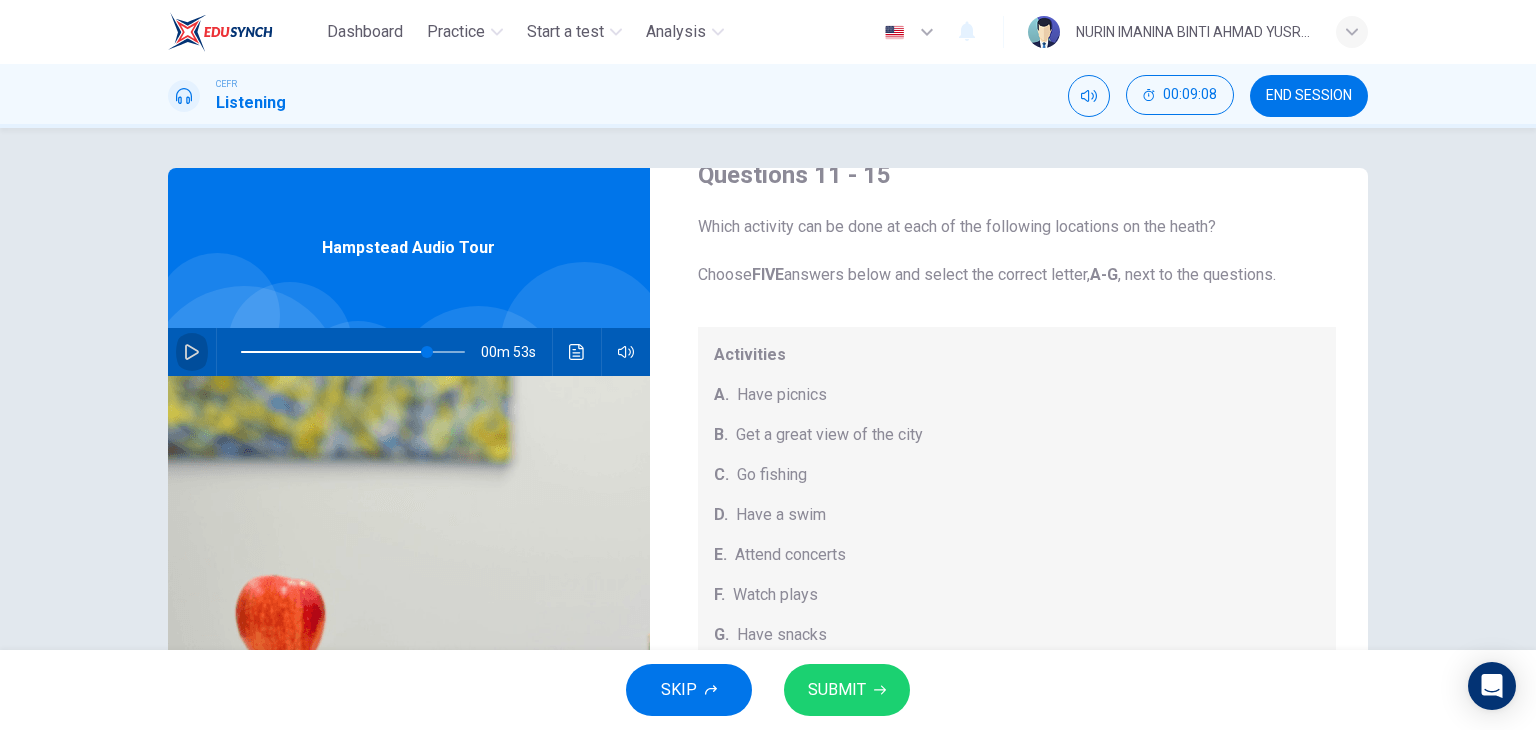 click at bounding box center [192, 352] 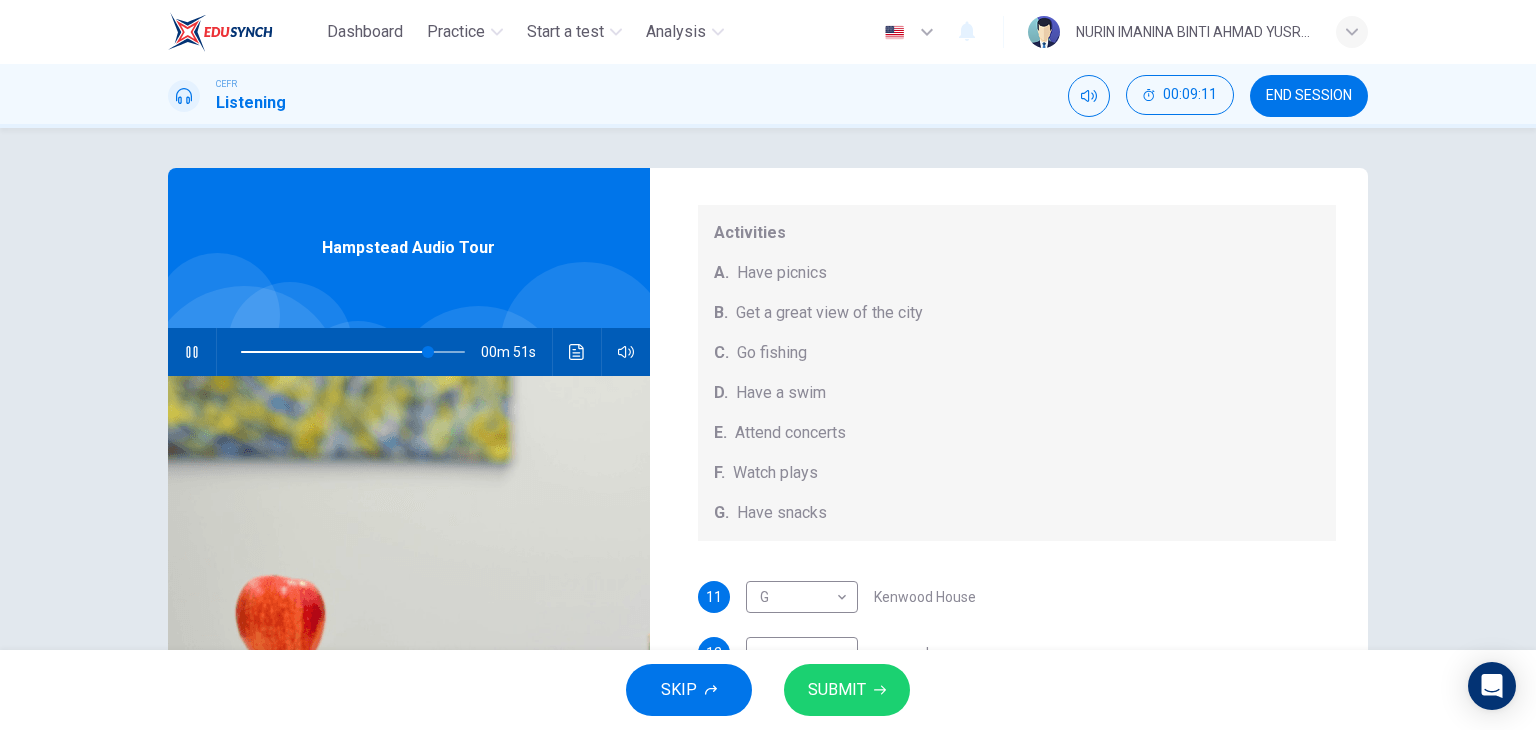 scroll, scrollTop: 184, scrollLeft: 0, axis: vertical 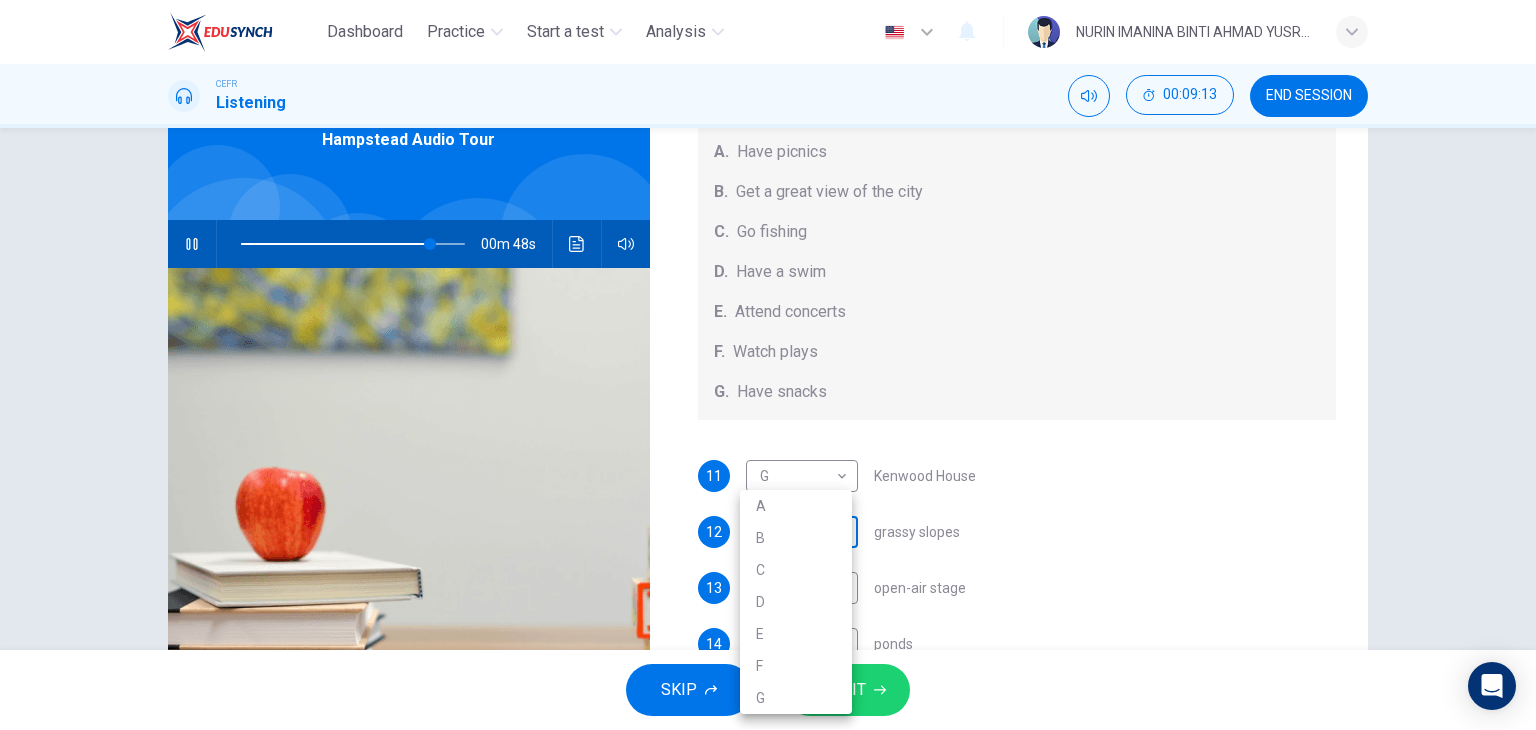 click on "Dashboard Practice Start a test Analysis English en ​ [FIRST] [LAST] CEFR Listening 00:09:13 END SESSION Questions 11 - 15 Which activity can be done at each of the following locations on the heath? Choose  FIVE  answers below and select the correct letter,  A-G , next to the questions. Activities A. Have picnics B. Get a great view of the city C. Go fishing D. Have a swim E. Attend concerts F. Watch plays G. Have snacks 11 G G ​ Kenwood House 12 ​ ​ grassy slopes 13 E E ​ open-air stage 14 D D ​ ponds 15 B B ​ Parliament Hill Hampstead Audio Tour 00m 48s SKIP SUBMIT EduSynch - Online Language Proficiency Testing
Dashboard Practice Start a test Analysis Notifications © Copyright  2025 A B C D E F G" at bounding box center [768, 365] 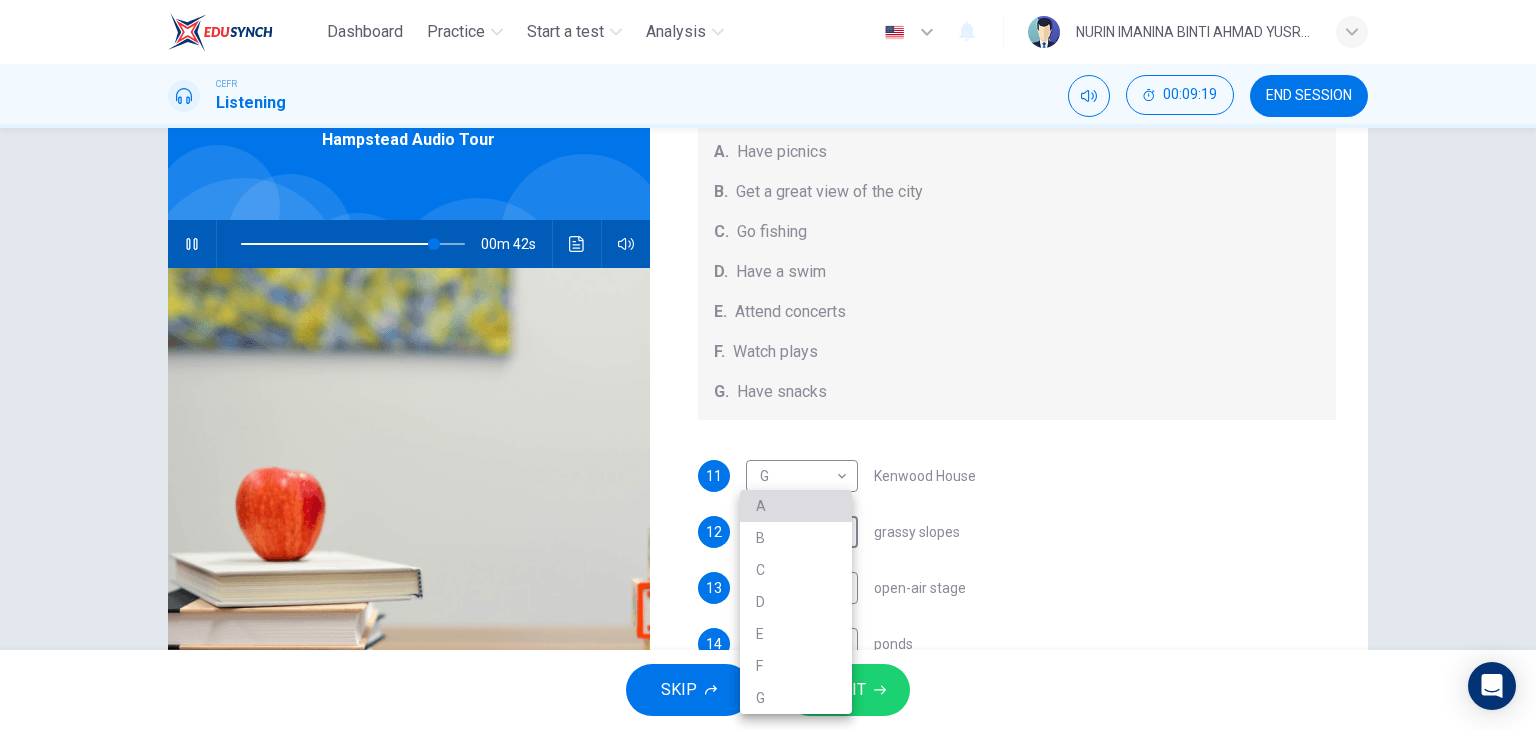 click on "A" at bounding box center [796, 506] 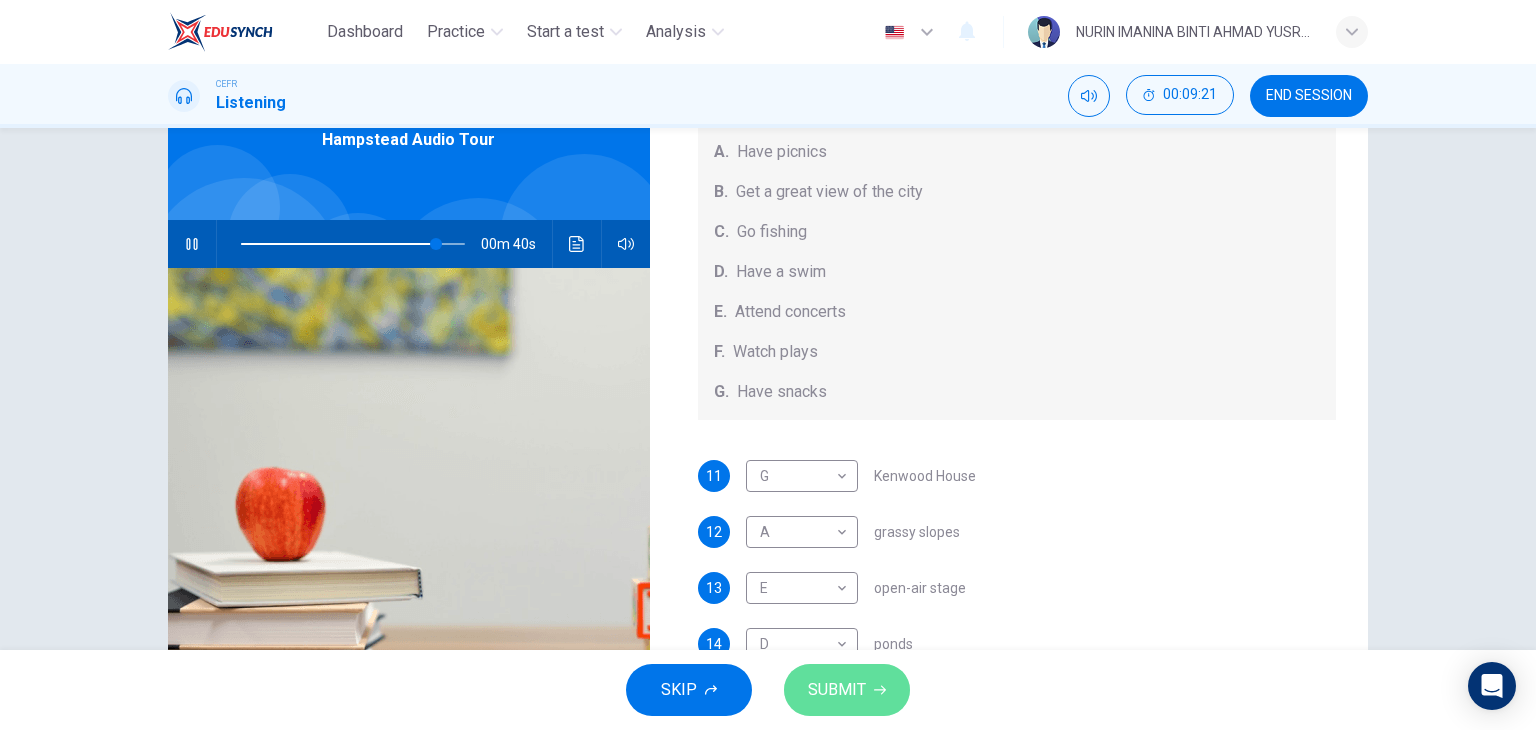 click on "SUBMIT" at bounding box center (837, 690) 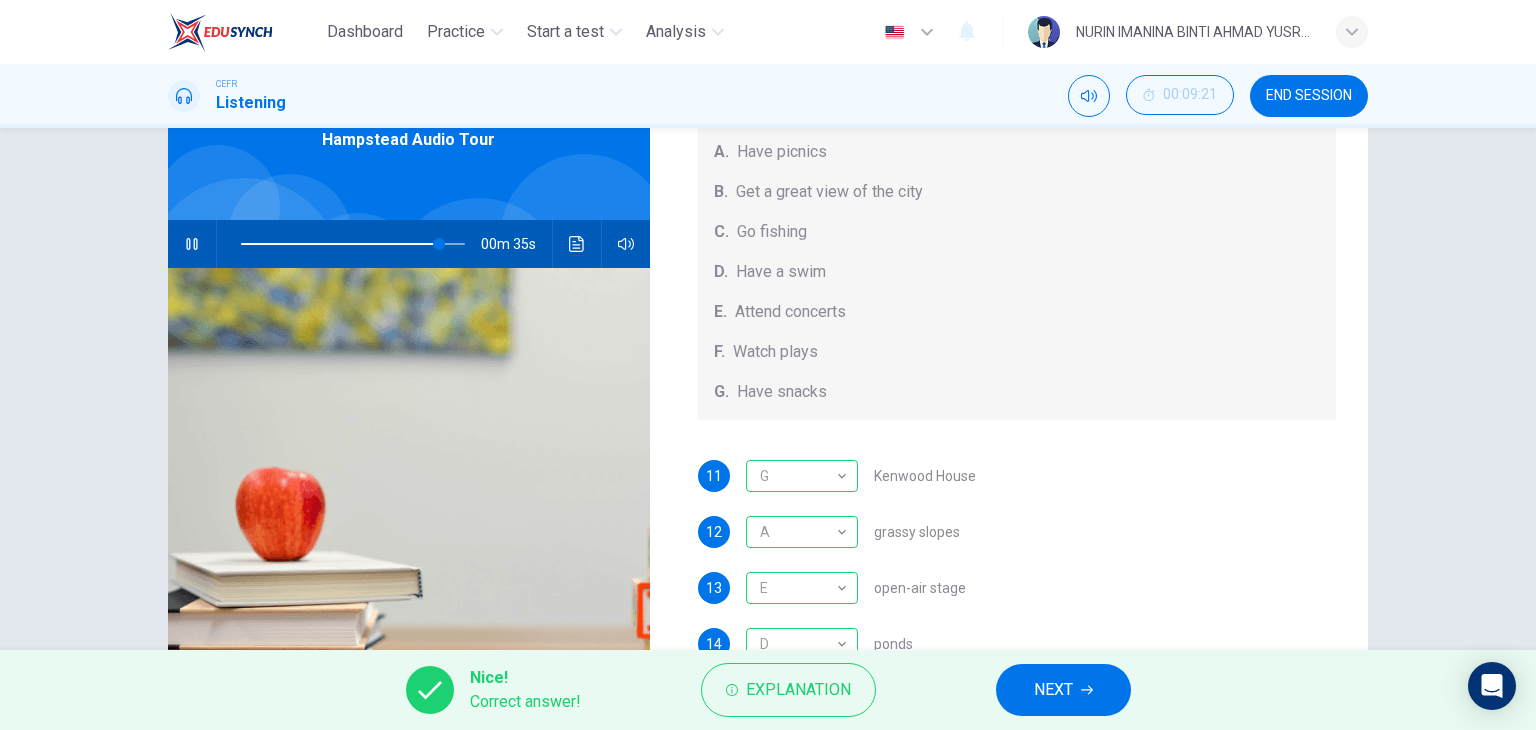 scroll, scrollTop: 253, scrollLeft: 0, axis: vertical 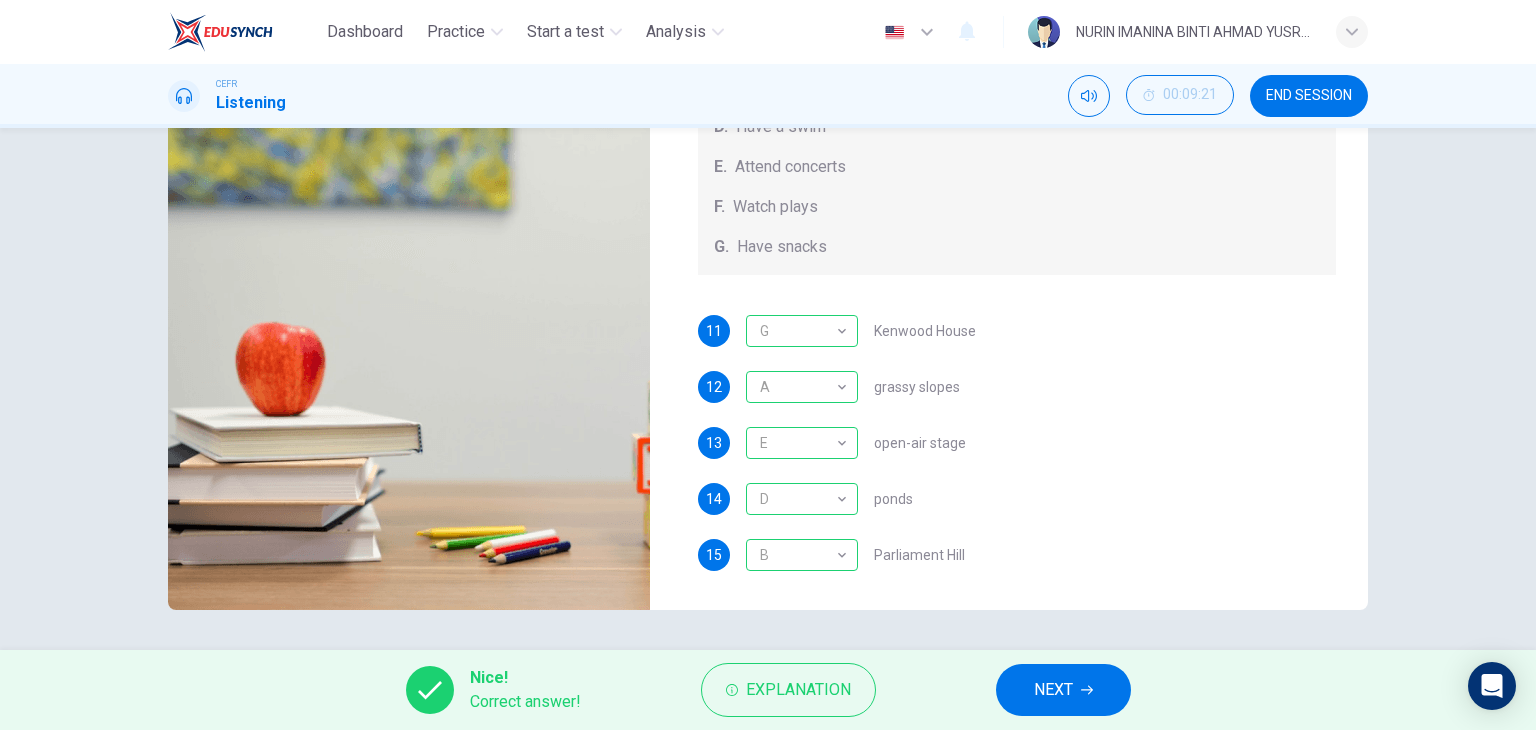 click on "NEXT" at bounding box center (1053, 690) 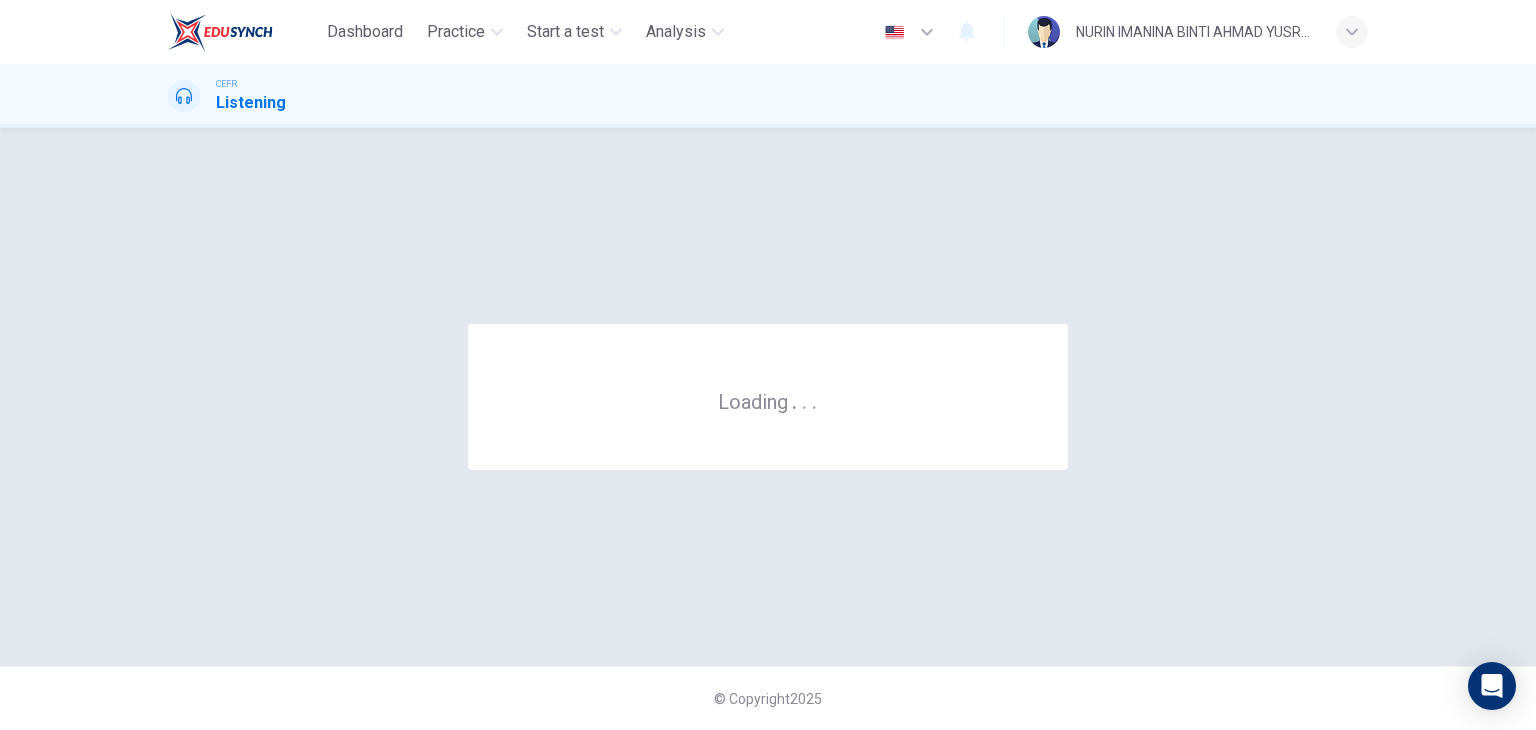 scroll, scrollTop: 0, scrollLeft: 0, axis: both 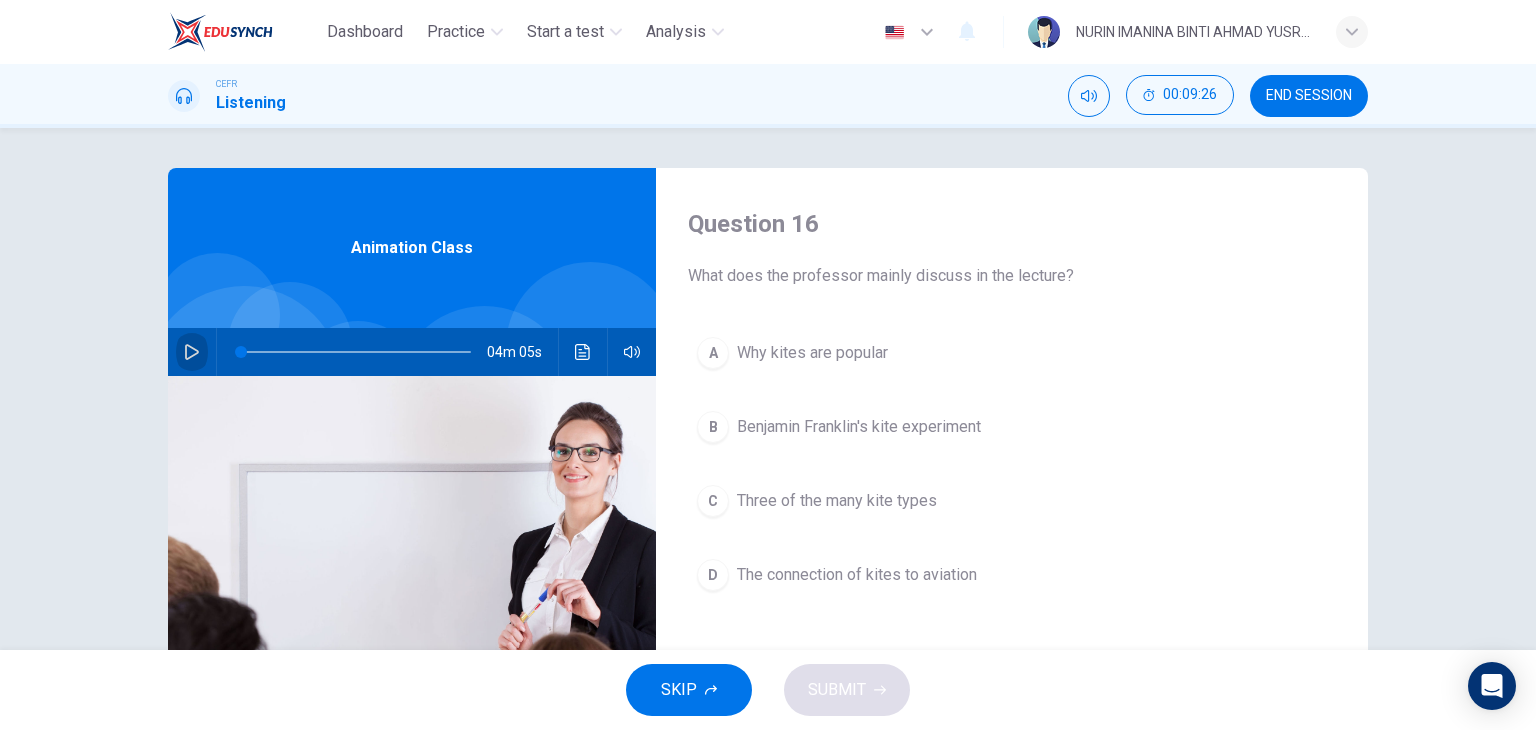 click at bounding box center [192, 352] 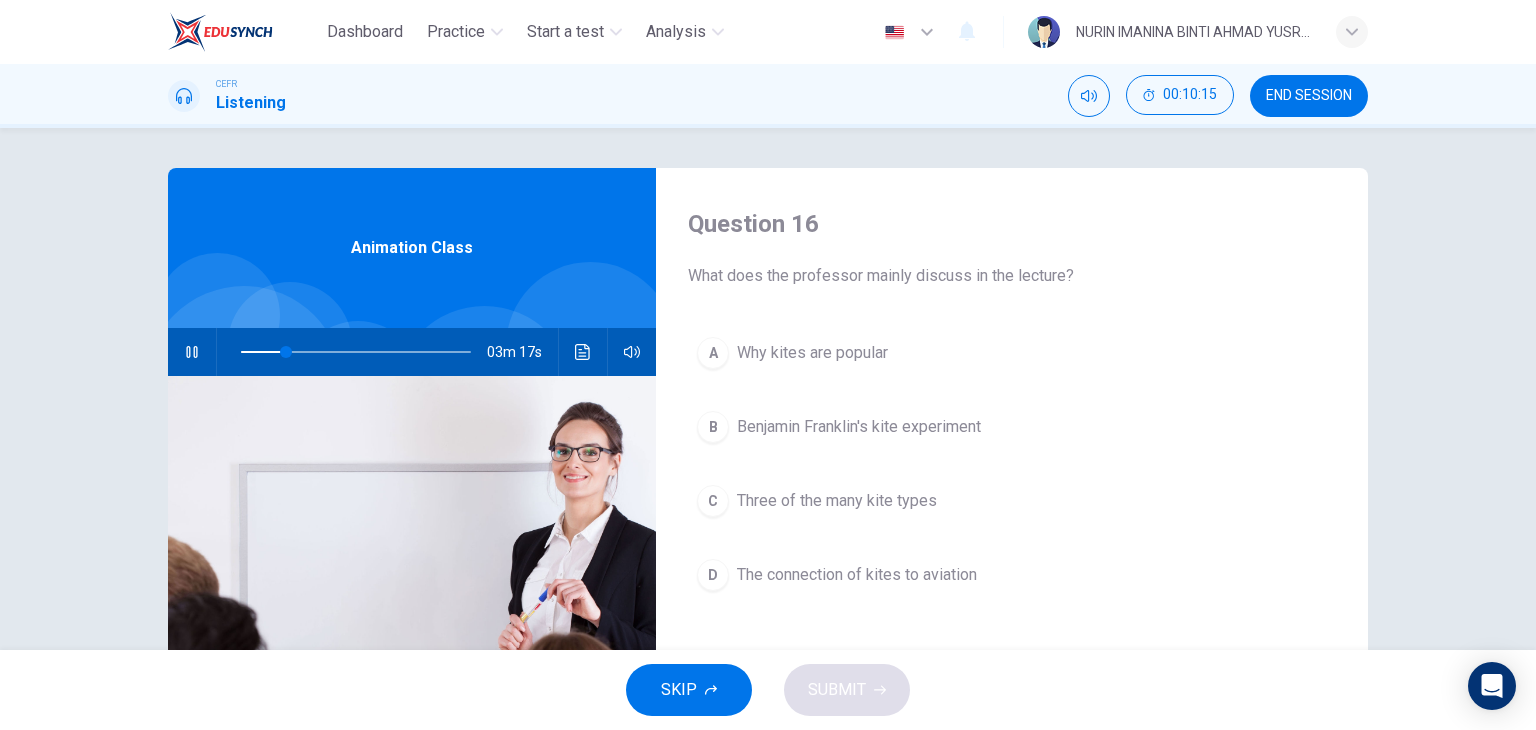 click on "C" at bounding box center [713, 353] 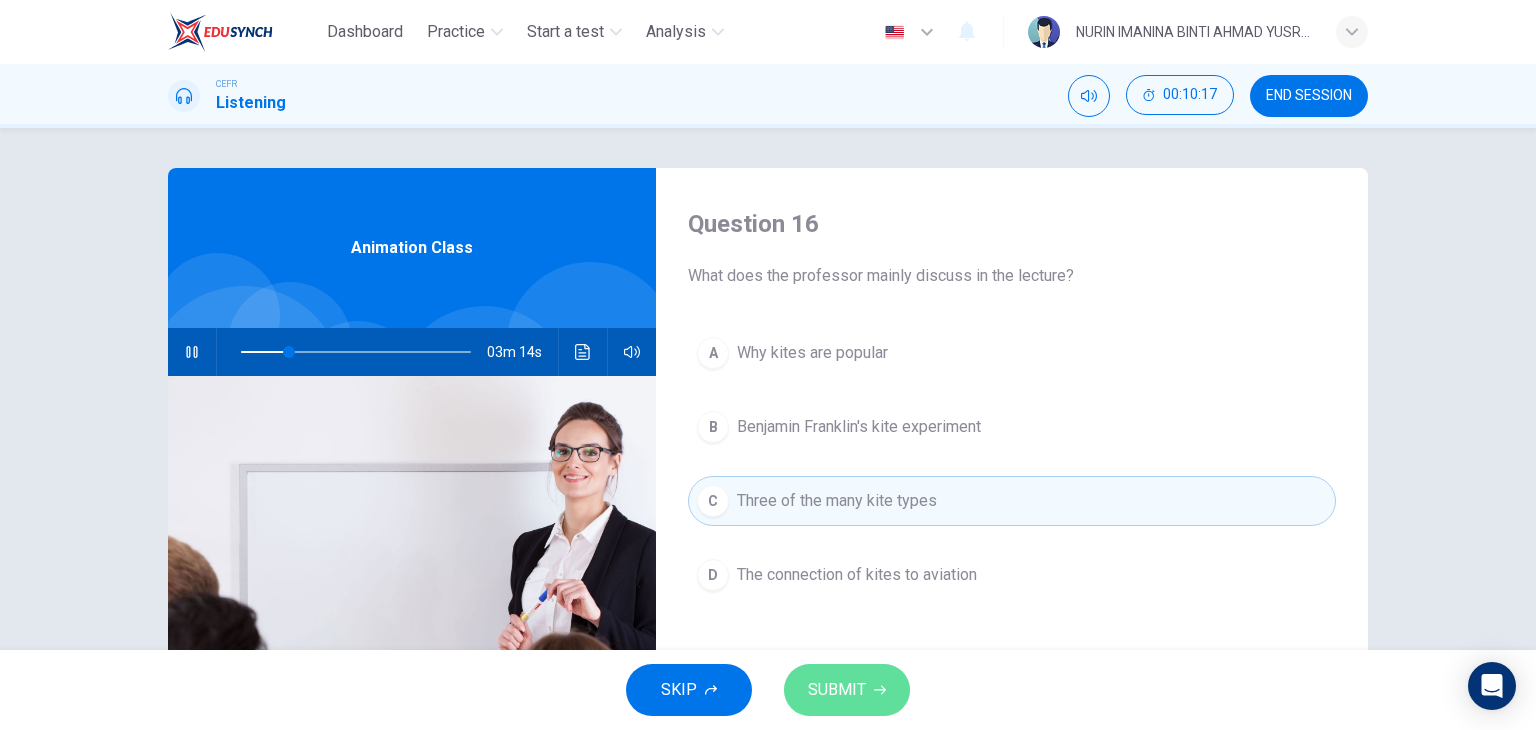 click on "SUBMIT" at bounding box center [837, 690] 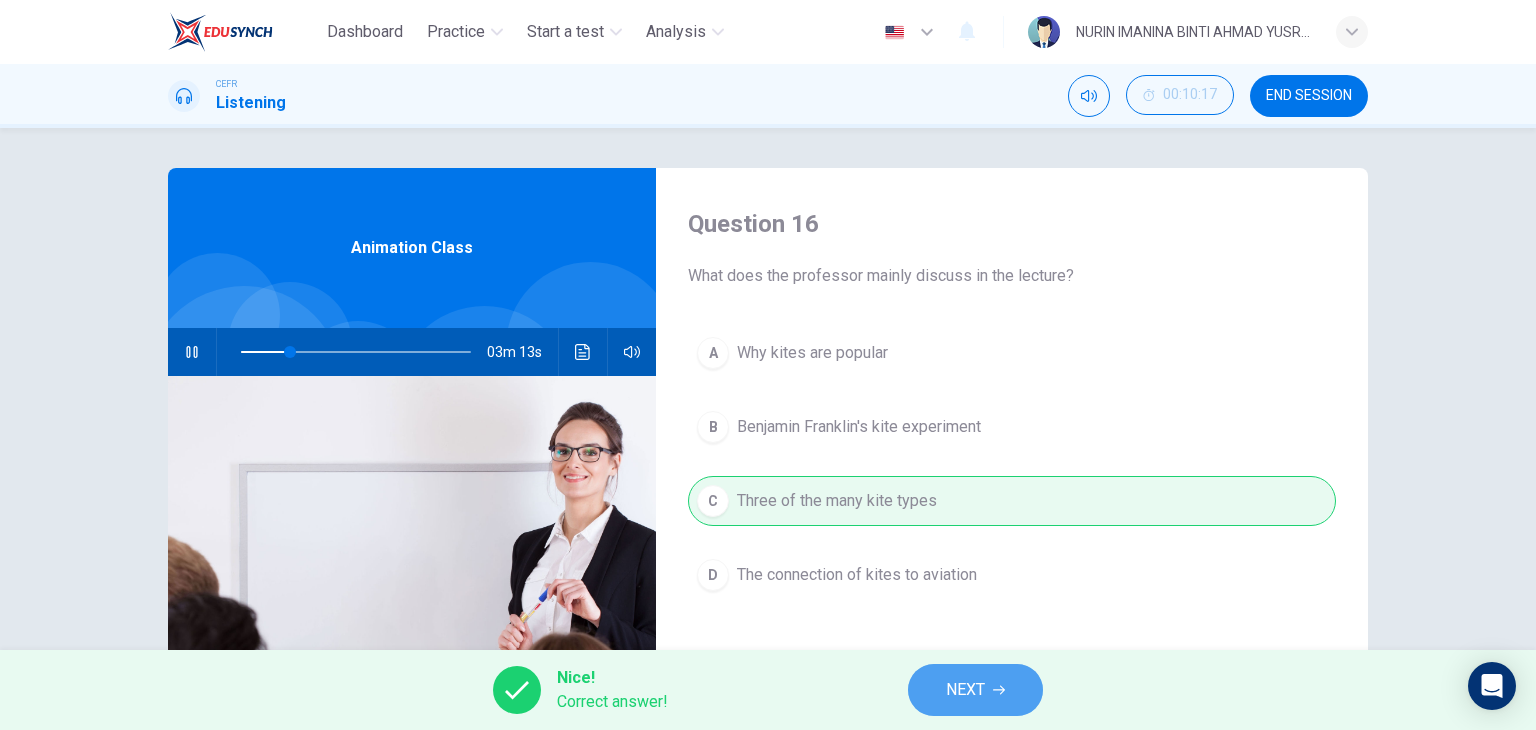 click on "NEXT" at bounding box center (975, 690) 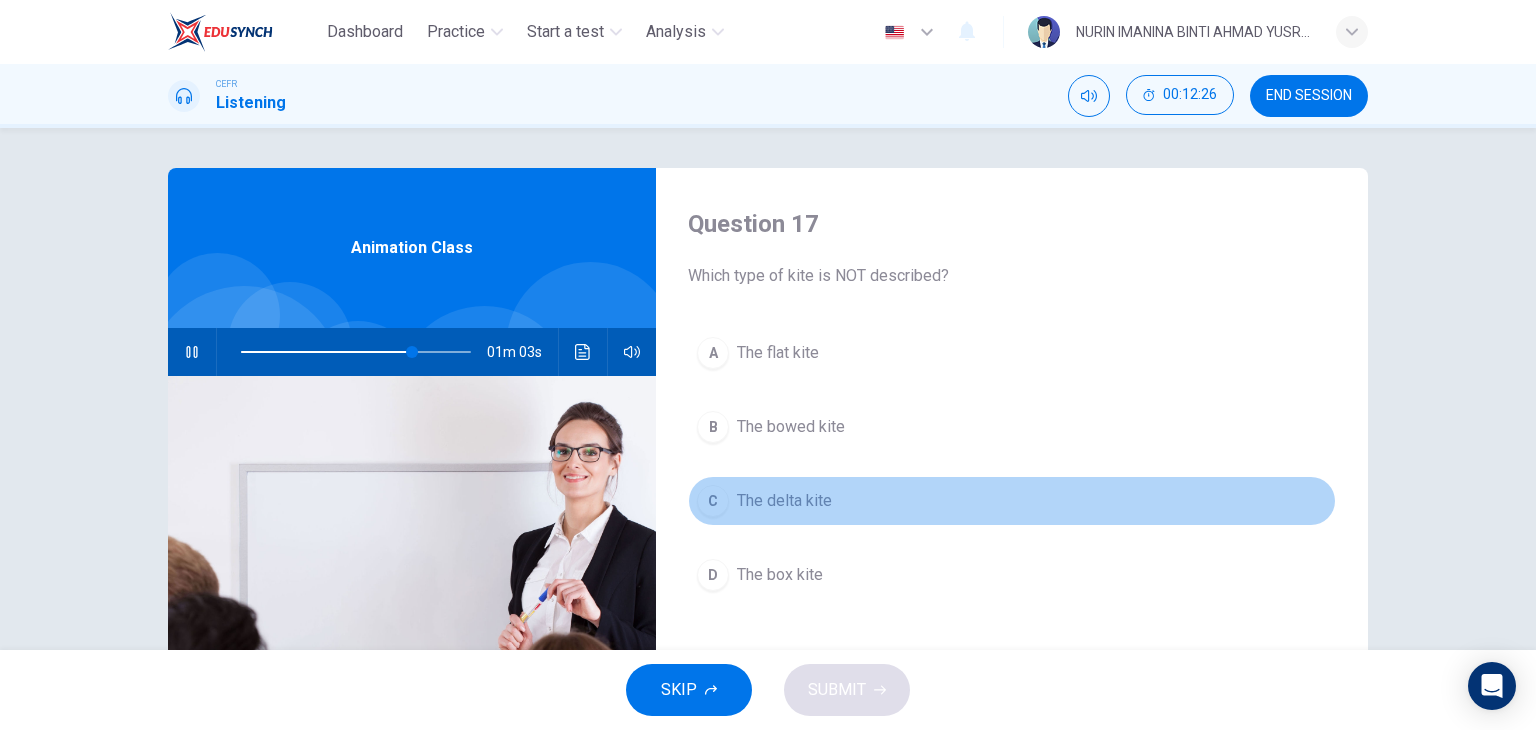 click on "C" at bounding box center (713, 353) 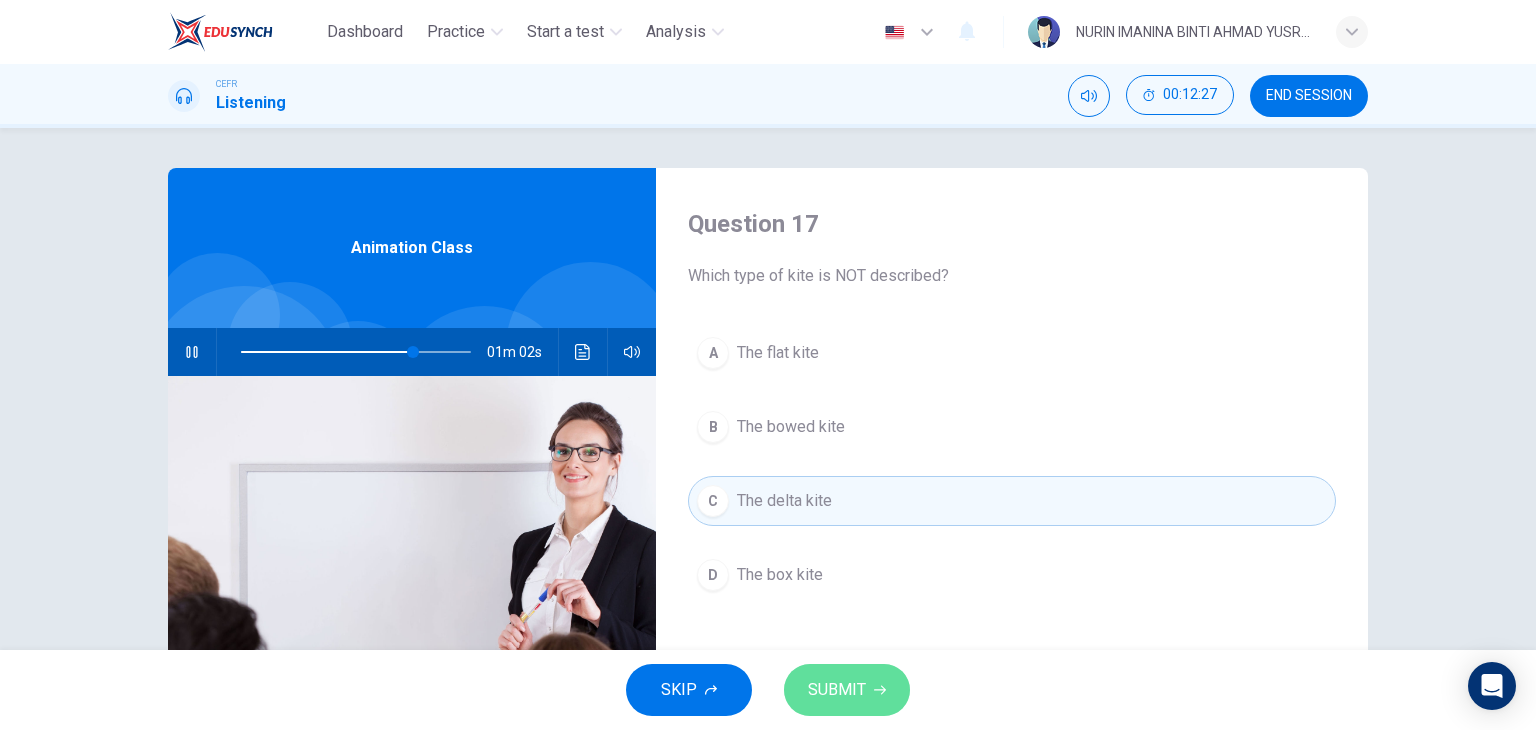click on "SUBMIT" at bounding box center [837, 690] 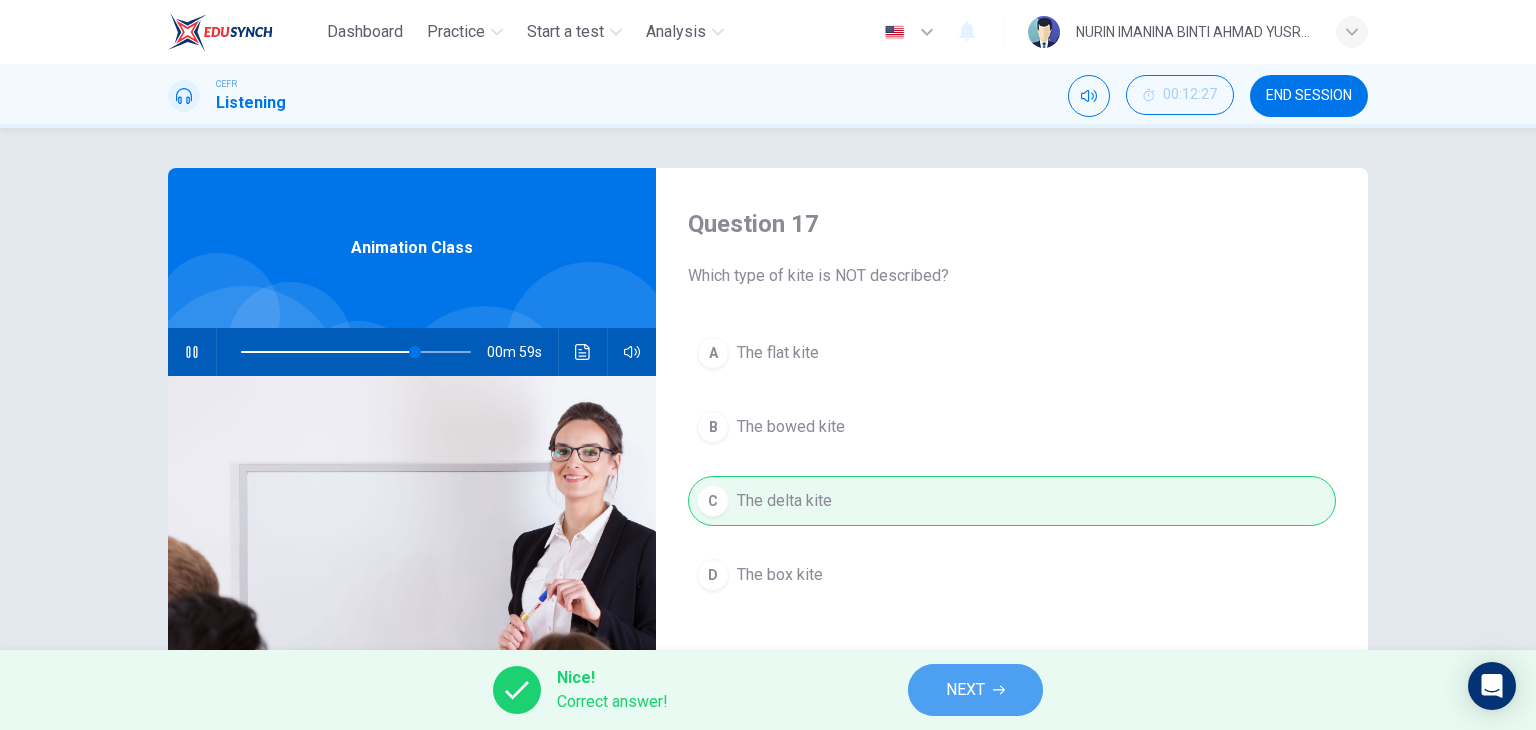 click on "NEXT" at bounding box center [965, 690] 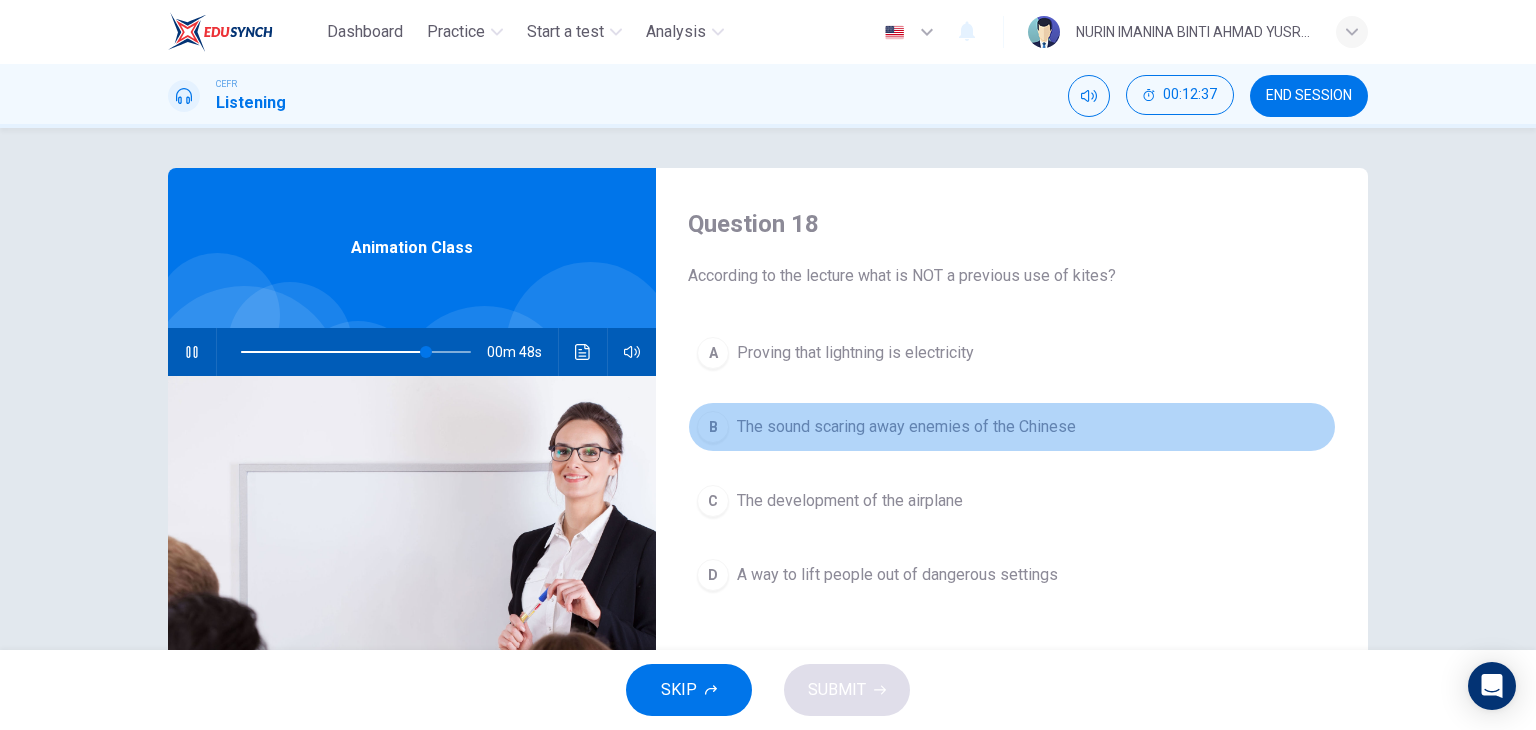 click on "B The sound scaring away enemies of the Chinese" at bounding box center [1012, 427] 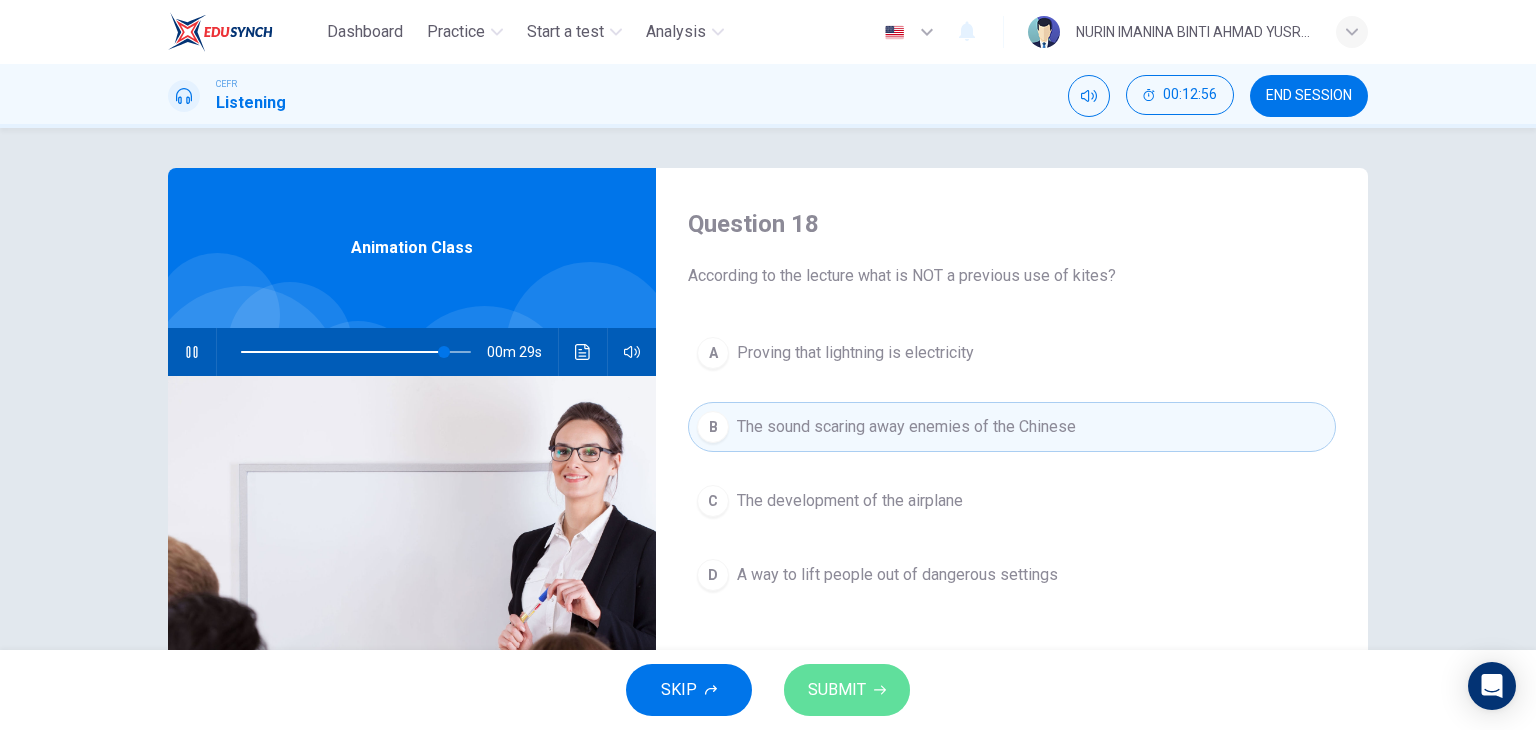 click on "SUBMIT" at bounding box center [837, 690] 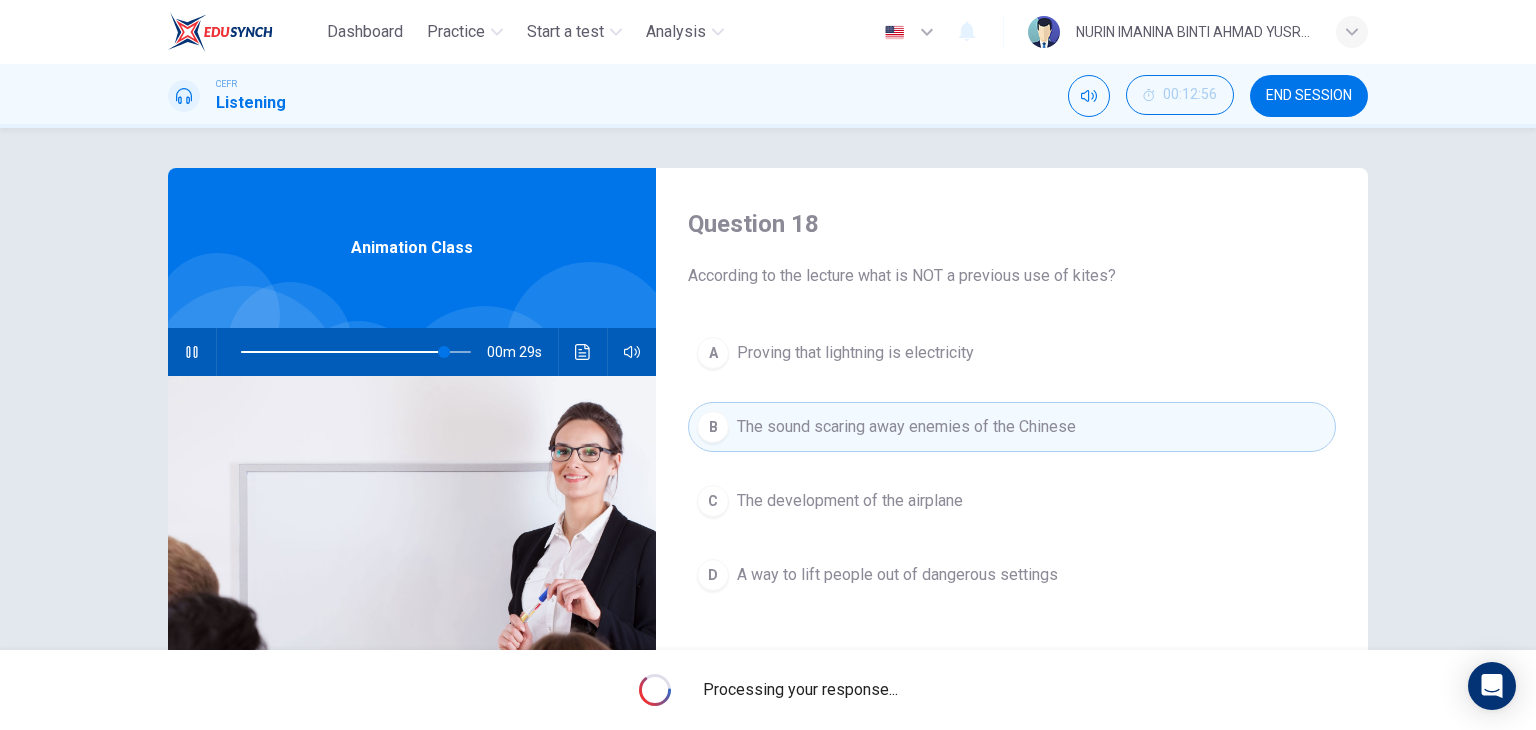 click on "Processing your response..." at bounding box center (800, 690) 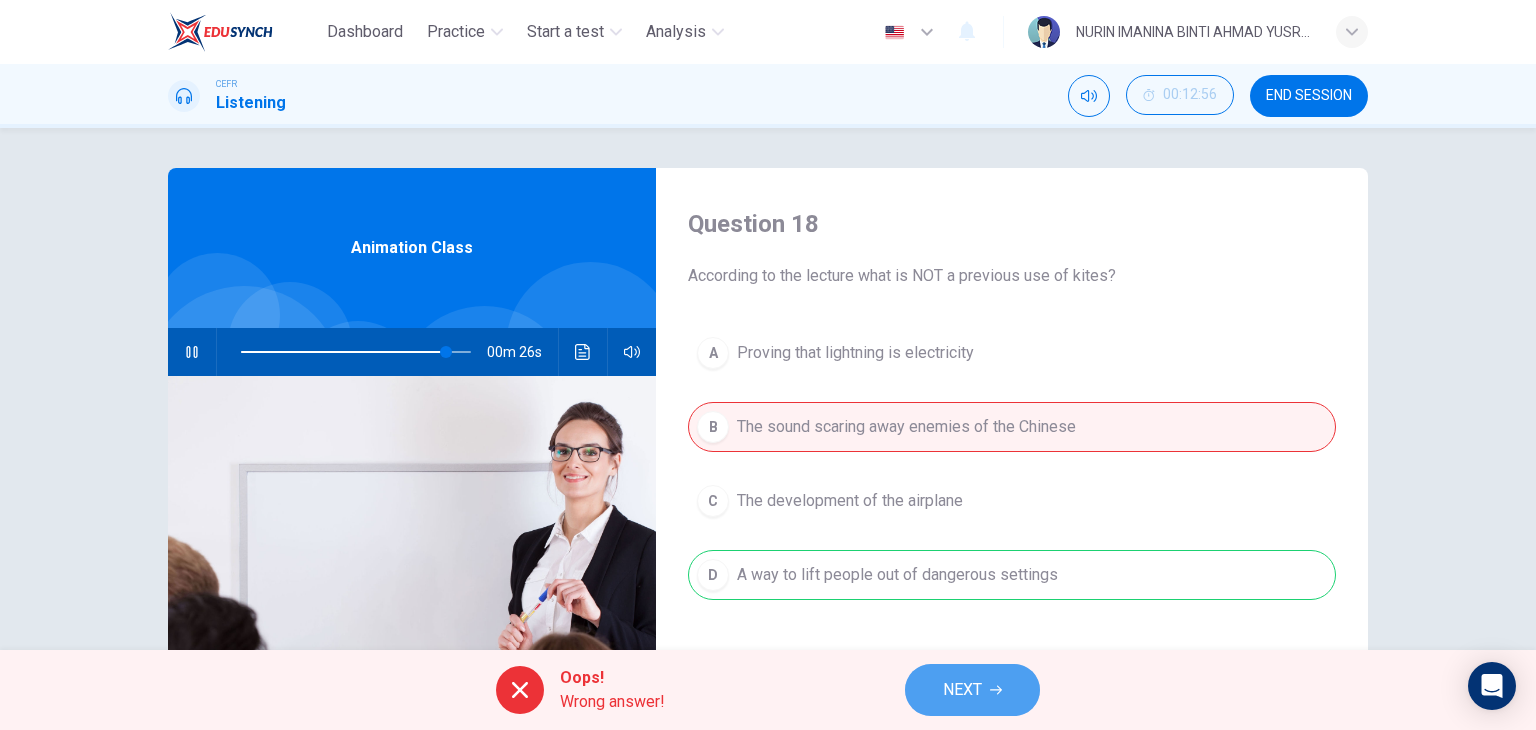 click on "NEXT" at bounding box center [972, 690] 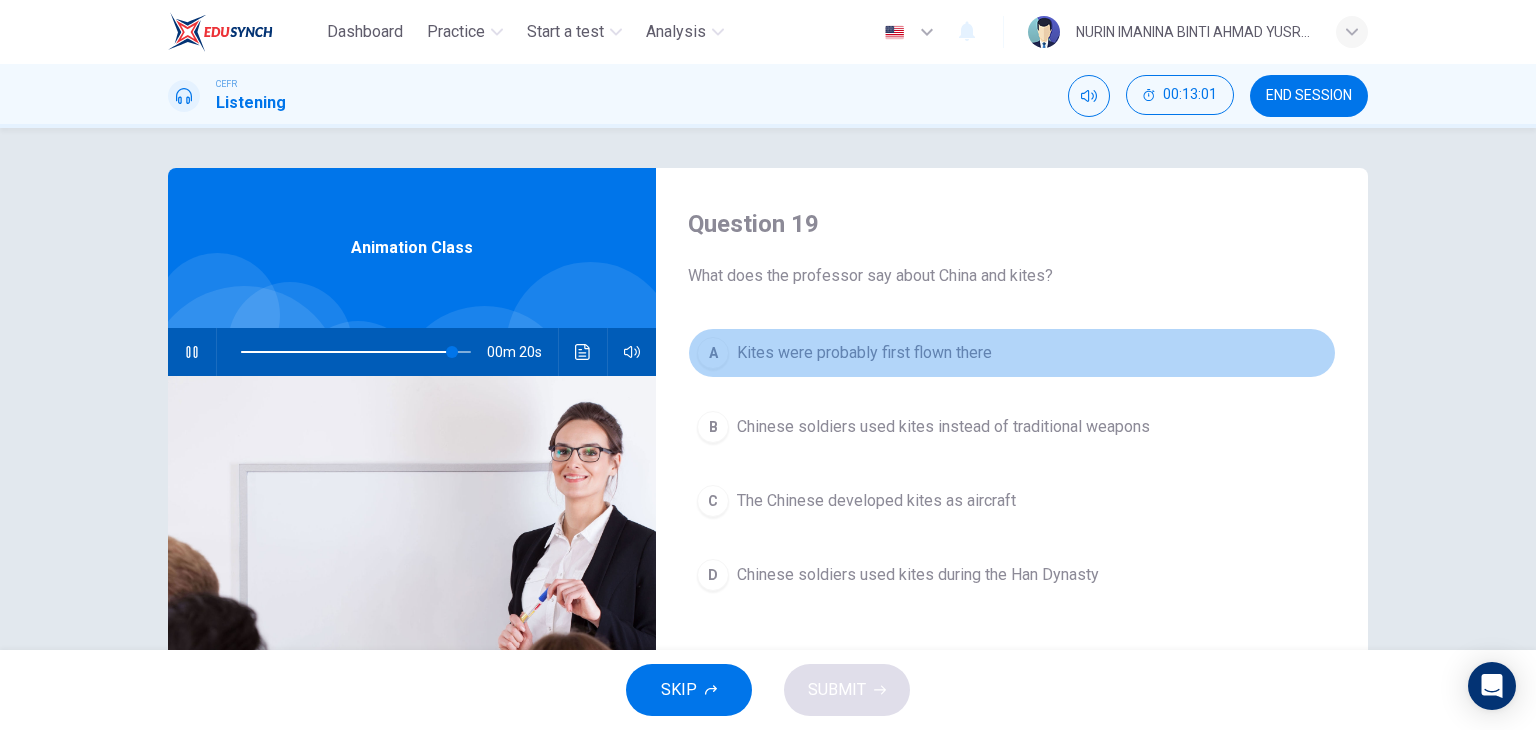 click on "Kites were probably first flown there" at bounding box center [864, 353] 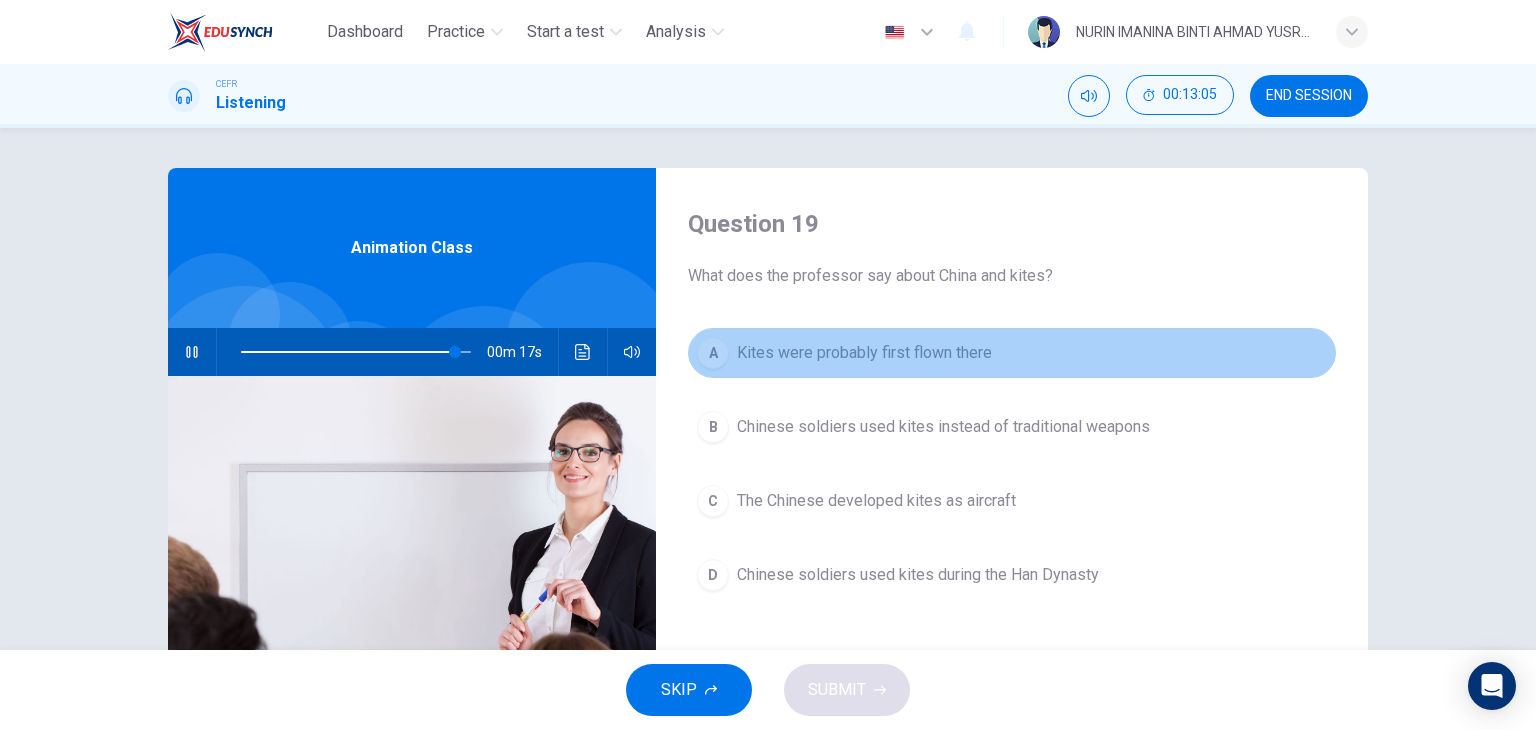 click on "A" at bounding box center [713, 353] 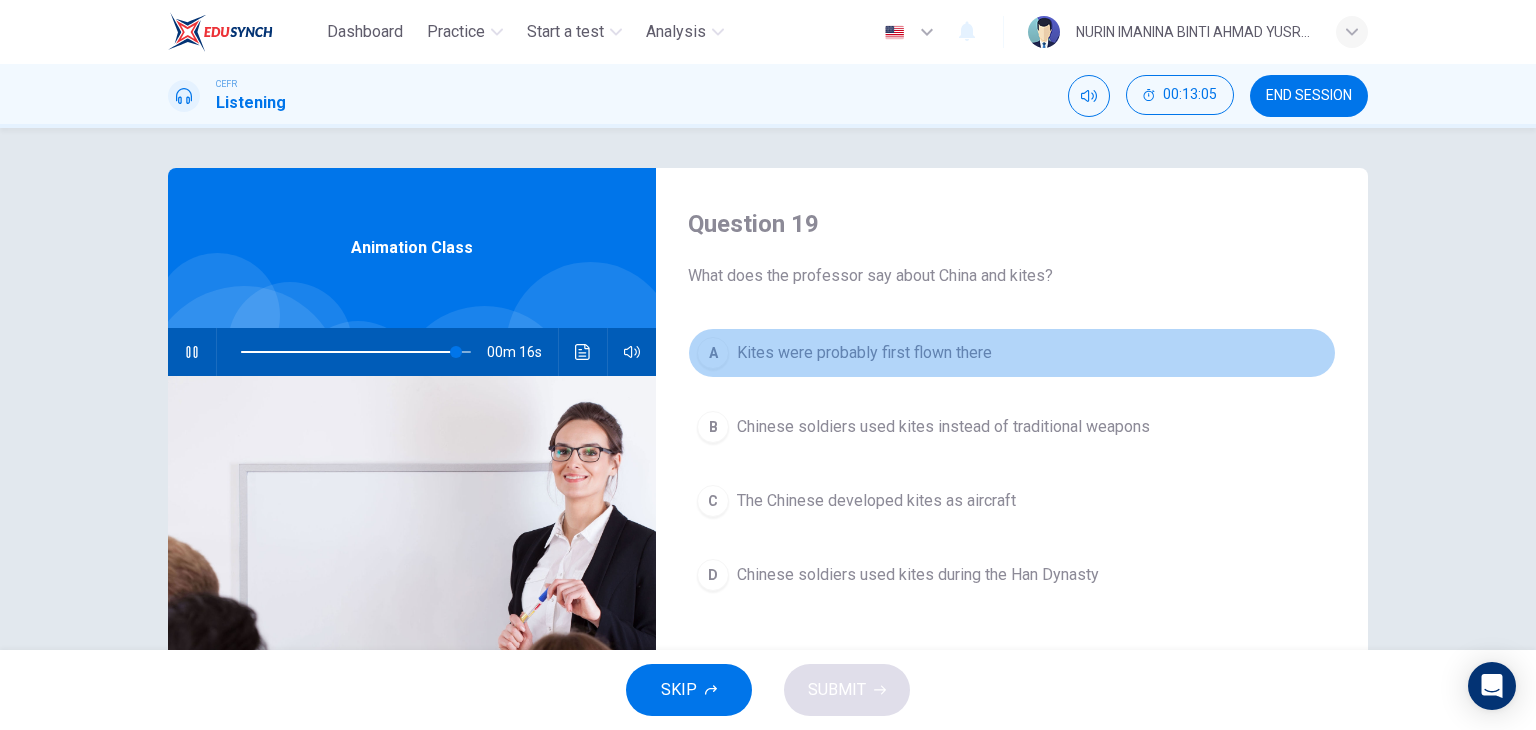 click on "A" at bounding box center [713, 353] 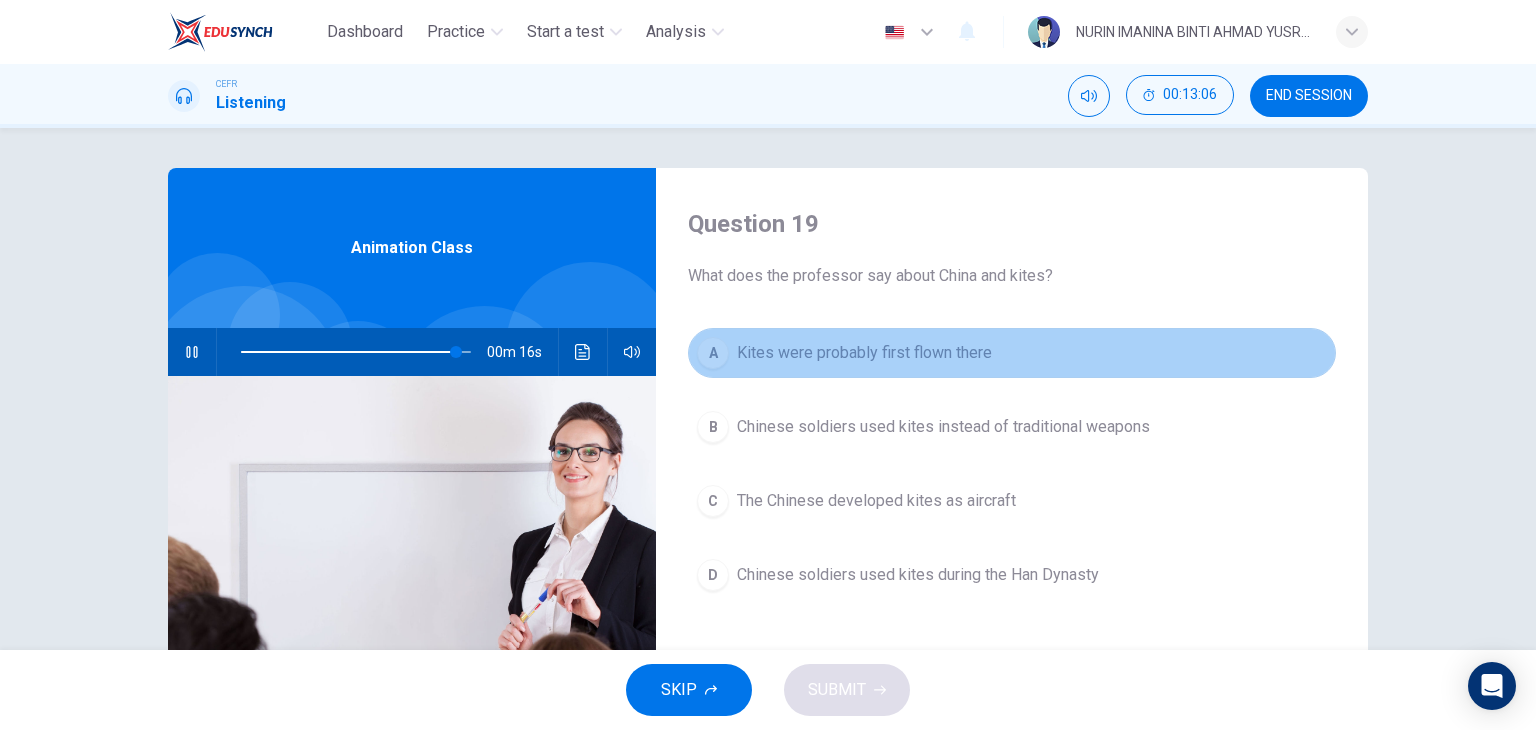 click on "A" at bounding box center [713, 353] 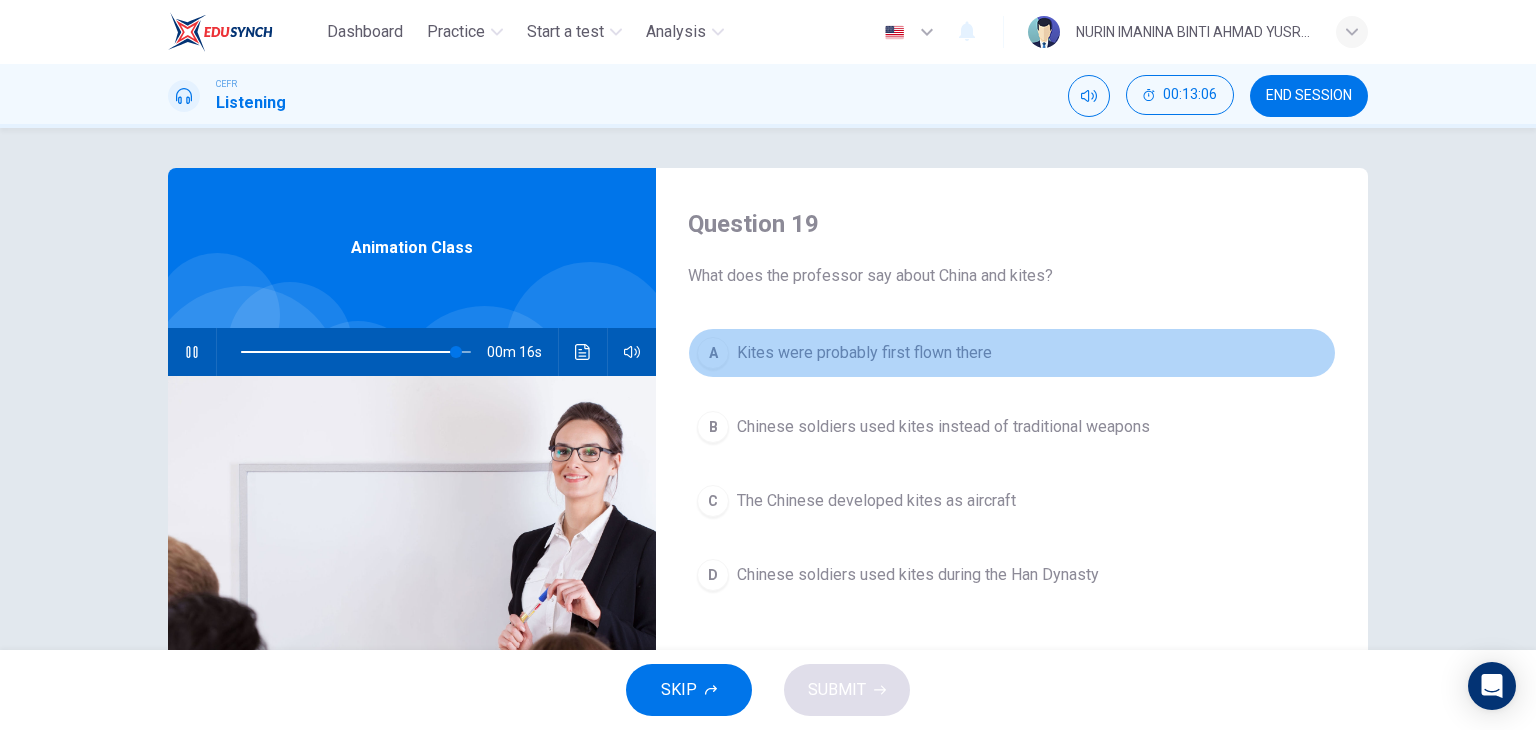 click on "A" at bounding box center [713, 353] 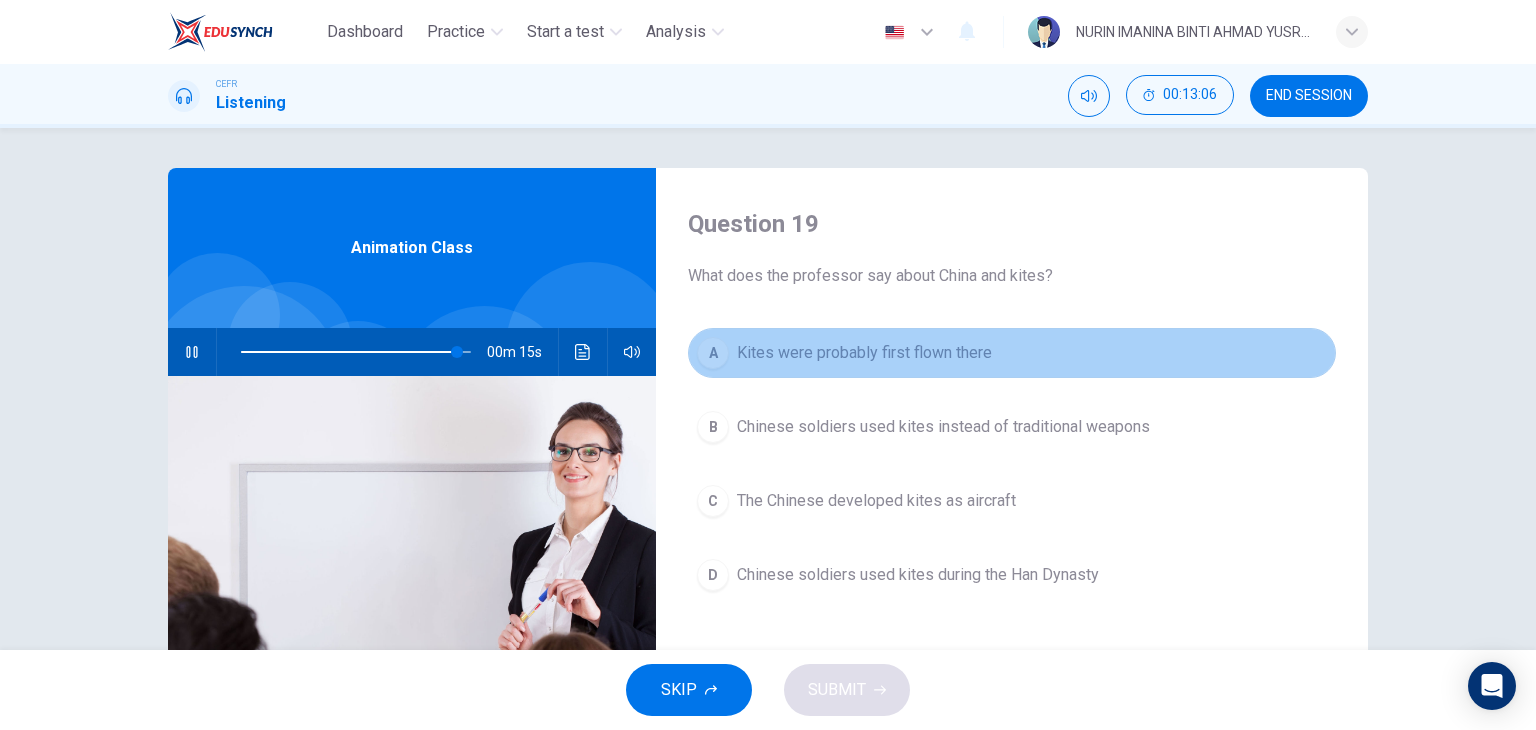click on "A" at bounding box center [713, 353] 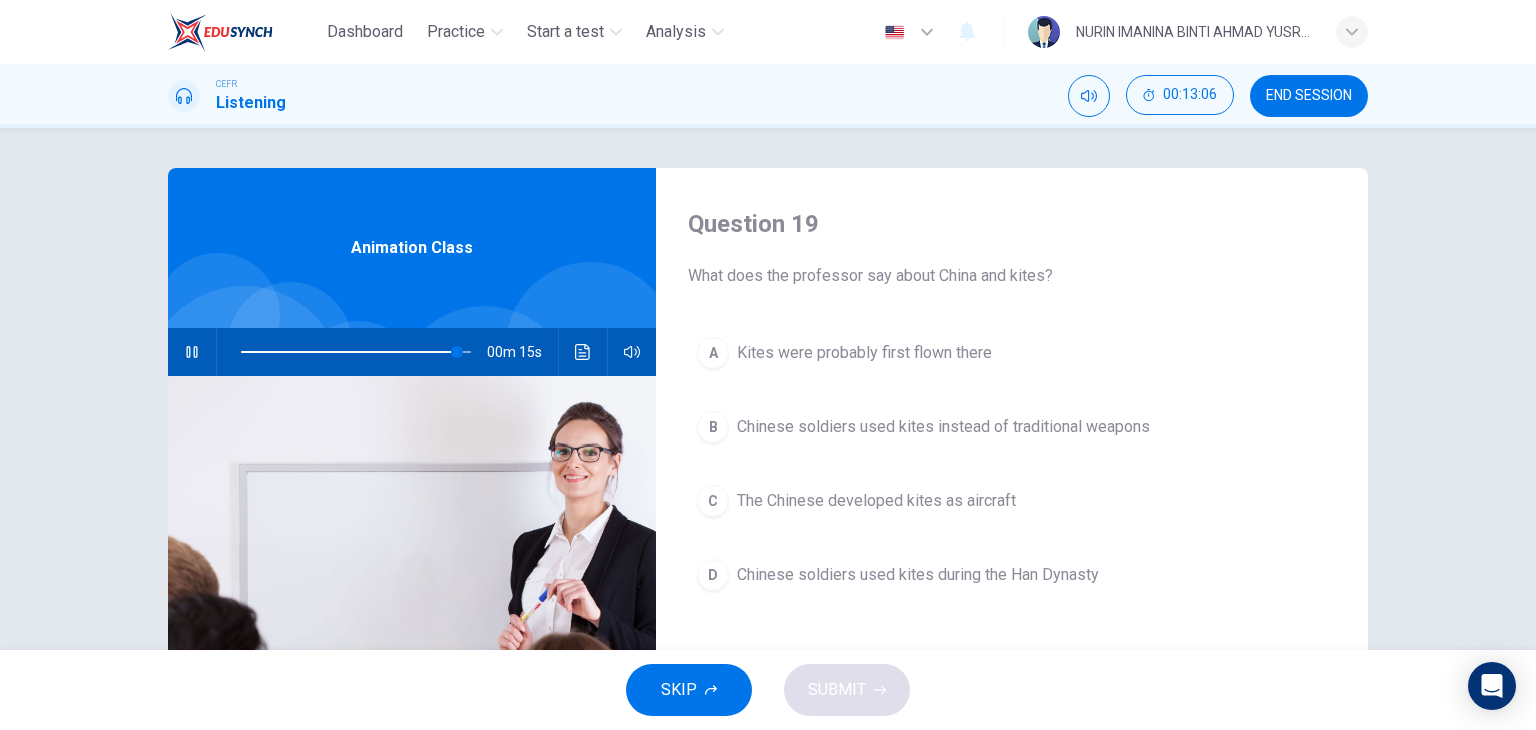 click on "A" at bounding box center (713, 353) 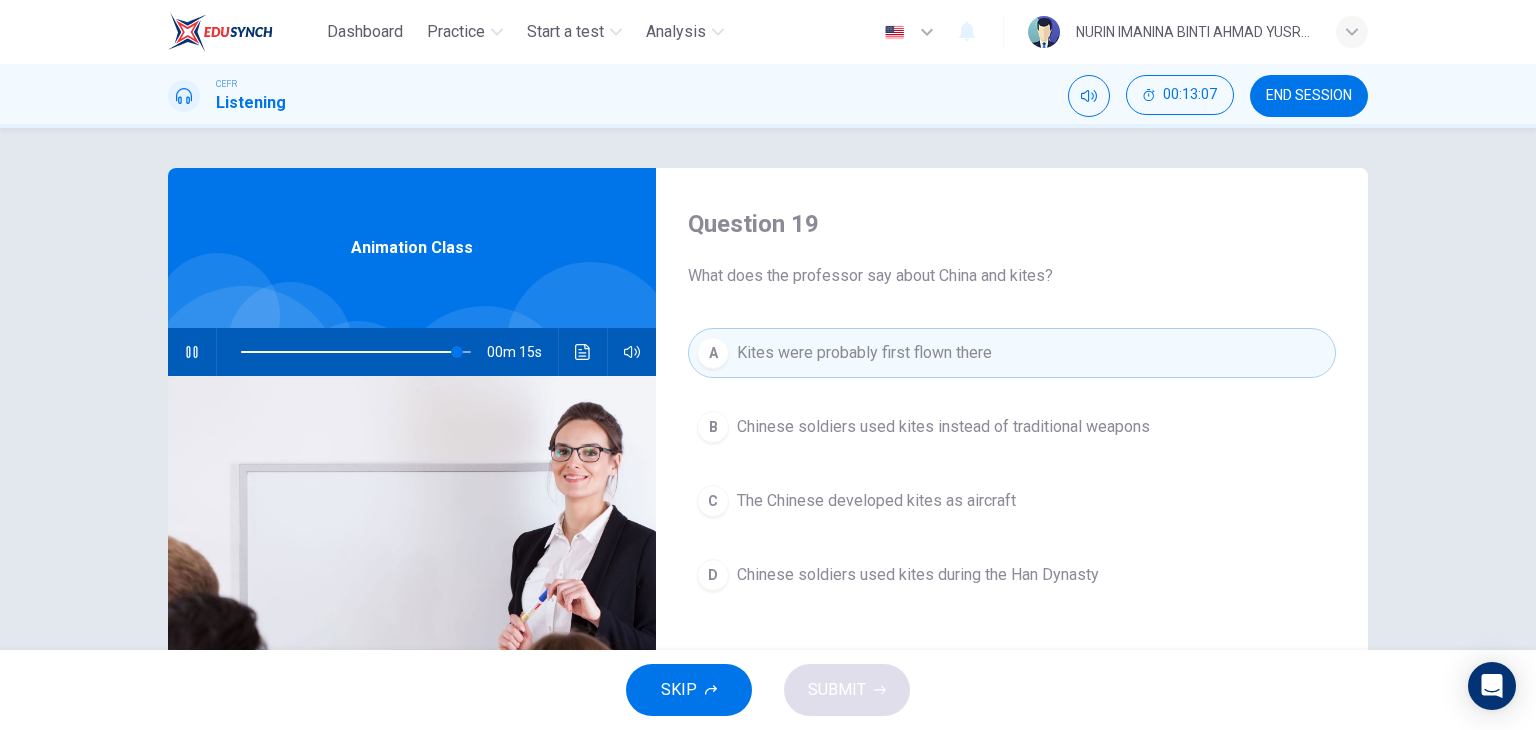 click on "A" at bounding box center (713, 353) 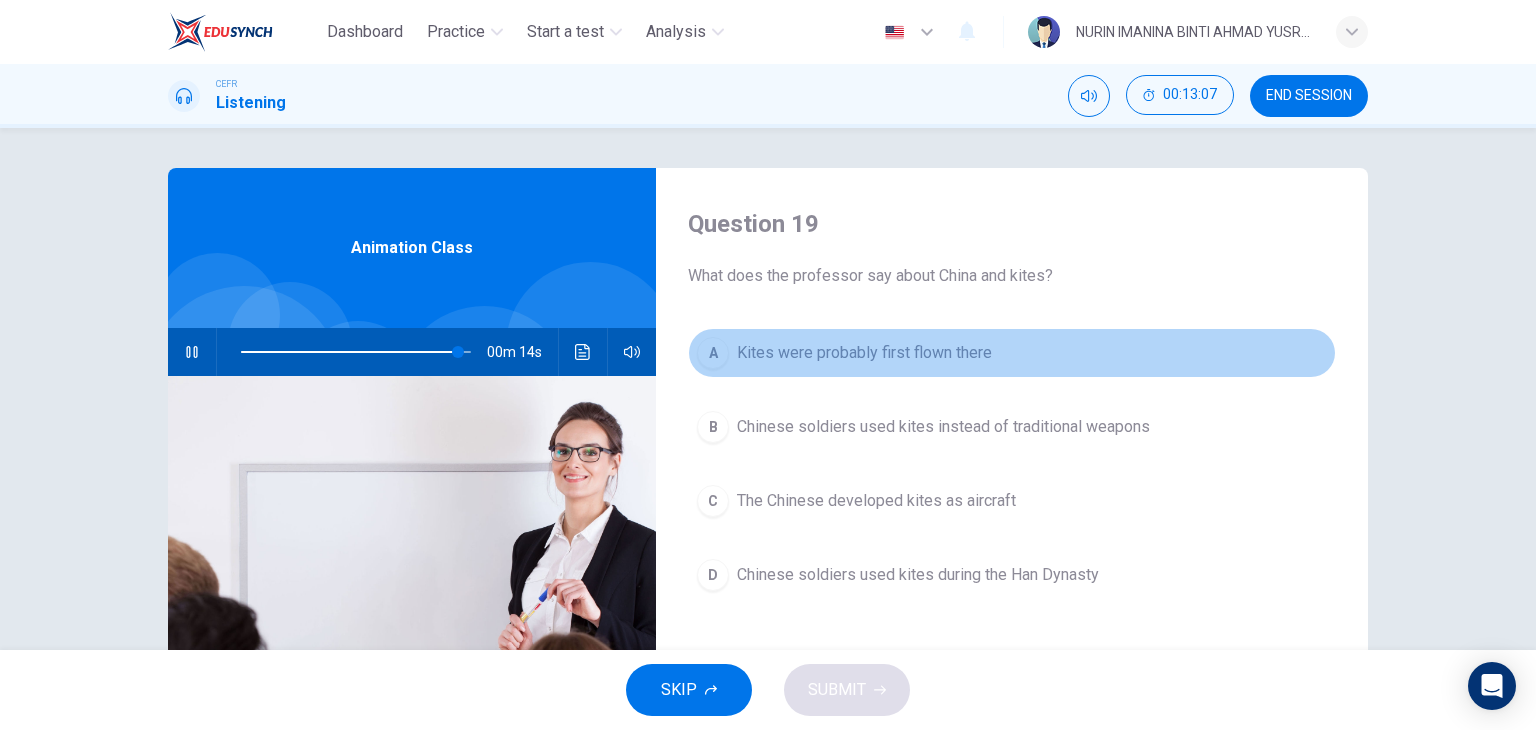 click on "A" at bounding box center (713, 353) 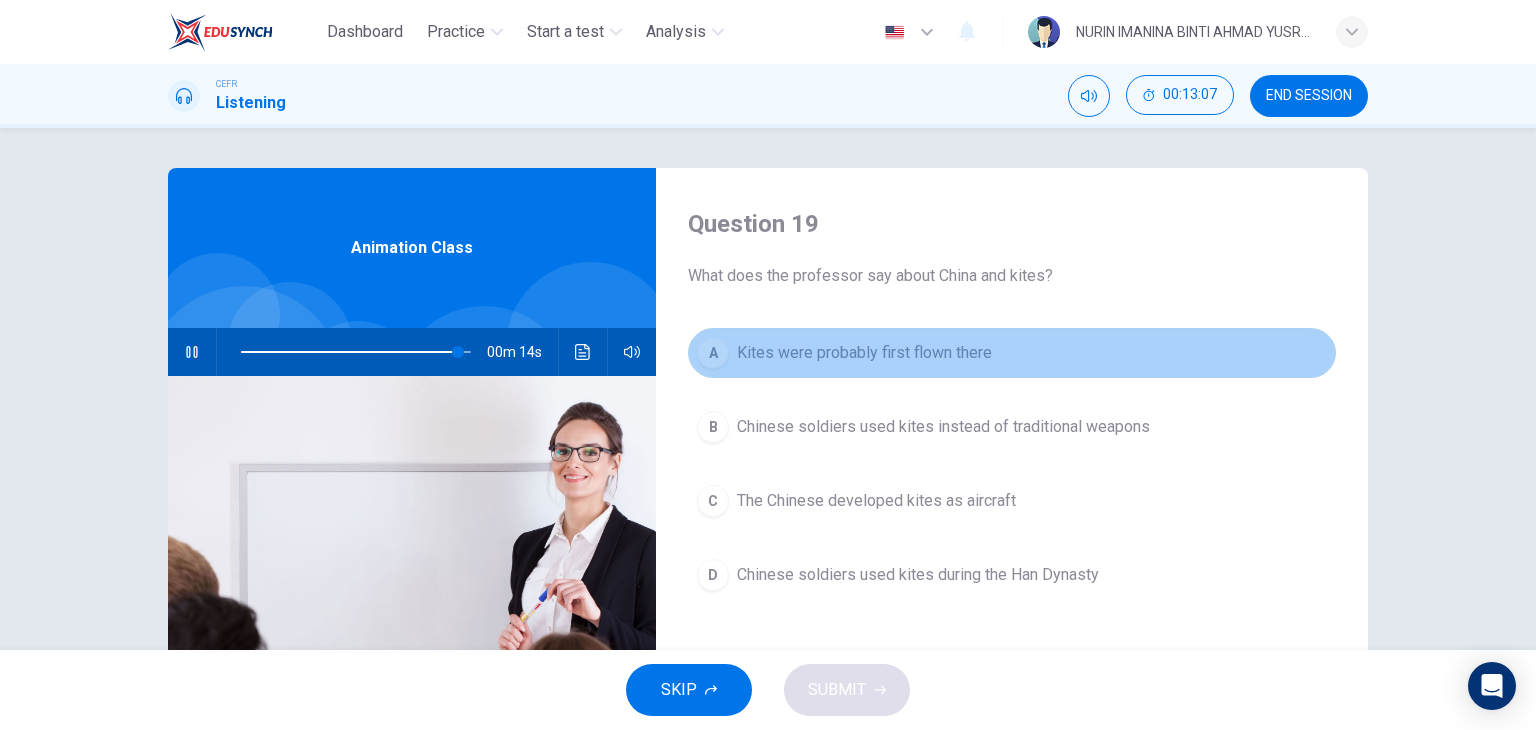click on "A" at bounding box center [713, 353] 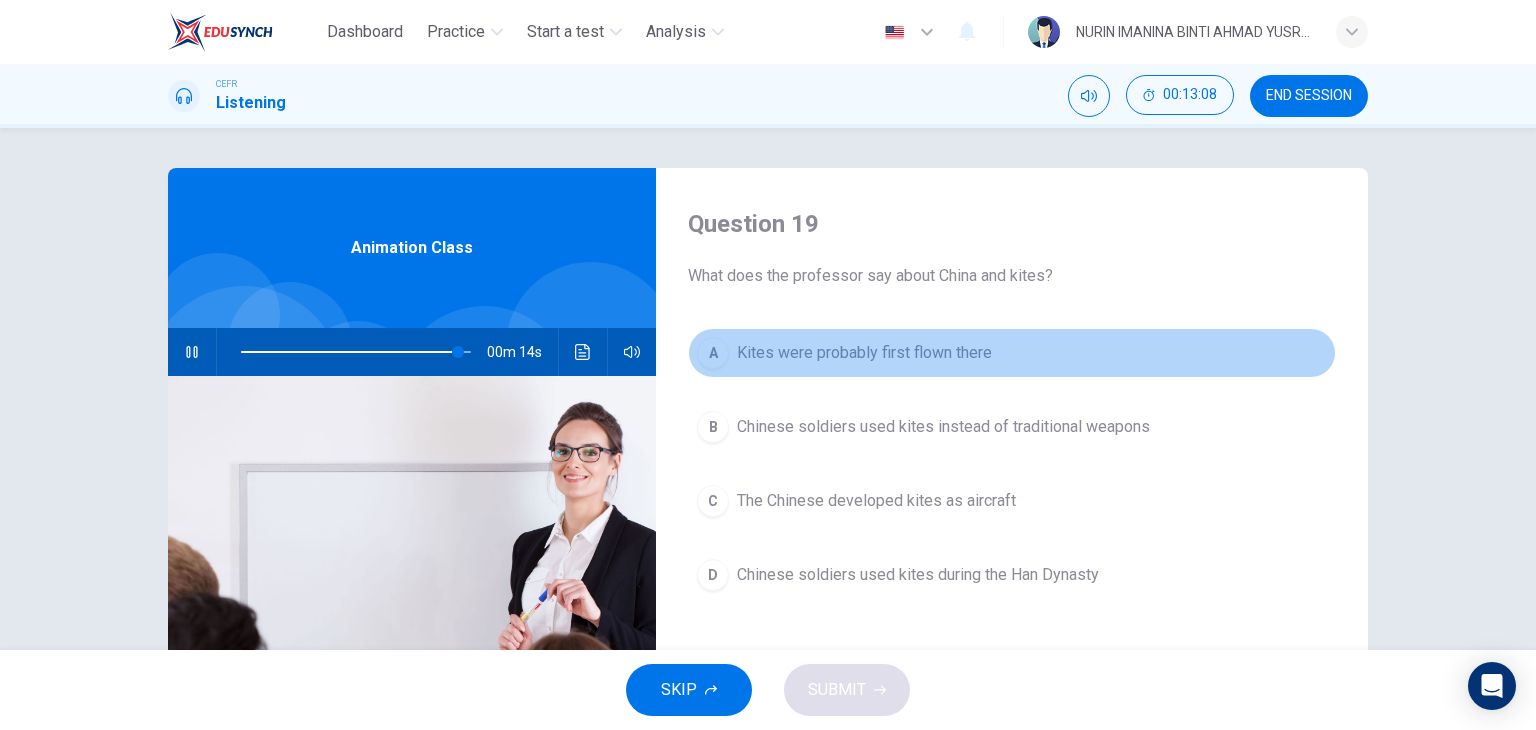 click on "A" at bounding box center (713, 353) 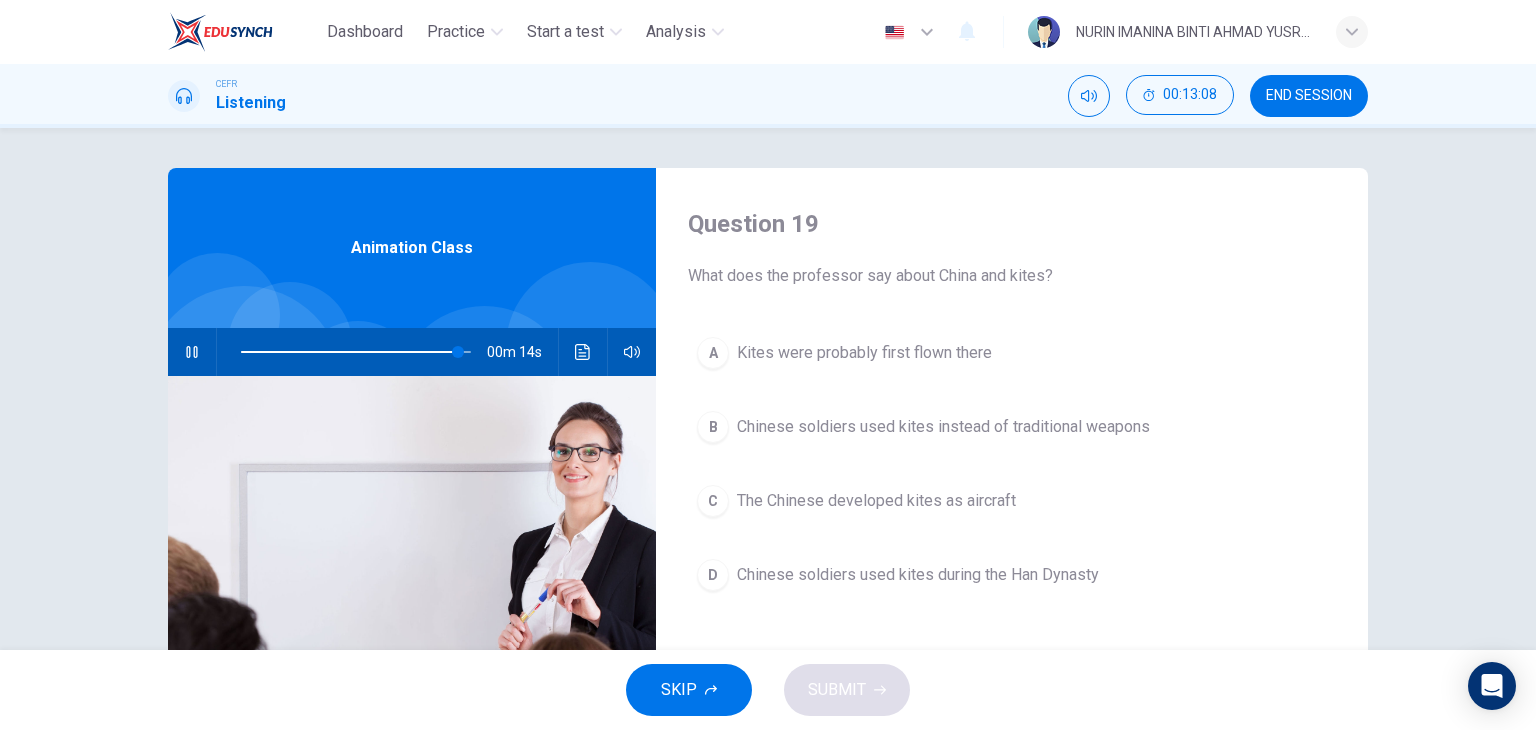 click on "A" at bounding box center [713, 353] 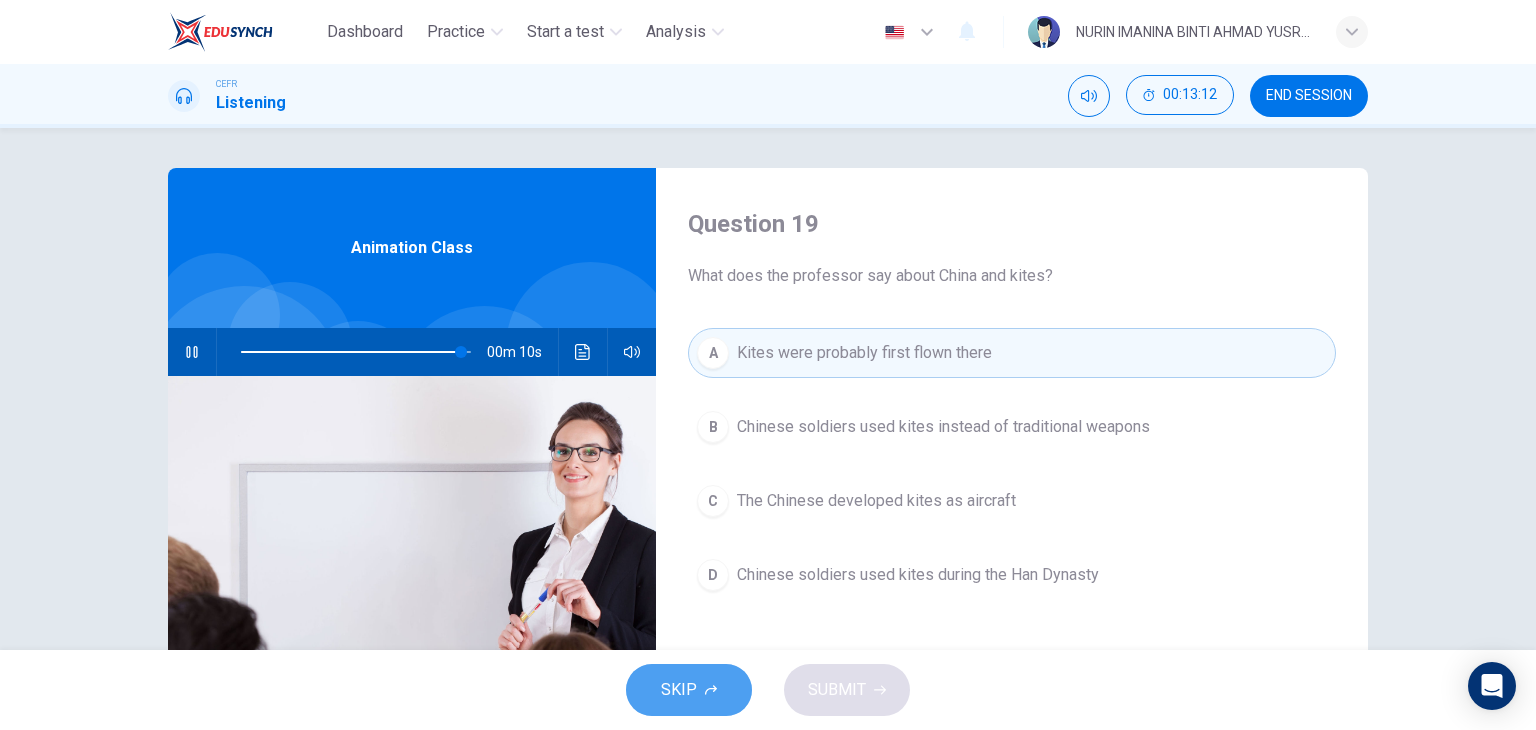 click on "SKIP" at bounding box center (679, 690) 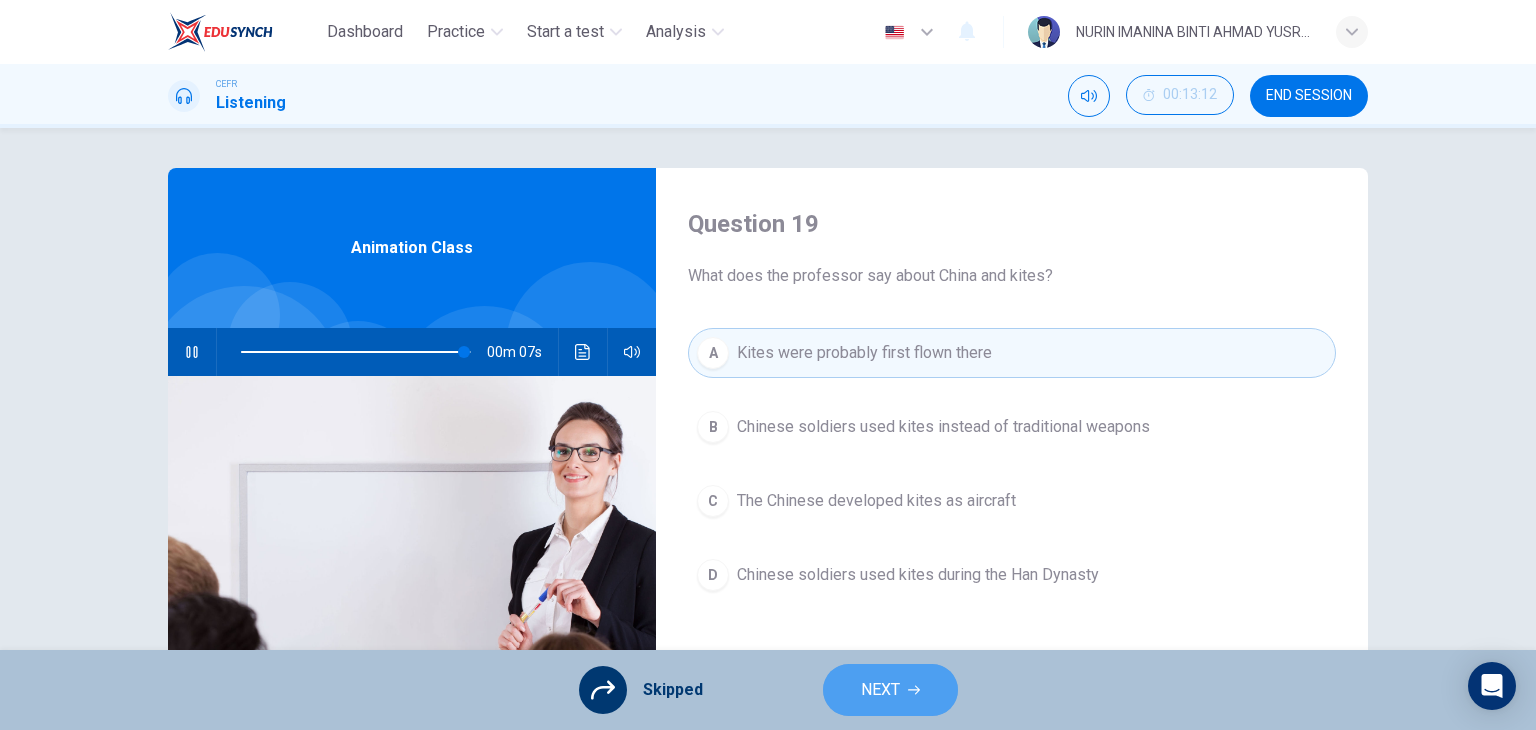 click on "NEXT" at bounding box center [890, 690] 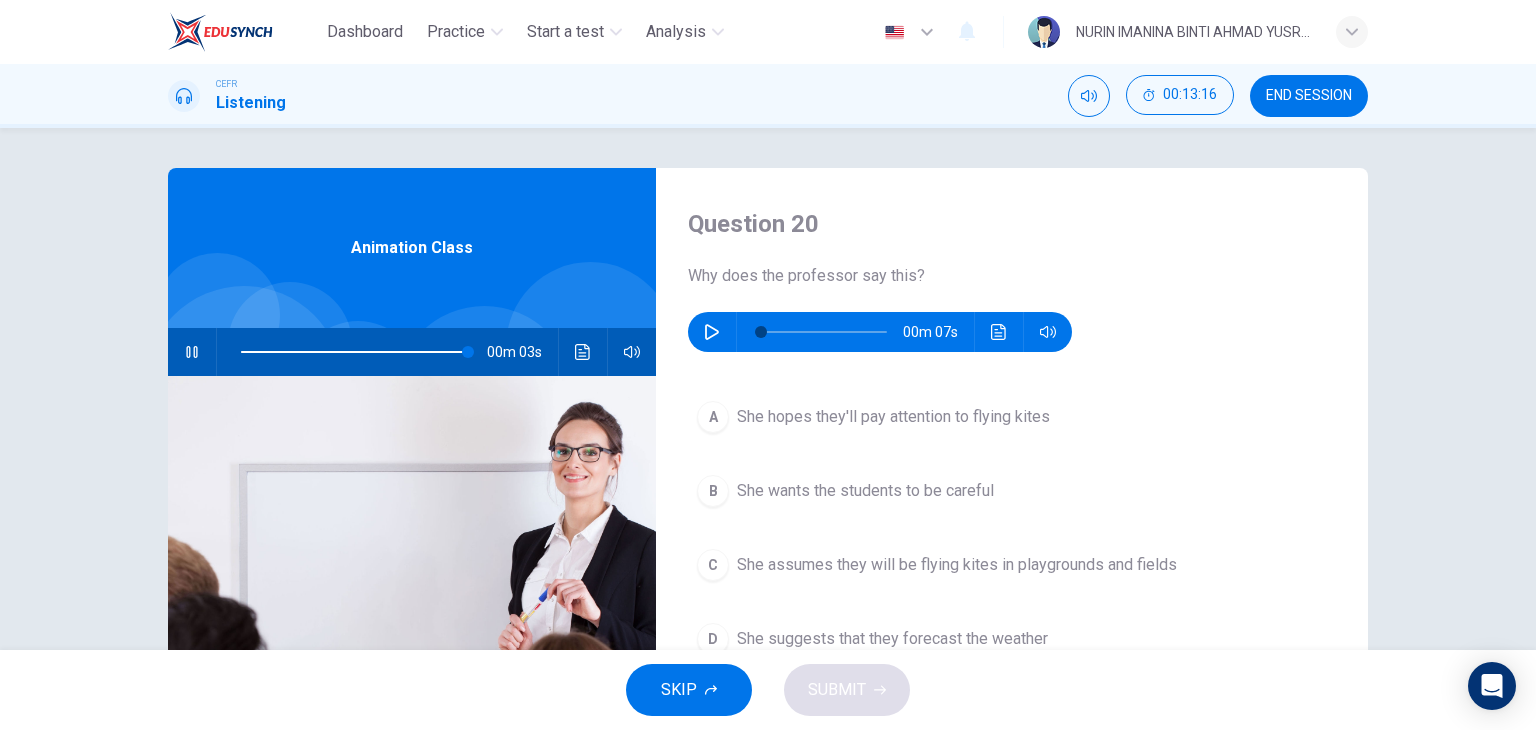 click at bounding box center (712, 332) 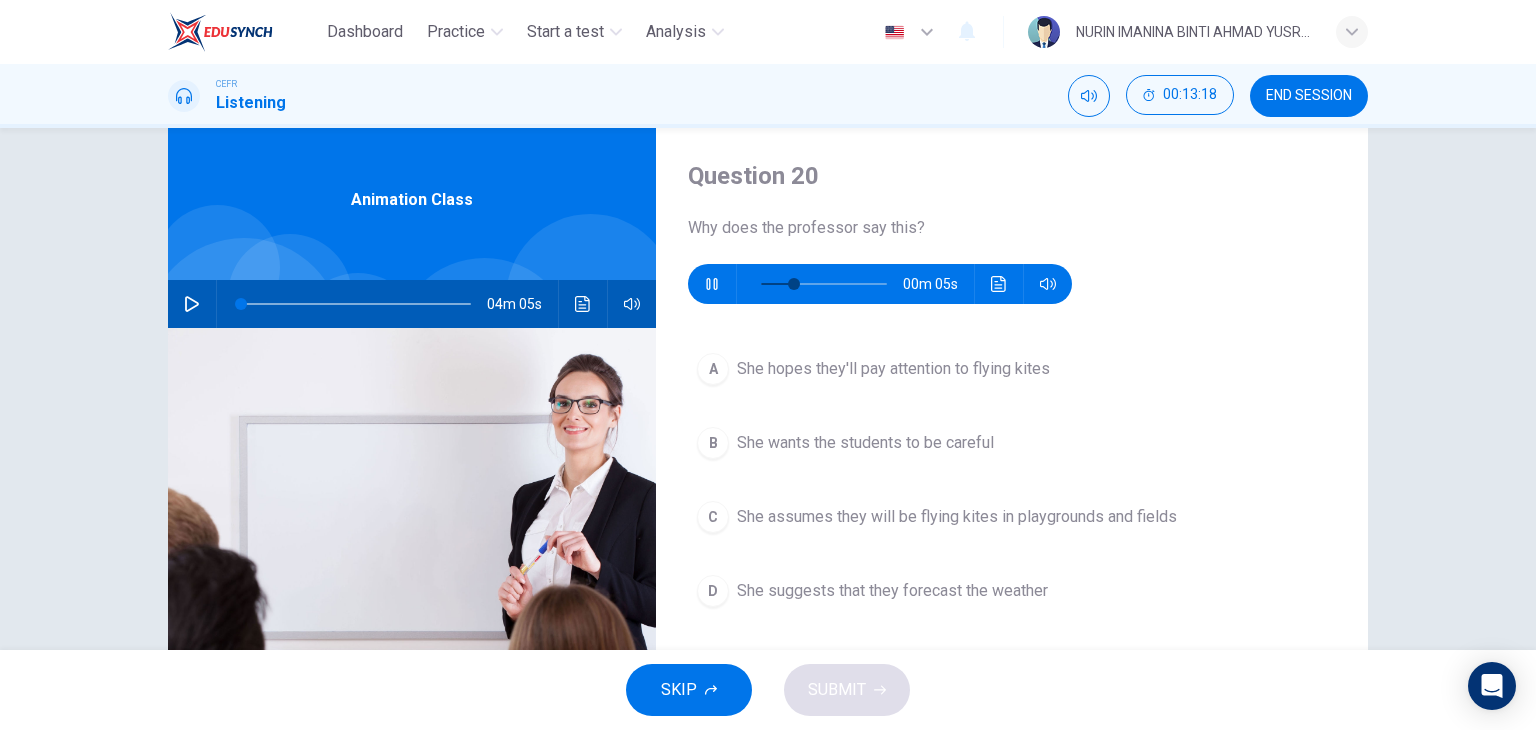 scroll, scrollTop: 48, scrollLeft: 0, axis: vertical 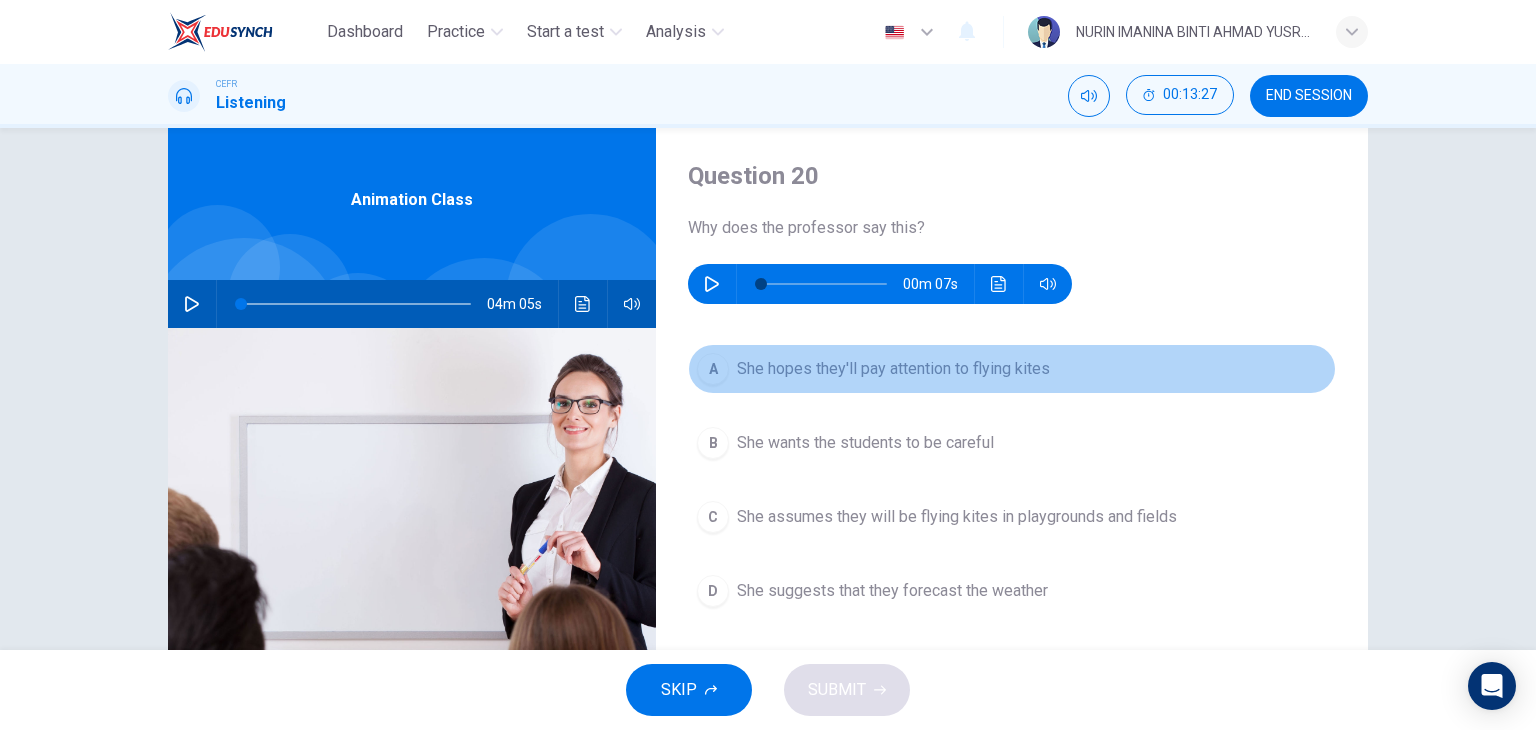 click on "She hopes they'll pay attention to flying kites" at bounding box center [893, 369] 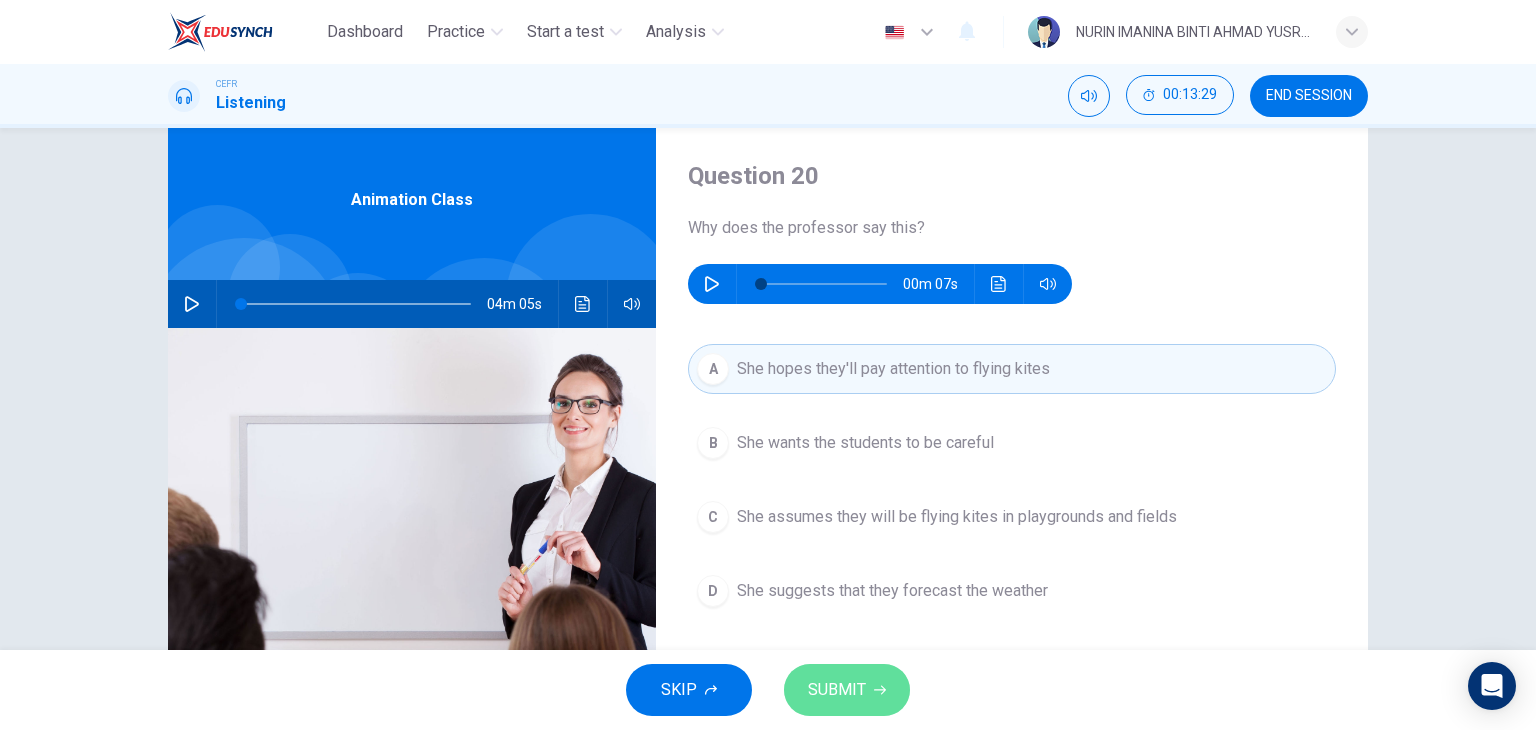 click on "SUBMIT" at bounding box center (837, 690) 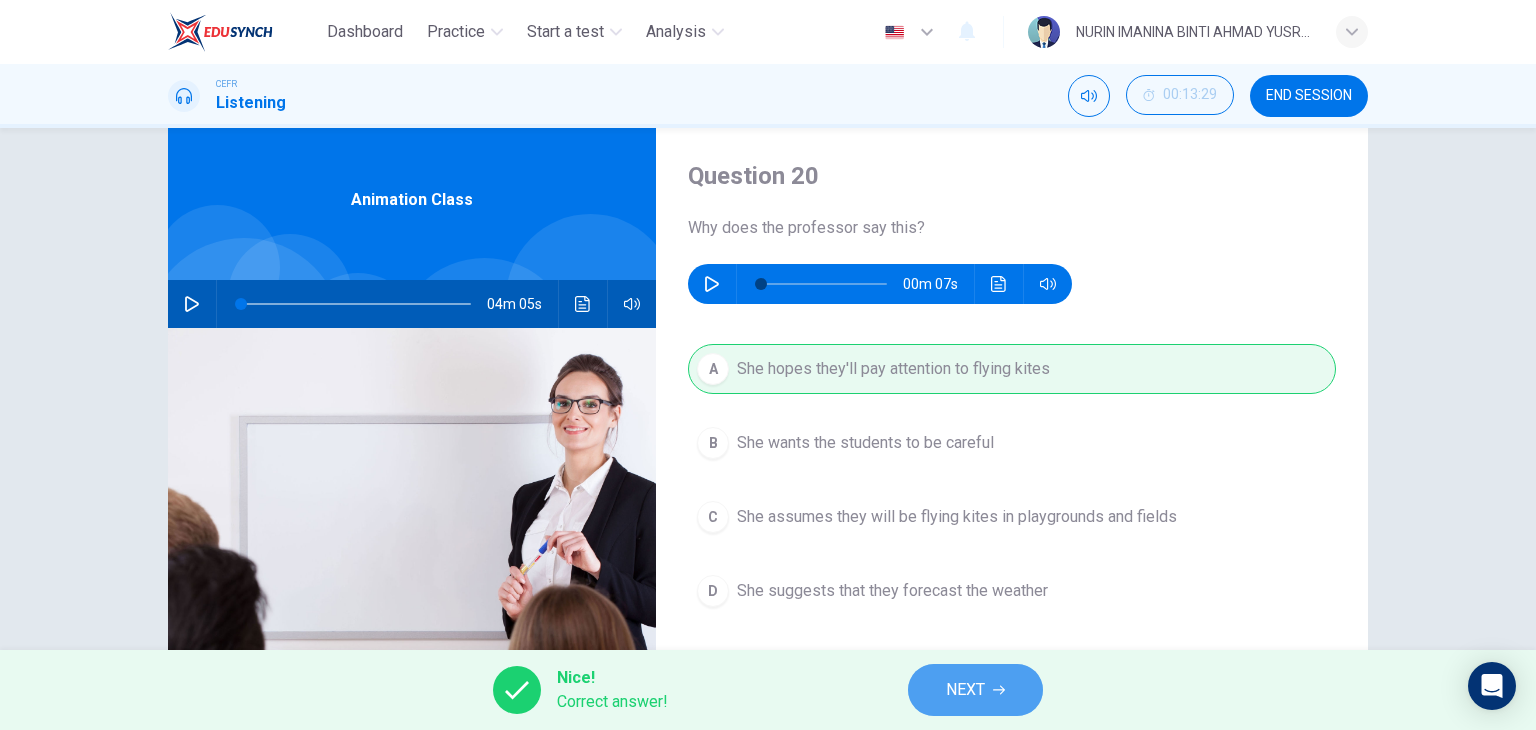 click on "NEXT" at bounding box center [975, 690] 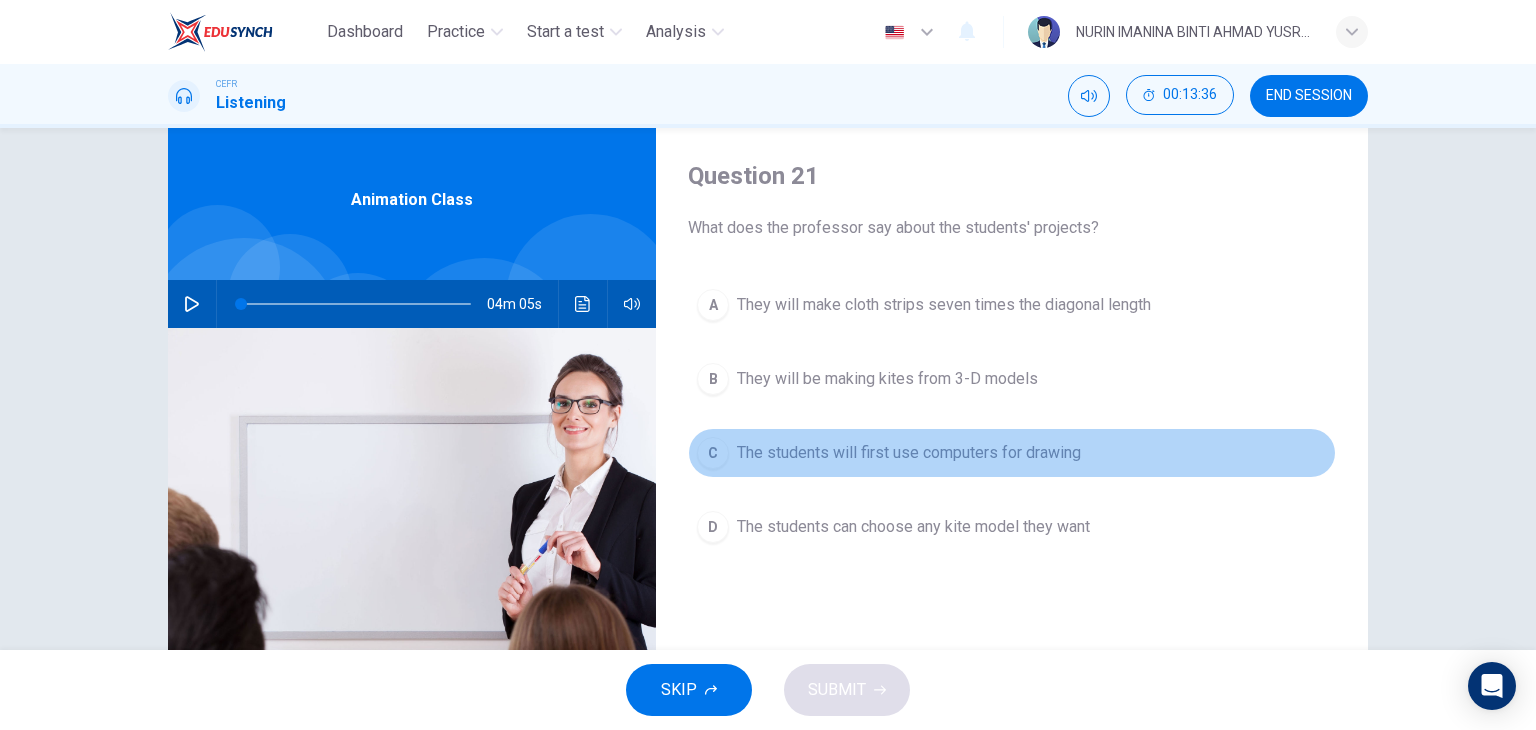 click on "The students will first use computers for drawing" at bounding box center (944, 305) 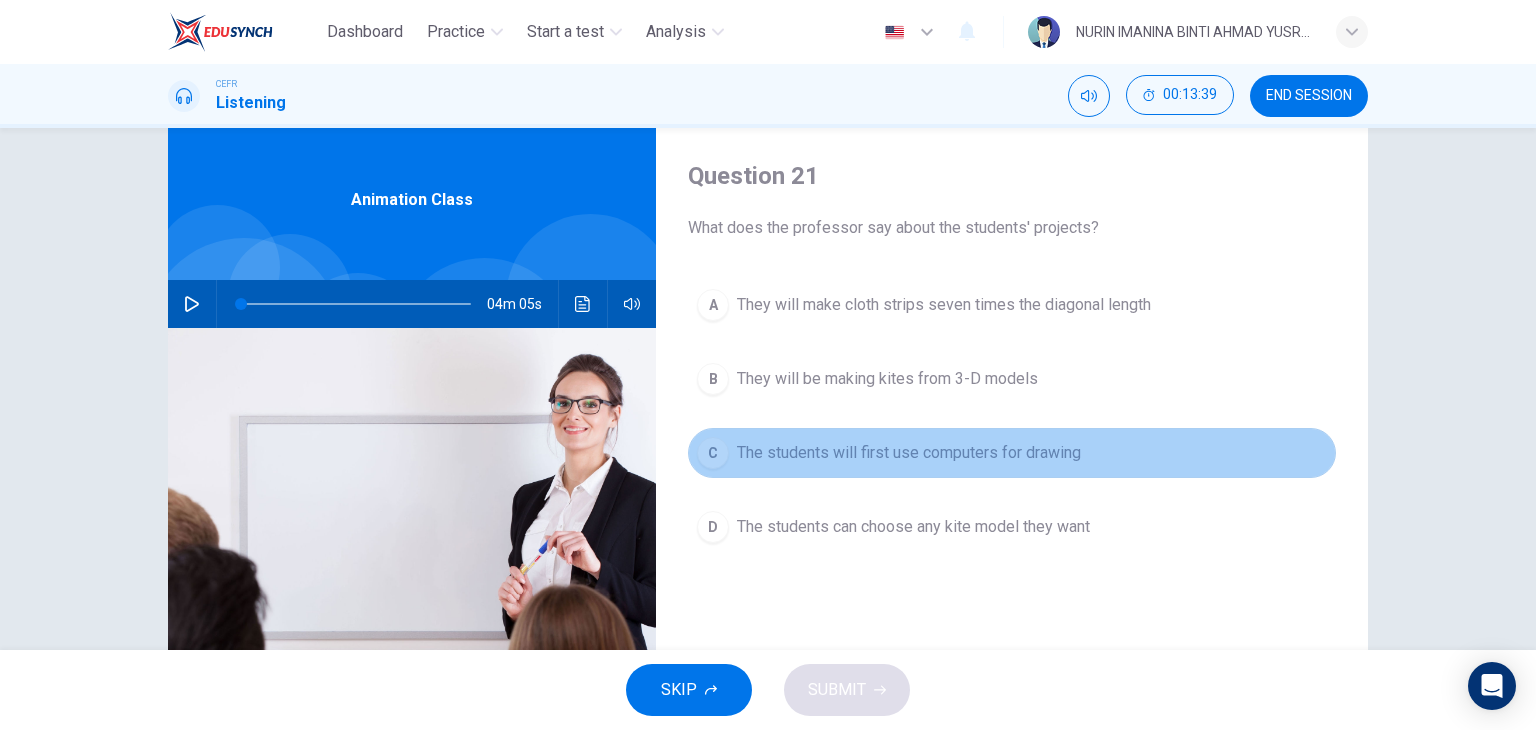 click on "The students will first use computers for drawing" at bounding box center [909, 453] 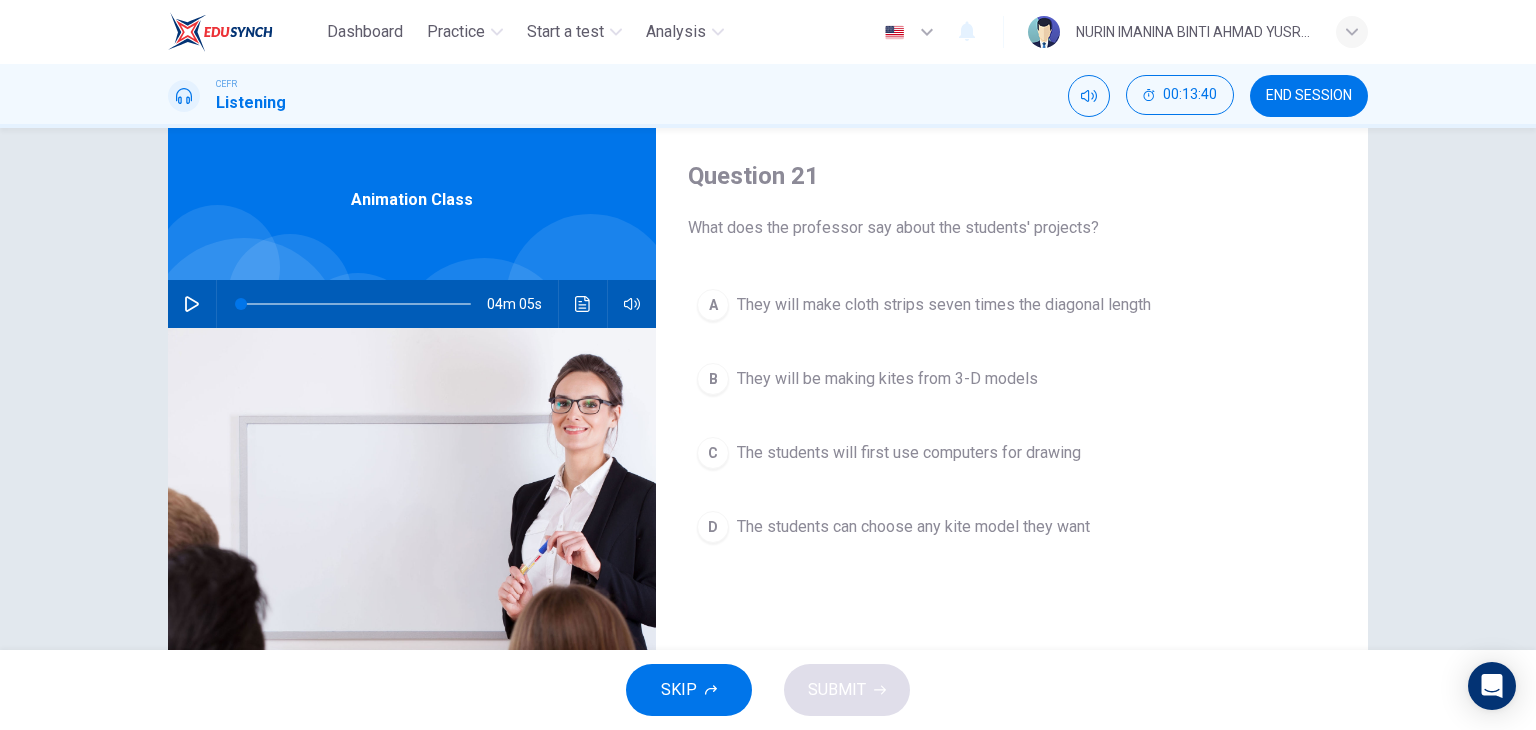 click on "The students will first use computers for drawing" at bounding box center (944, 305) 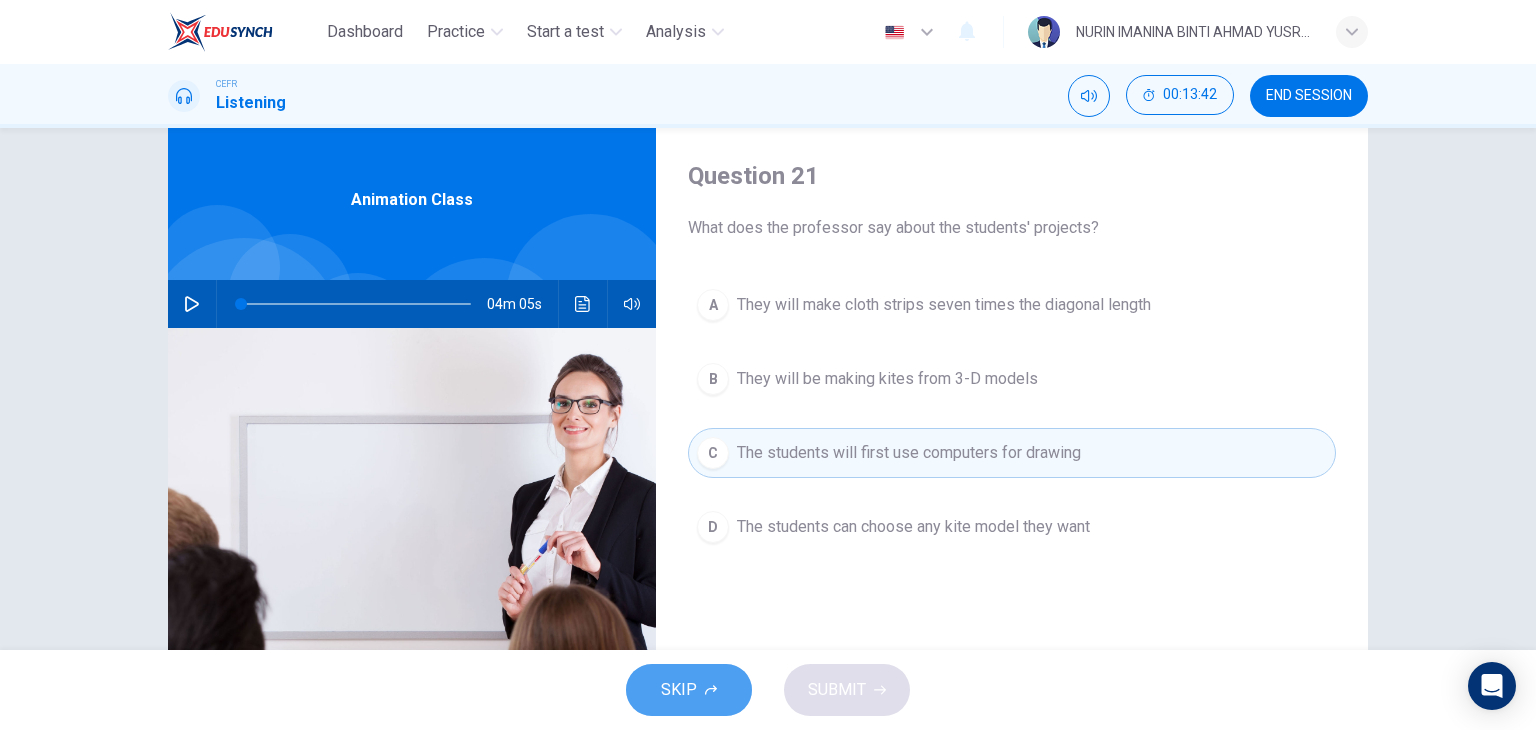 click on "SKIP" at bounding box center (689, 690) 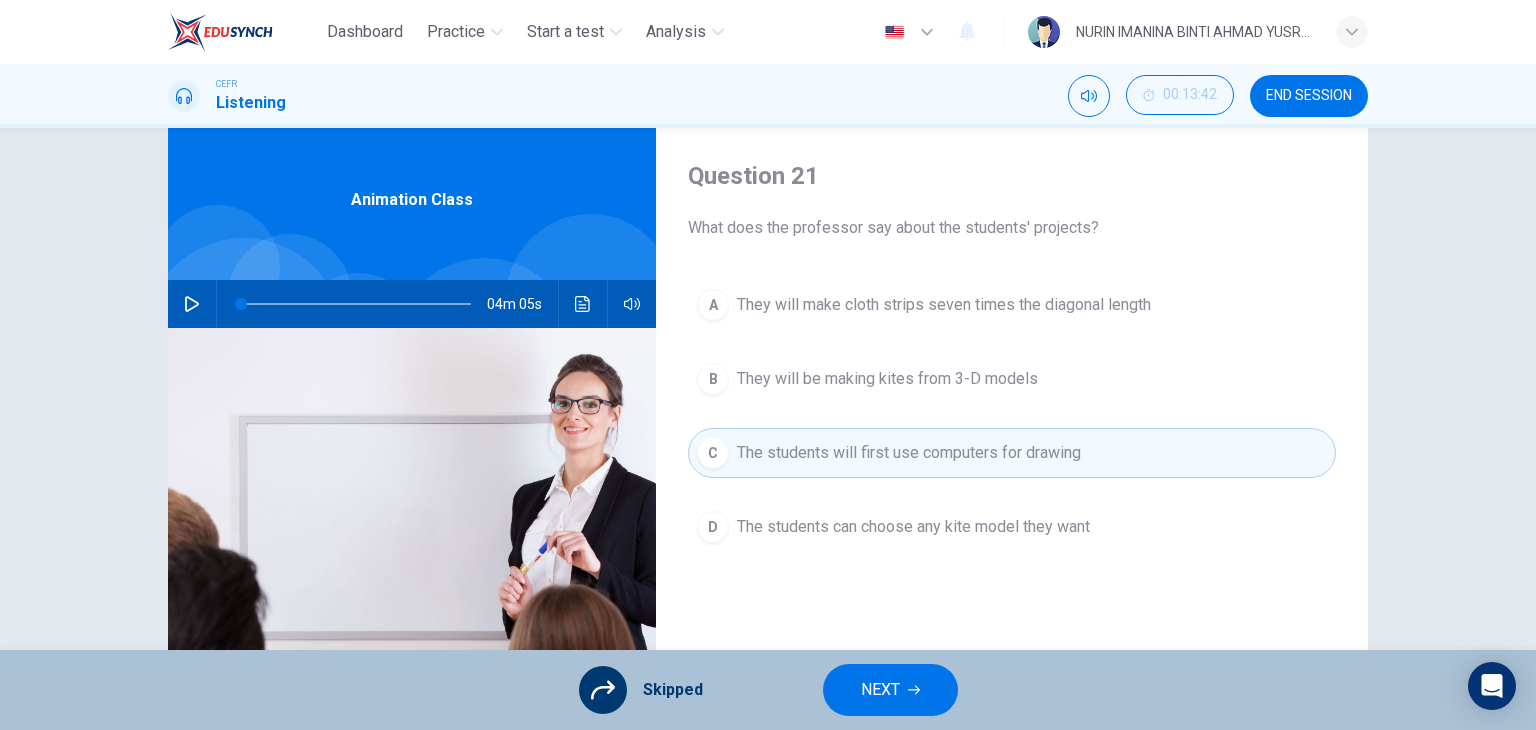 click on "NEXT" at bounding box center (890, 690) 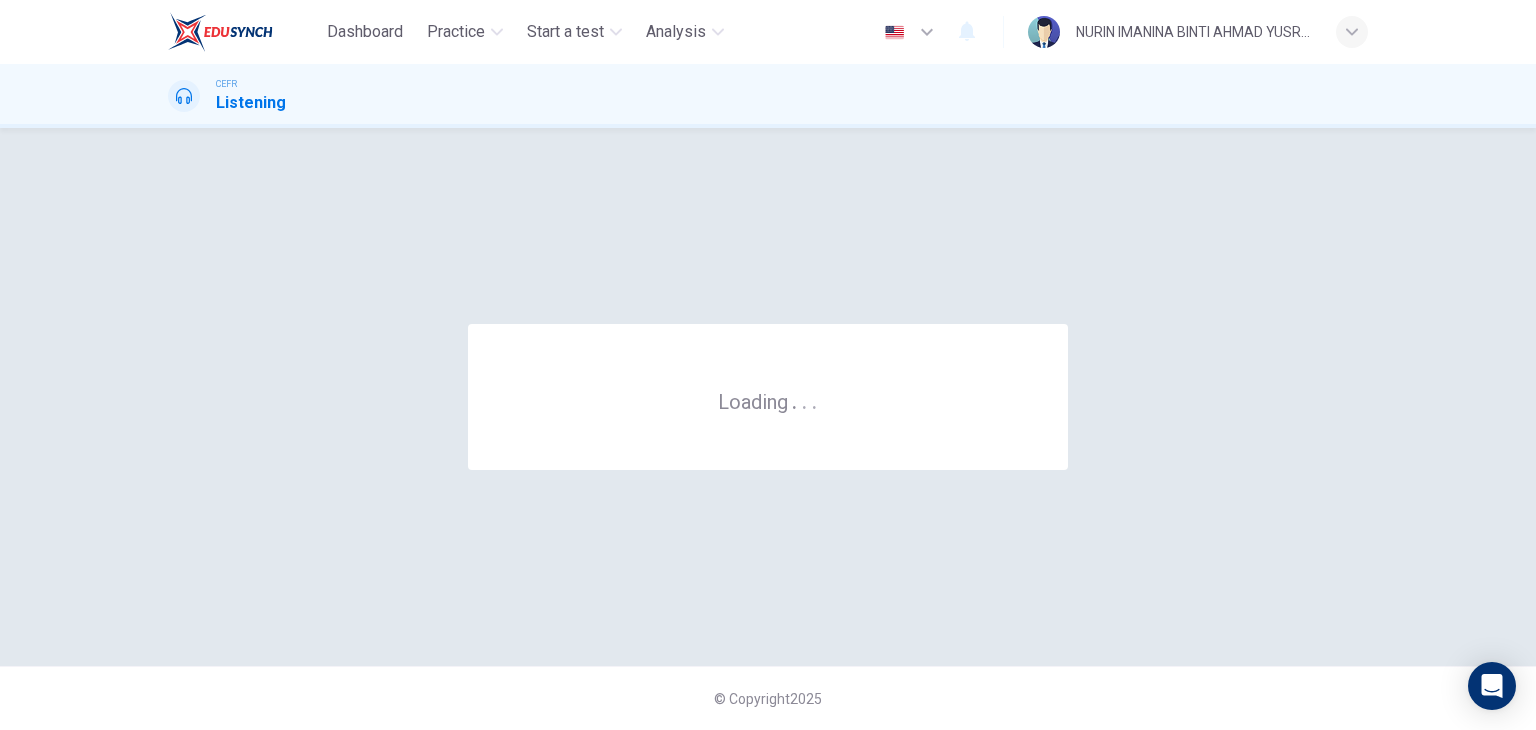 scroll, scrollTop: 0, scrollLeft: 0, axis: both 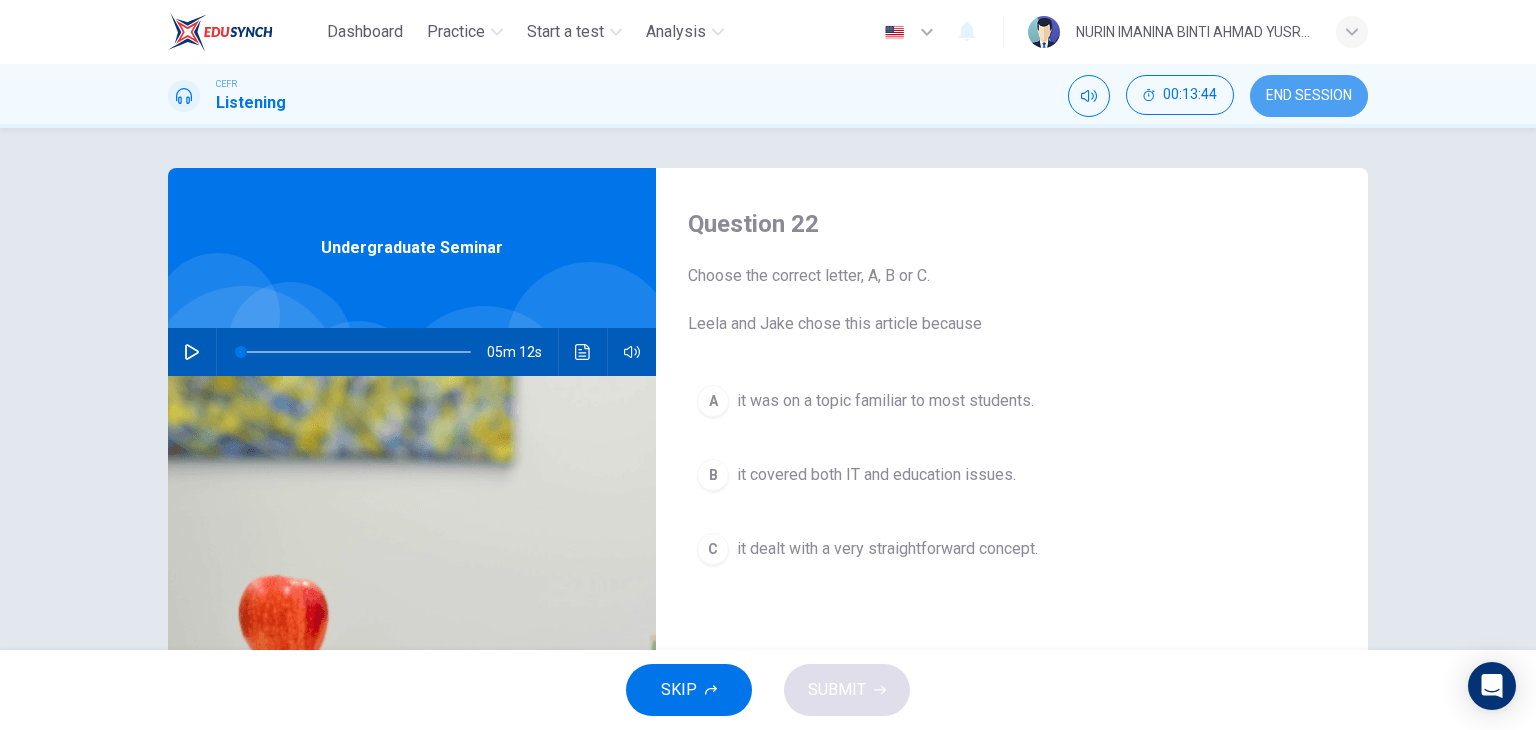 click on "END SESSION" at bounding box center [1309, 96] 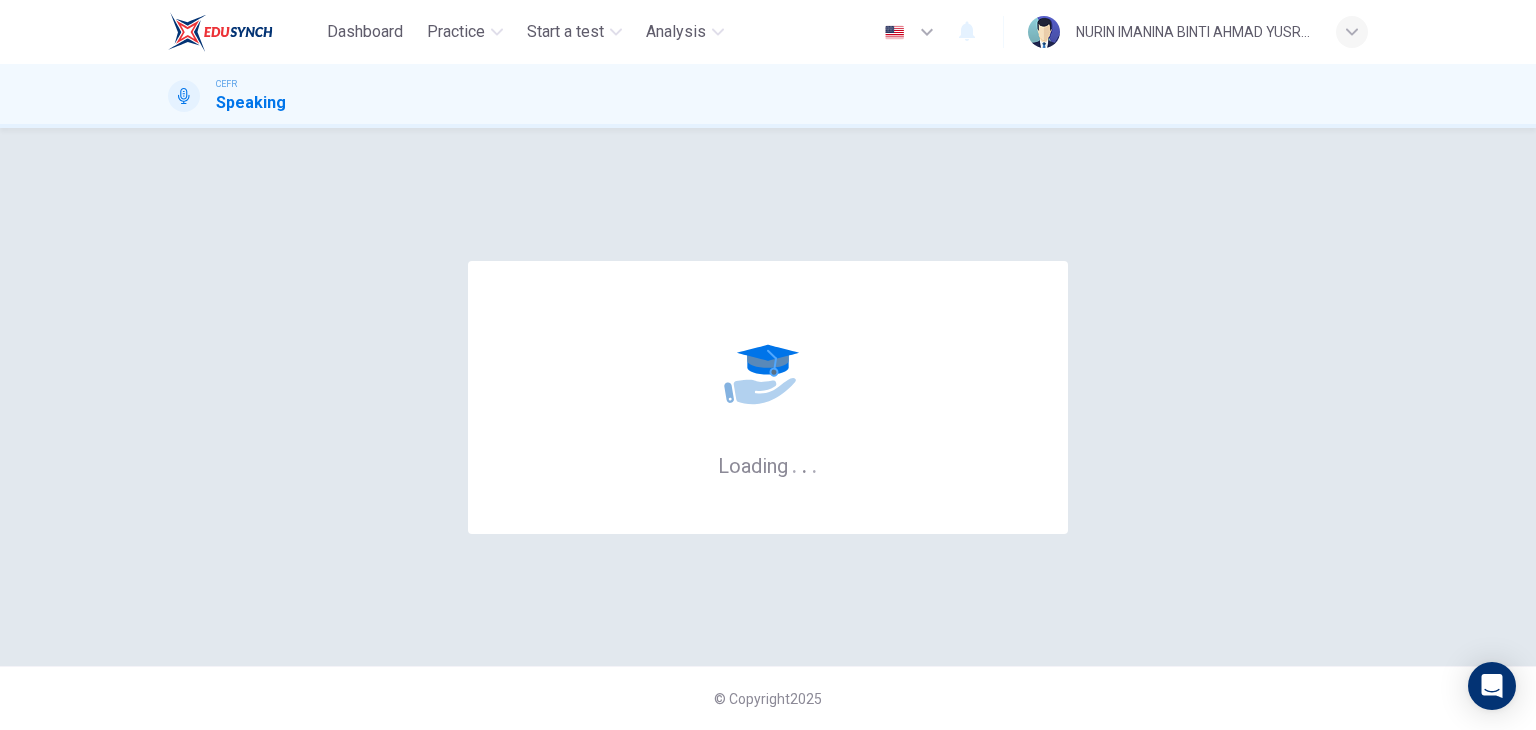 scroll, scrollTop: 0, scrollLeft: 0, axis: both 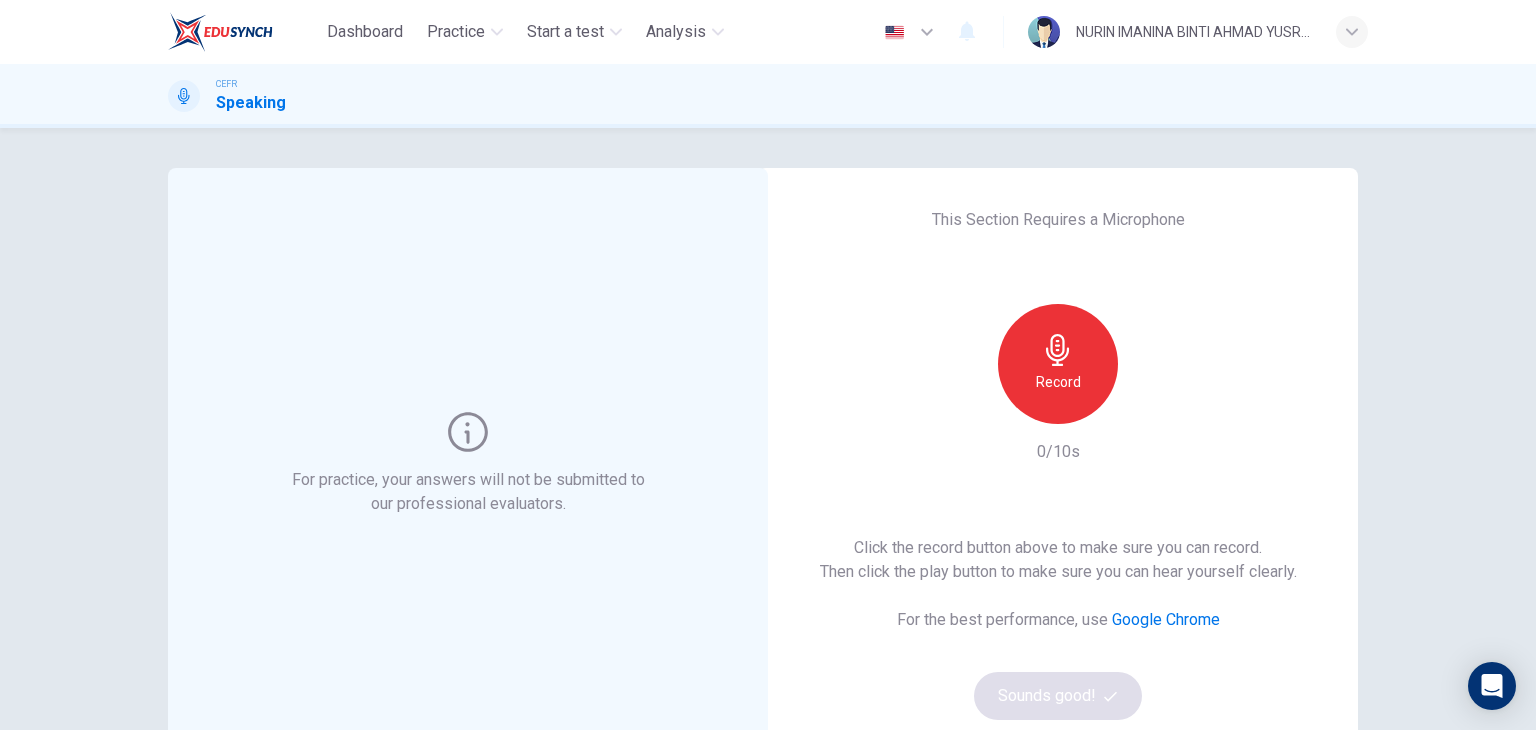 click on "Record" at bounding box center (1058, 382) 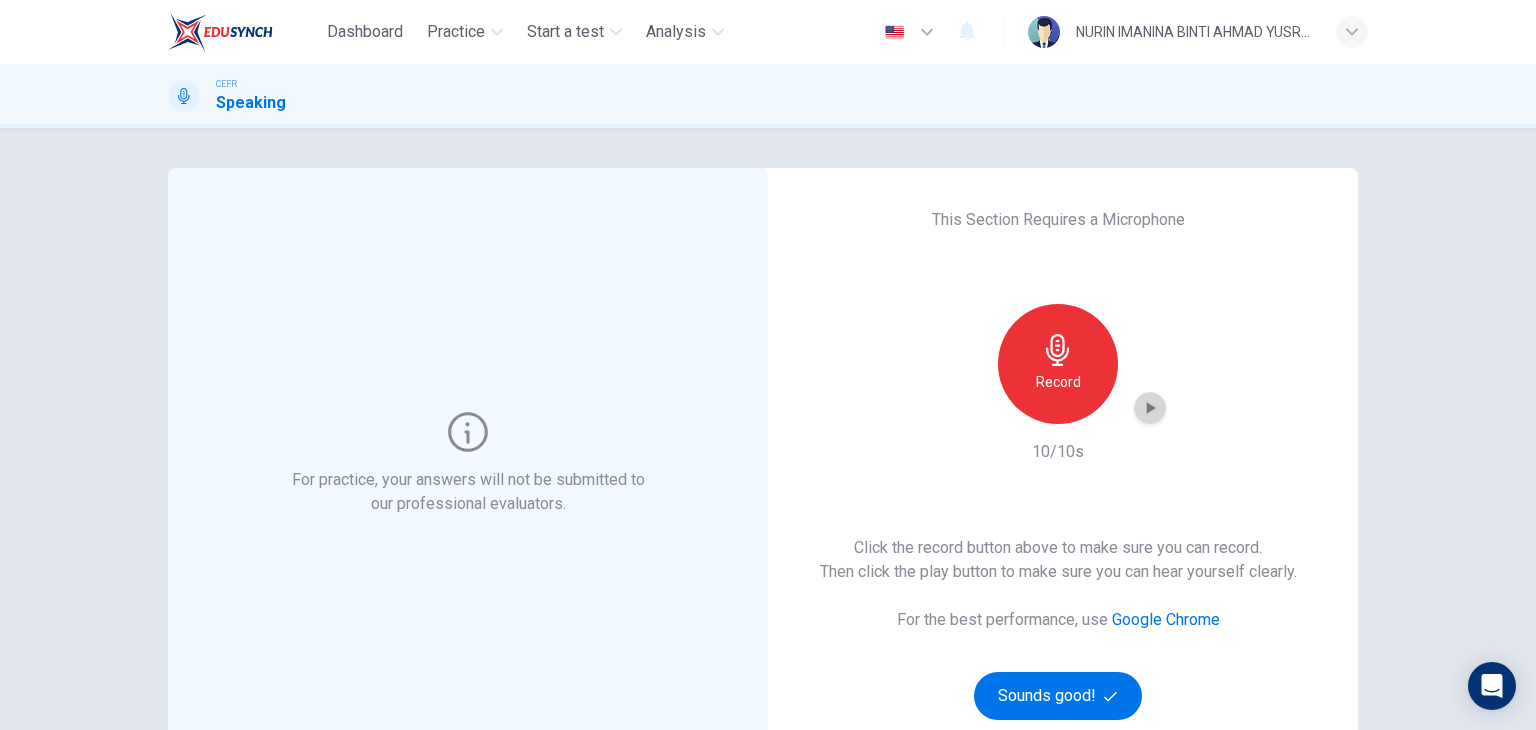 click at bounding box center (1150, 408) 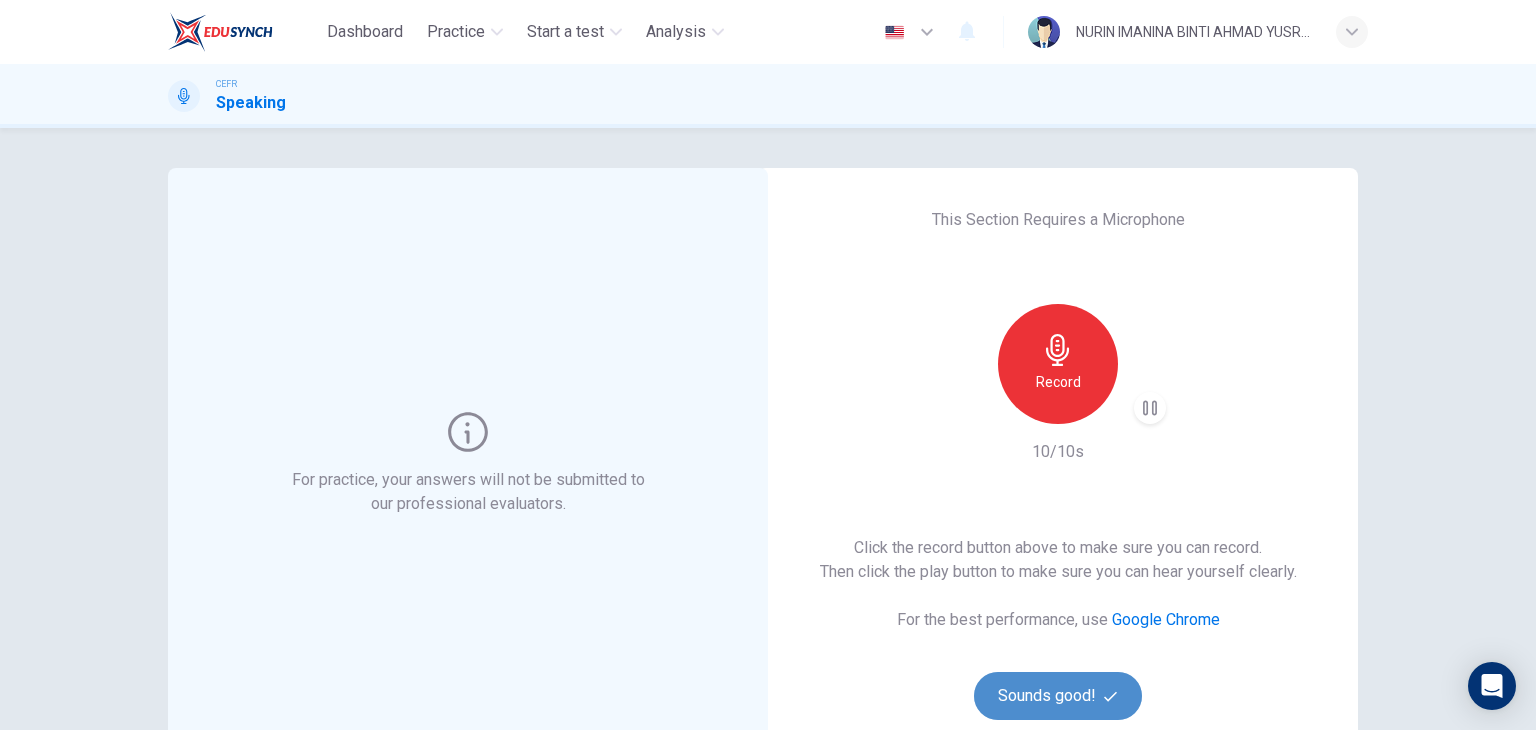 click at bounding box center (1110, 696) 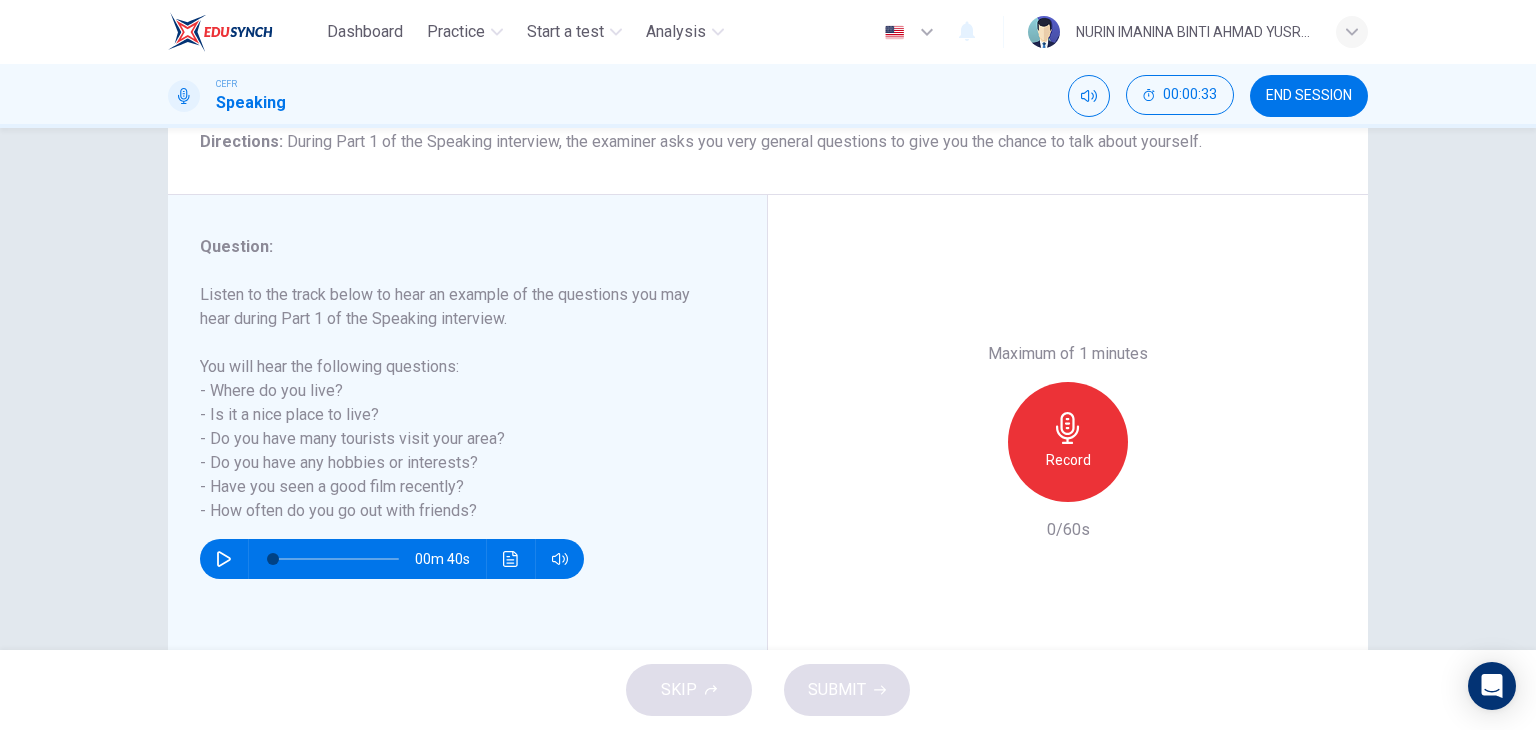 scroll, scrollTop: 172, scrollLeft: 0, axis: vertical 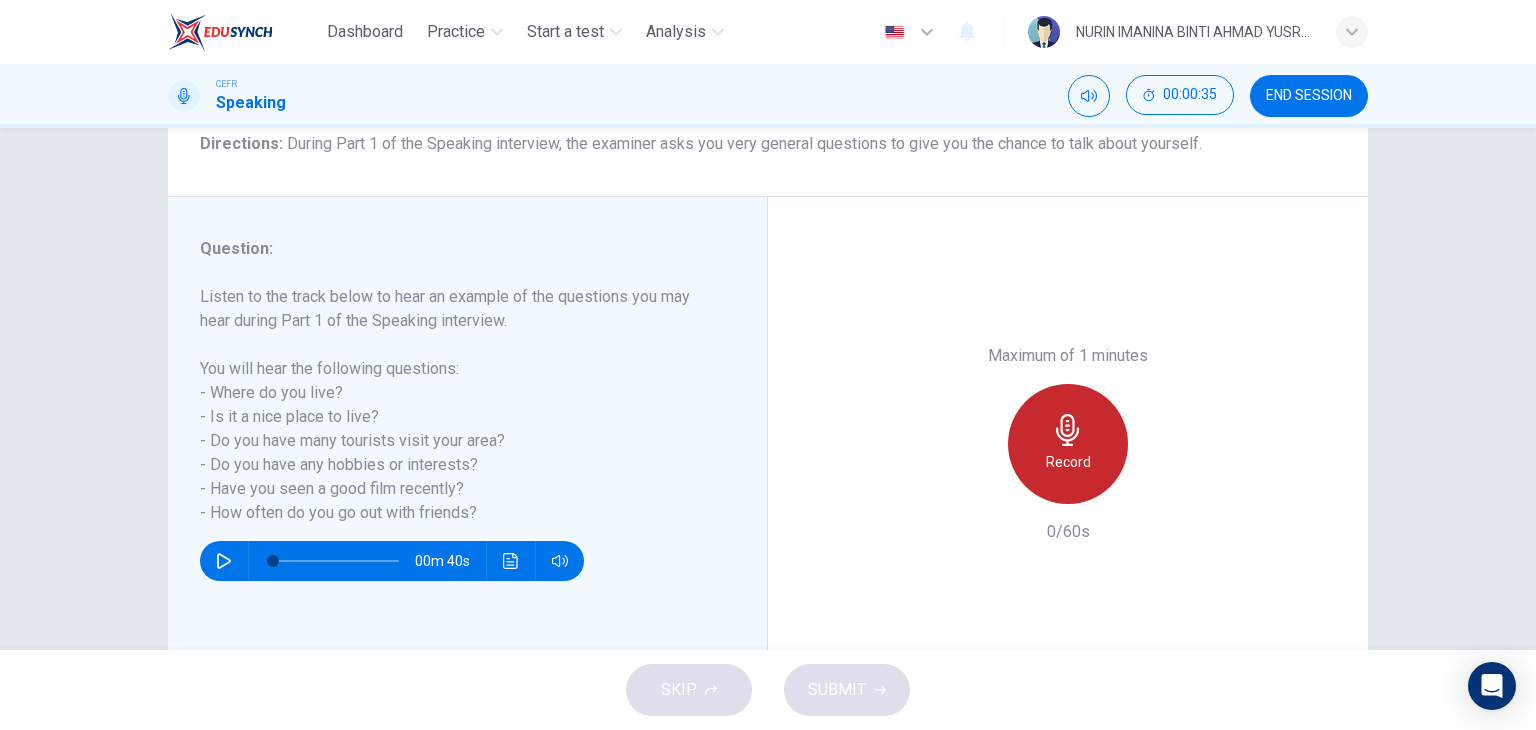 click at bounding box center [1068, 430] 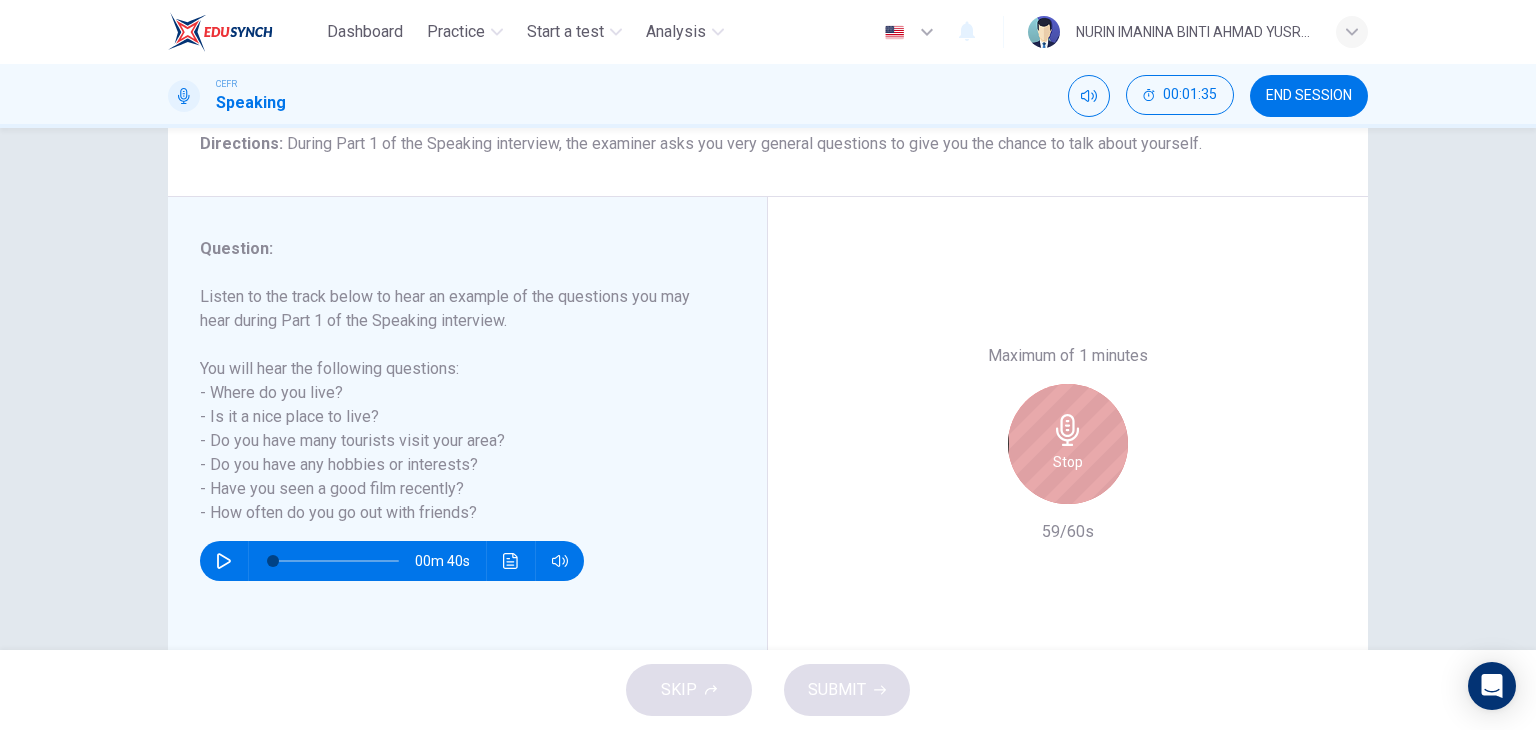 click at bounding box center (1068, 430) 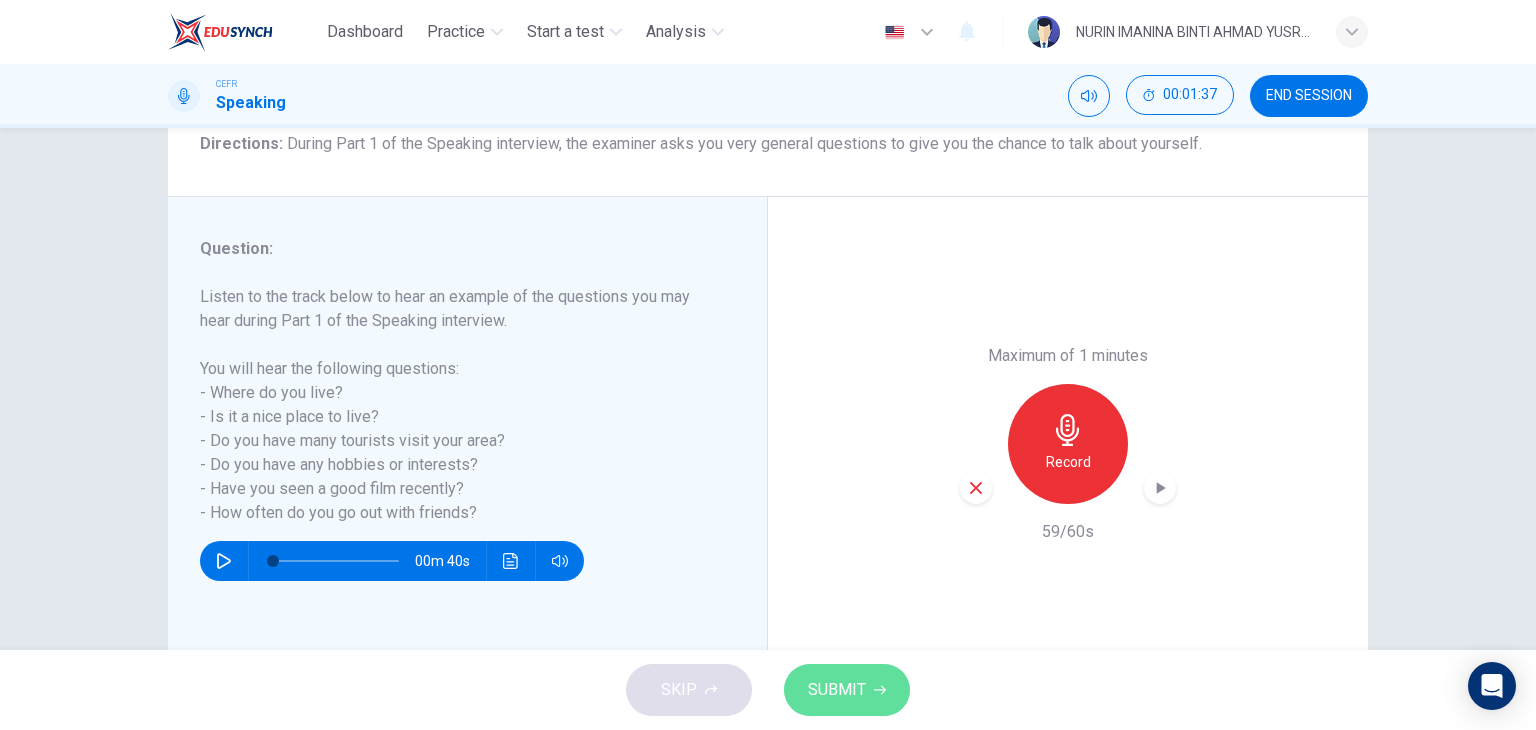 click on "SUBMIT" at bounding box center (837, 690) 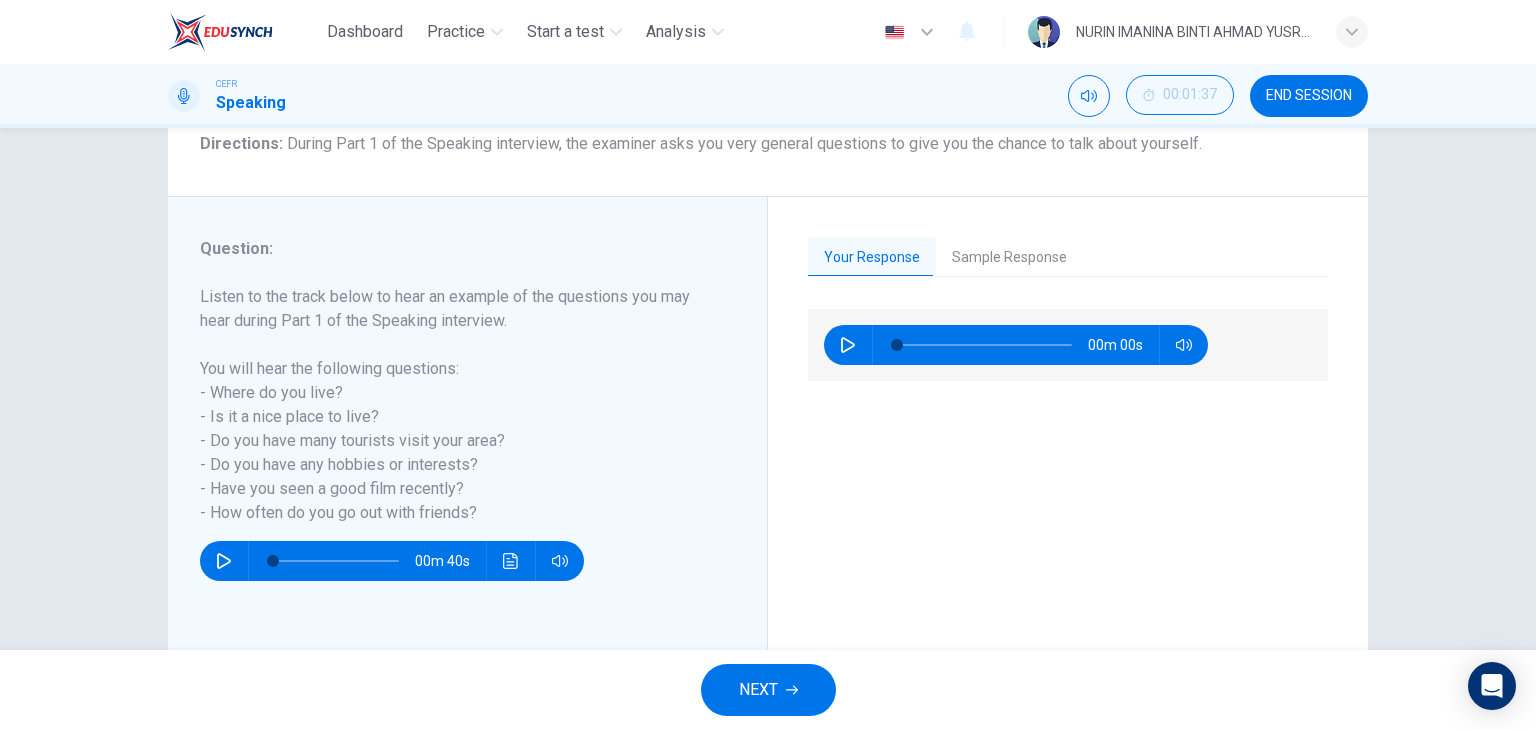 drag, startPoint x: 782, startPoint y: 707, endPoint x: 1060, endPoint y: 333, distance: 466.0043 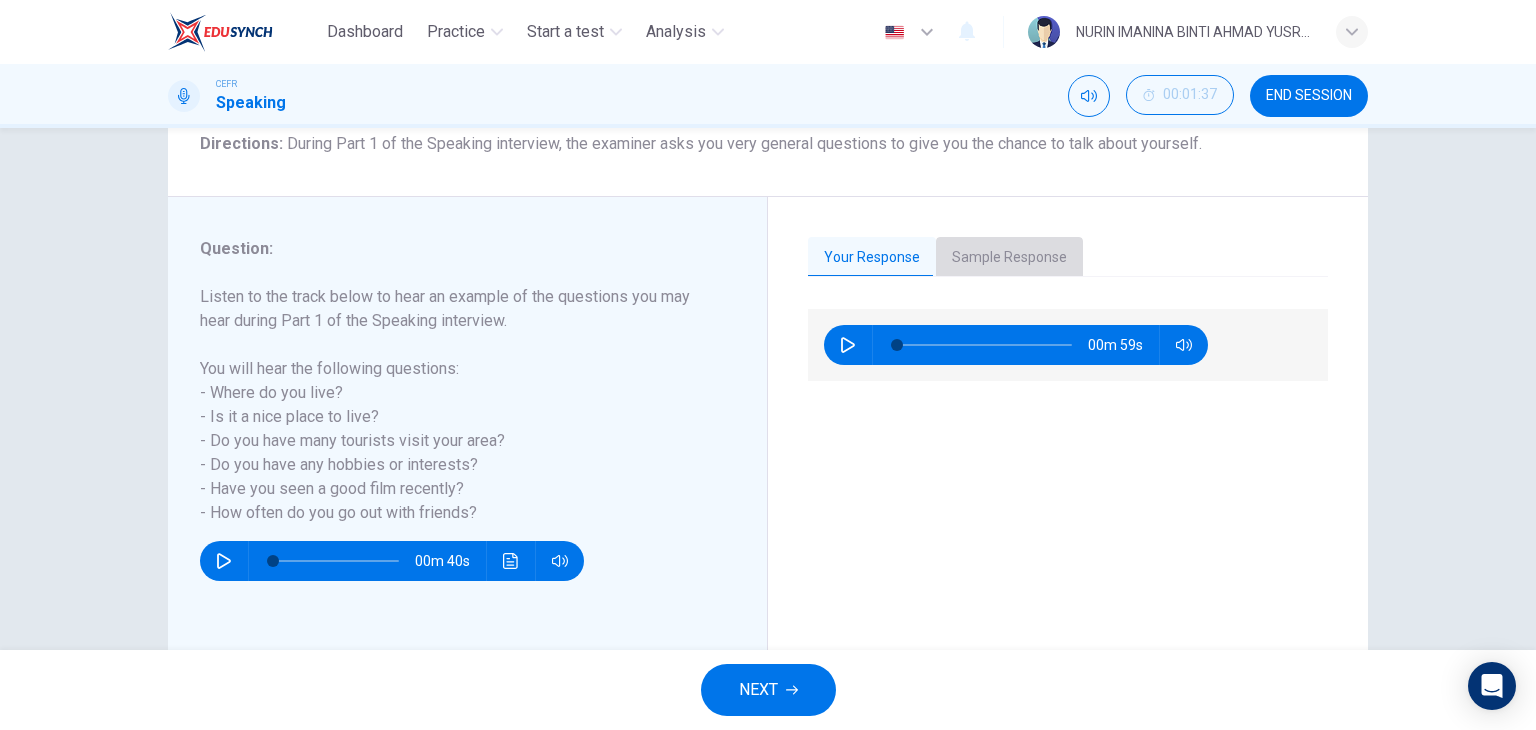 click on "Sample Response" at bounding box center [1009, 258] 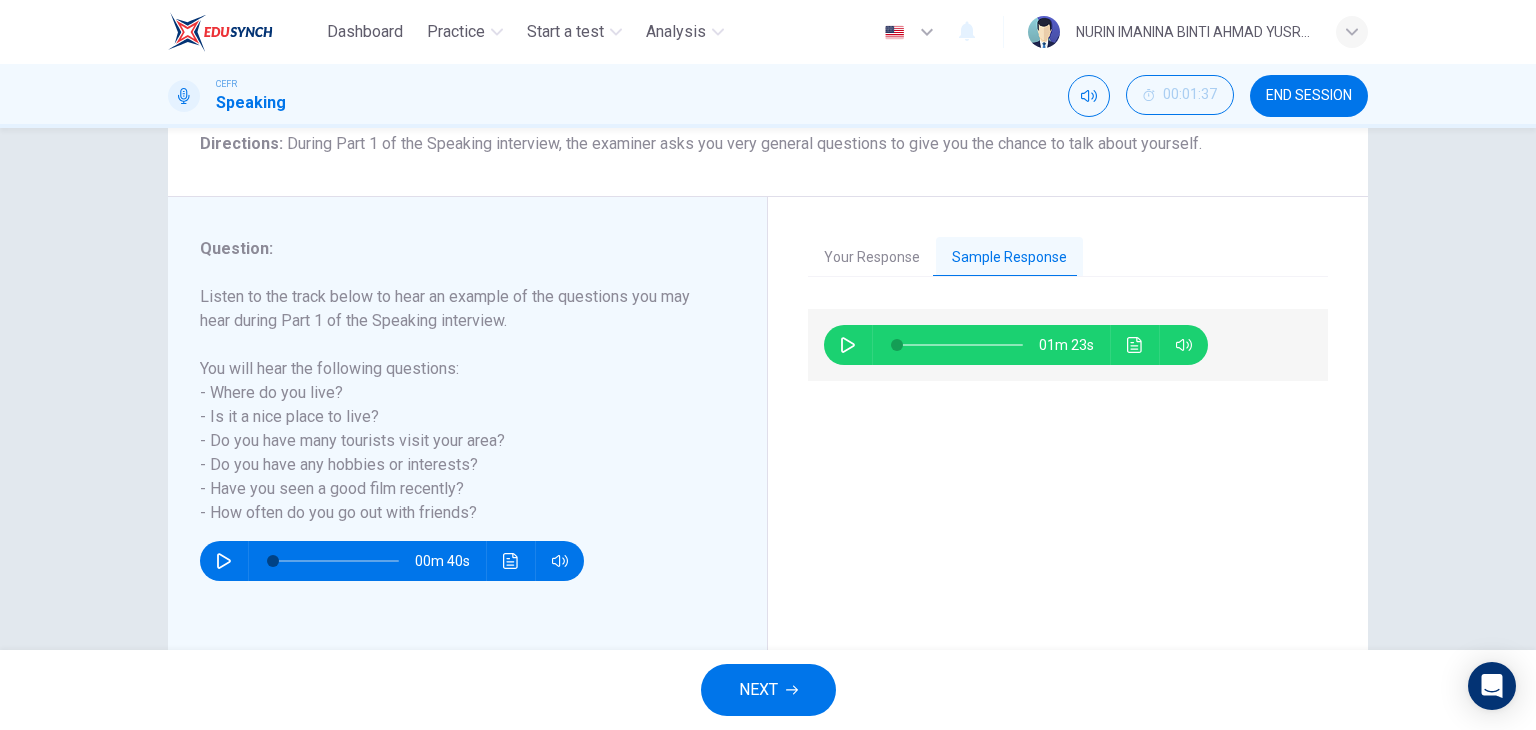 click at bounding box center (848, 345) 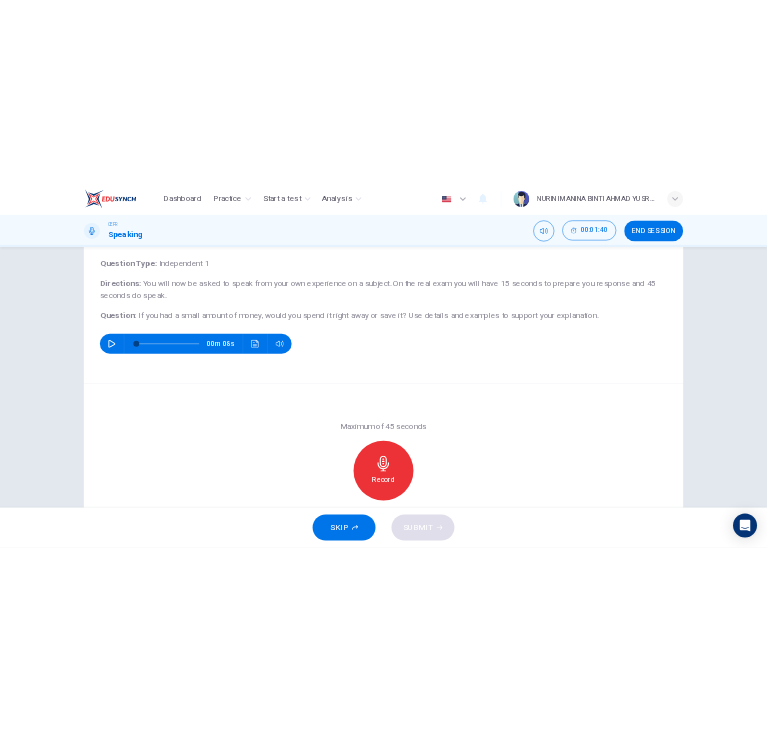 scroll, scrollTop: 63, scrollLeft: 0, axis: vertical 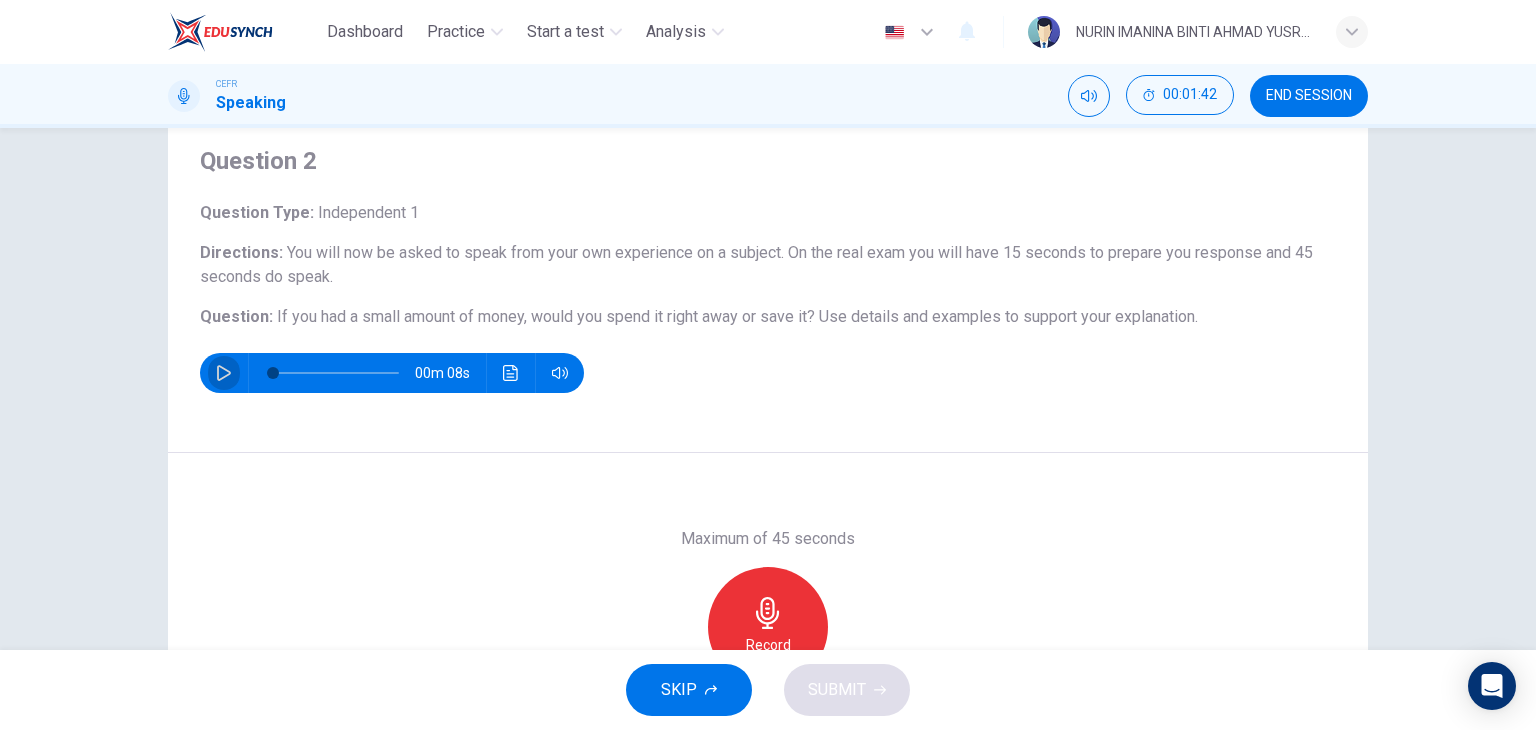 click at bounding box center (224, 373) 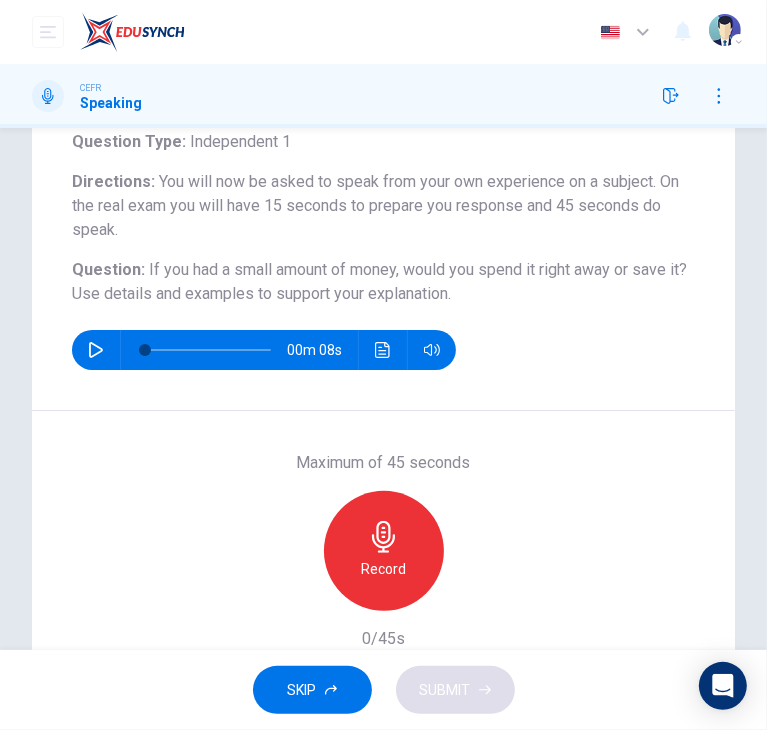 scroll, scrollTop: 135, scrollLeft: 0, axis: vertical 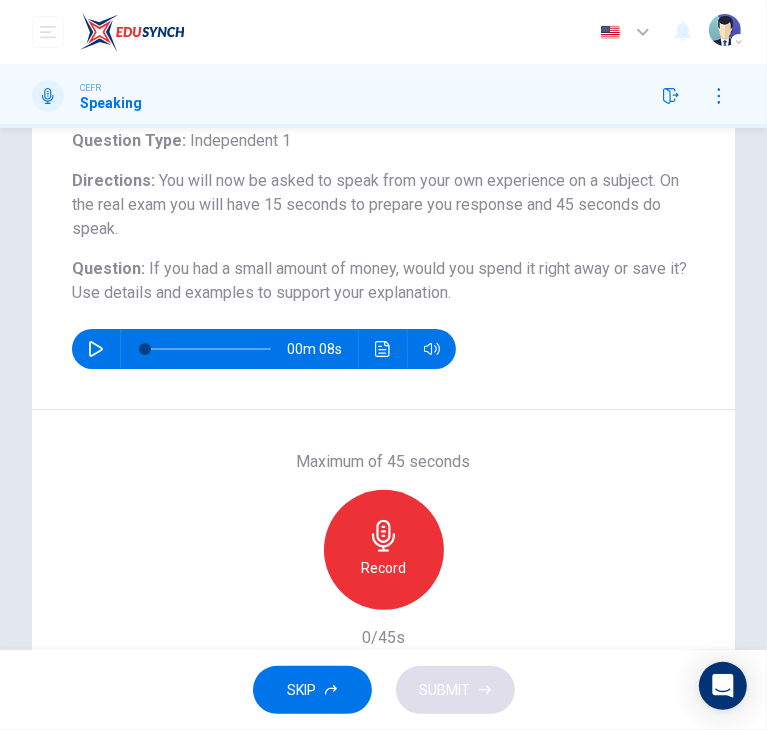 click on "Record" at bounding box center (383, 568) 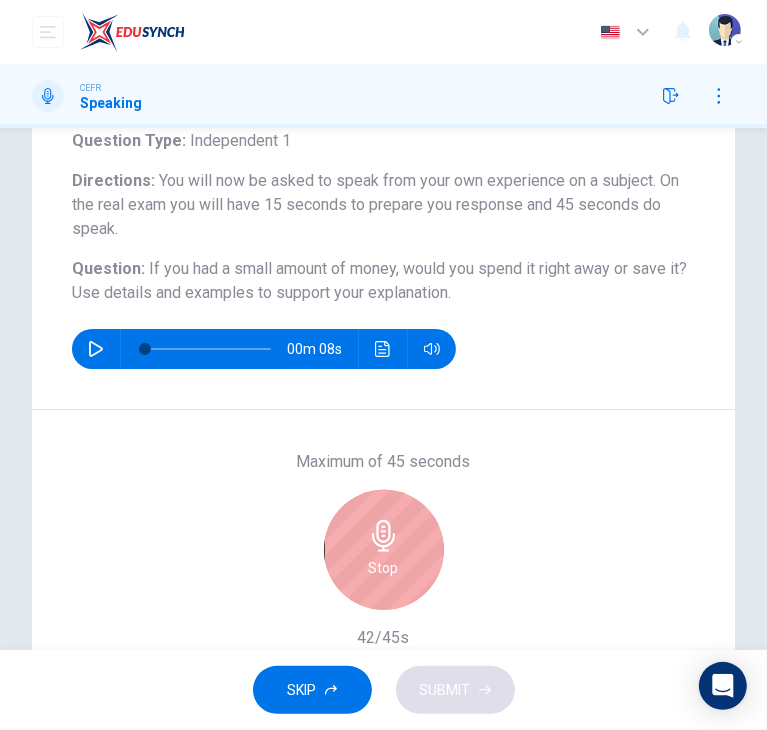 click on "Stop" at bounding box center (384, 550) 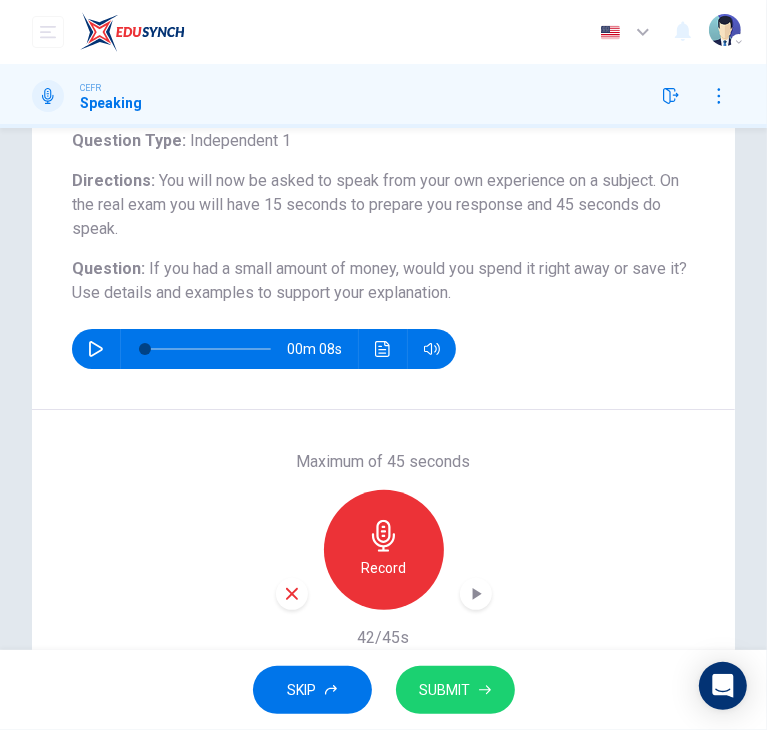 click on "SUBMIT" at bounding box center (445, 690) 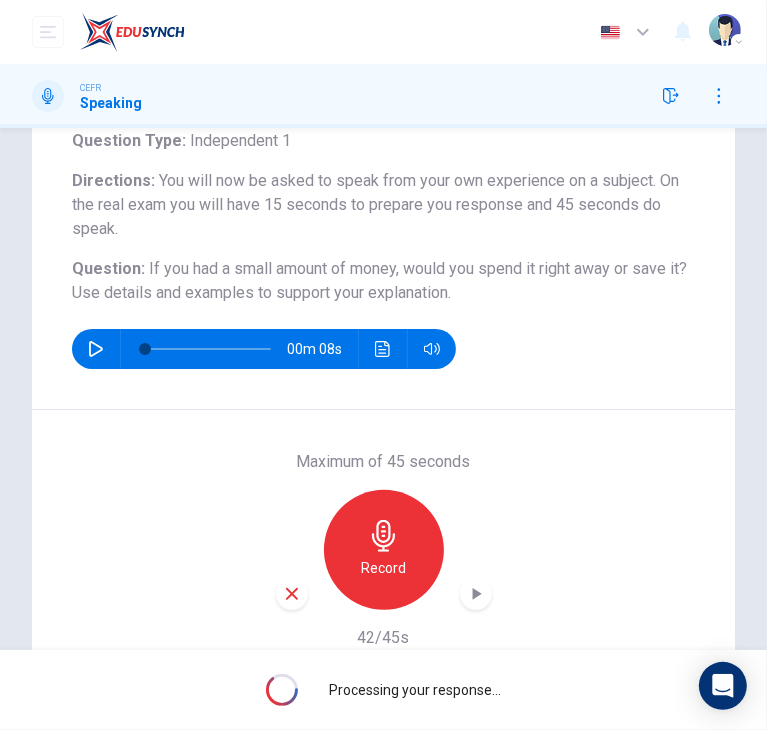 click on "Processing your response..." at bounding box center [383, 690] 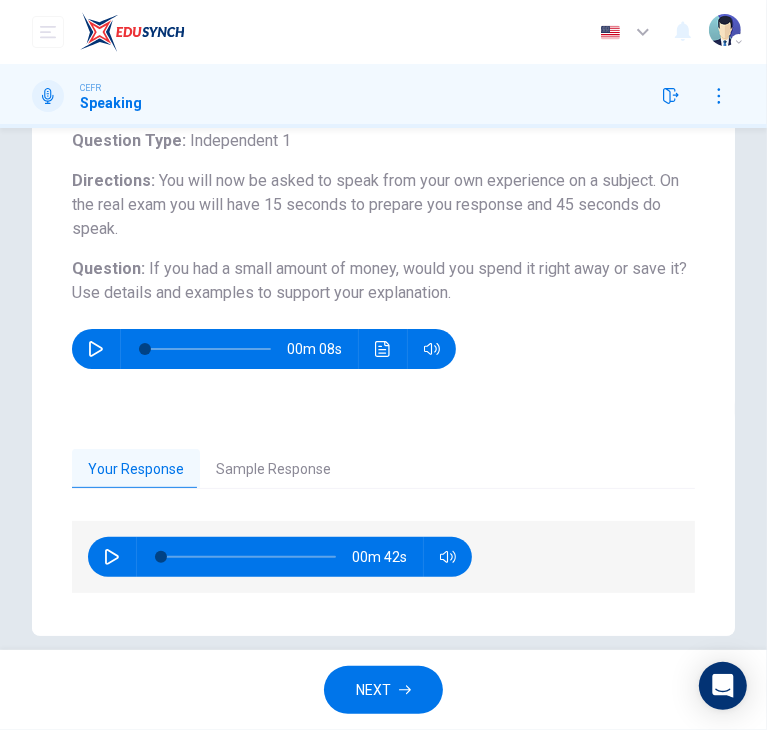 click on "Sample Response" at bounding box center [273, 470] 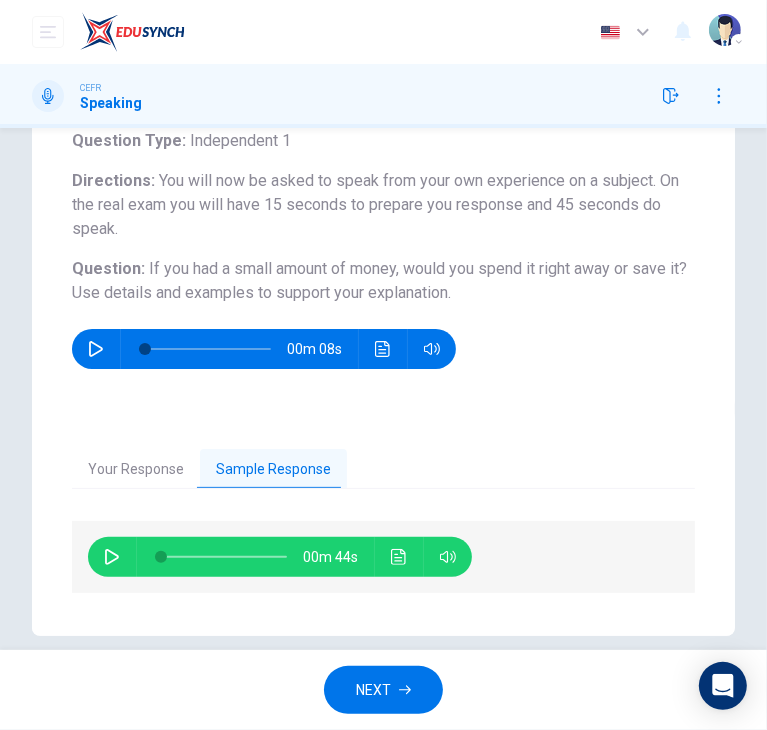 click on "Your Response" at bounding box center (136, 470) 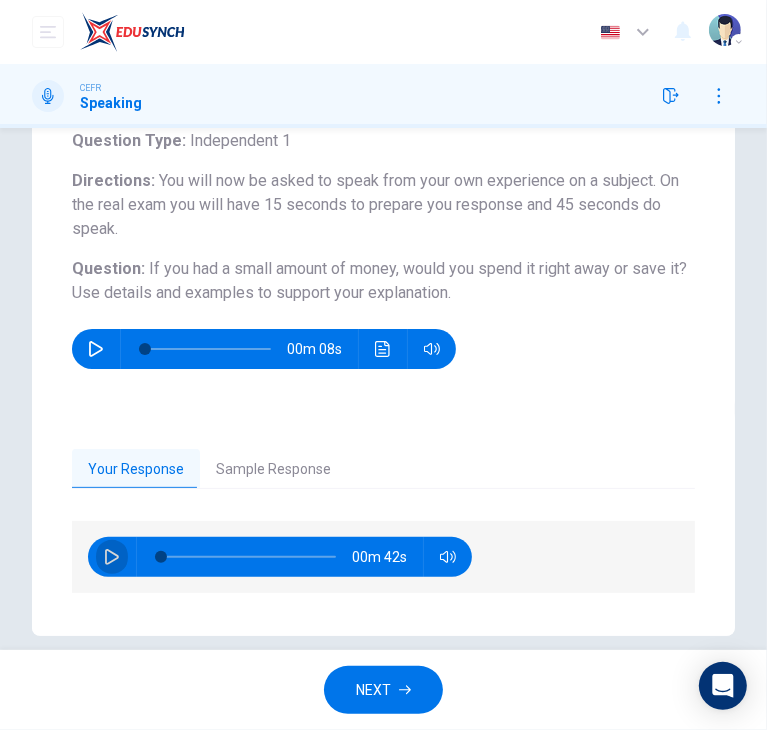 click at bounding box center [112, 557] 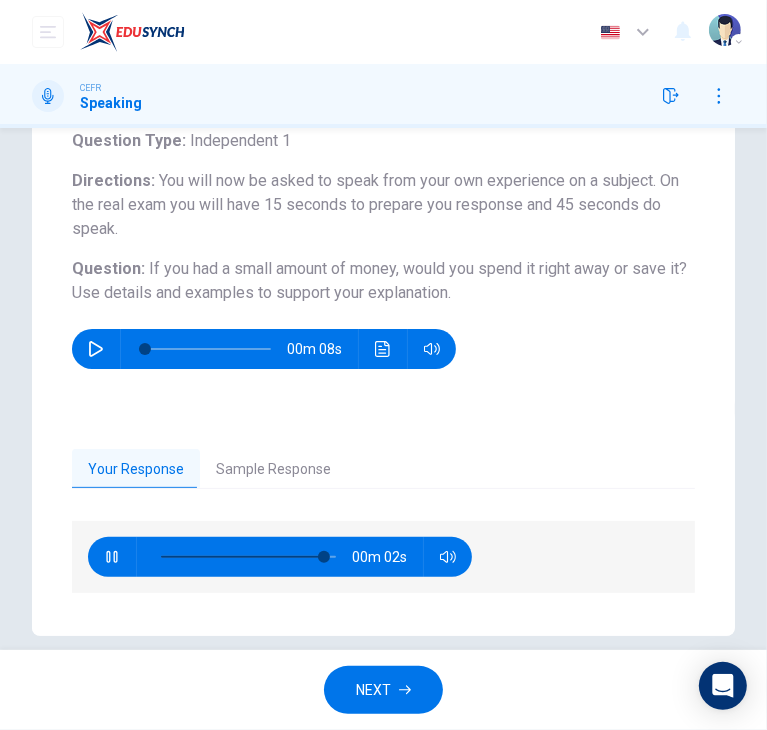 click on "Sample Response" at bounding box center (273, 470) 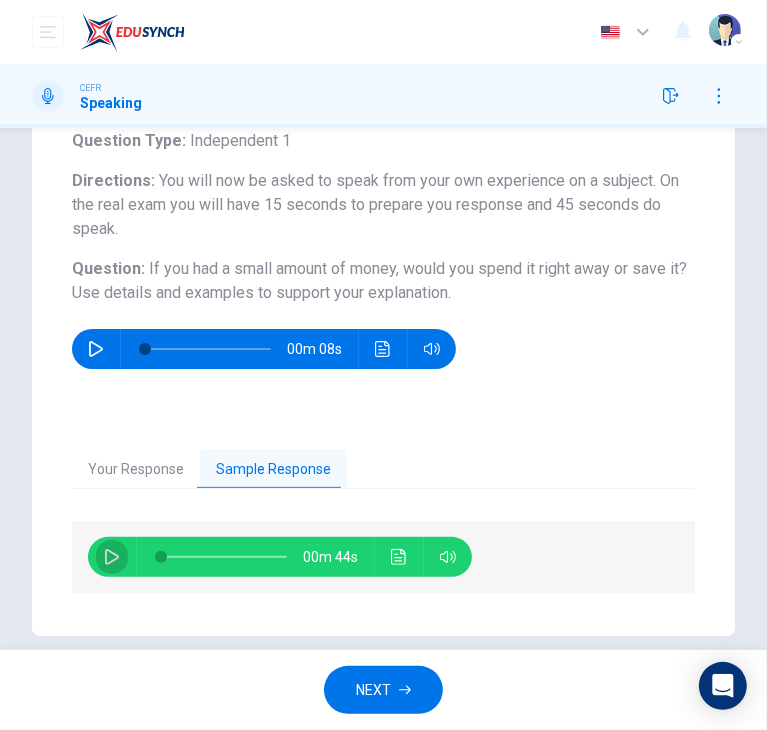 click at bounding box center (112, 557) 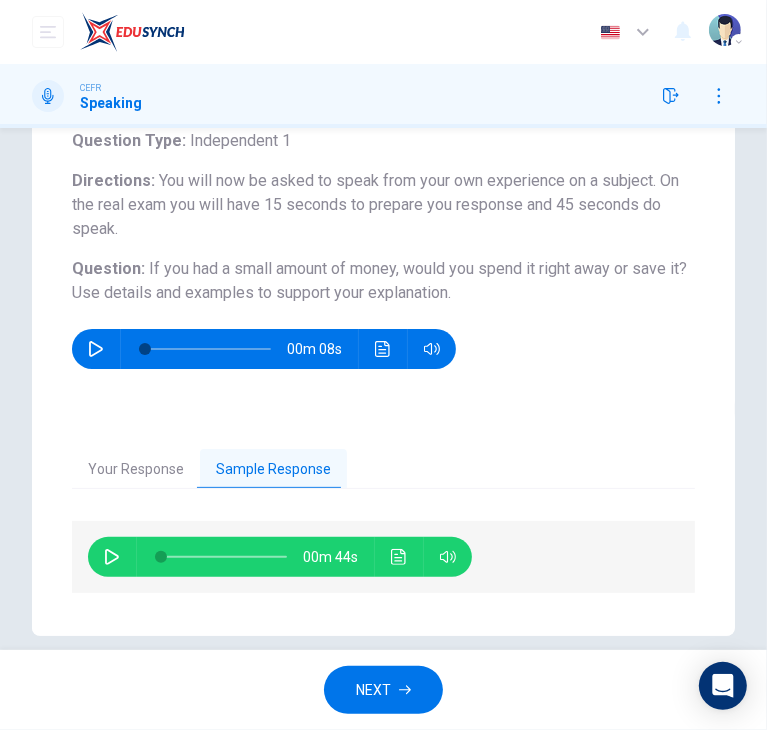 click on "NEXT" at bounding box center [383, 690] 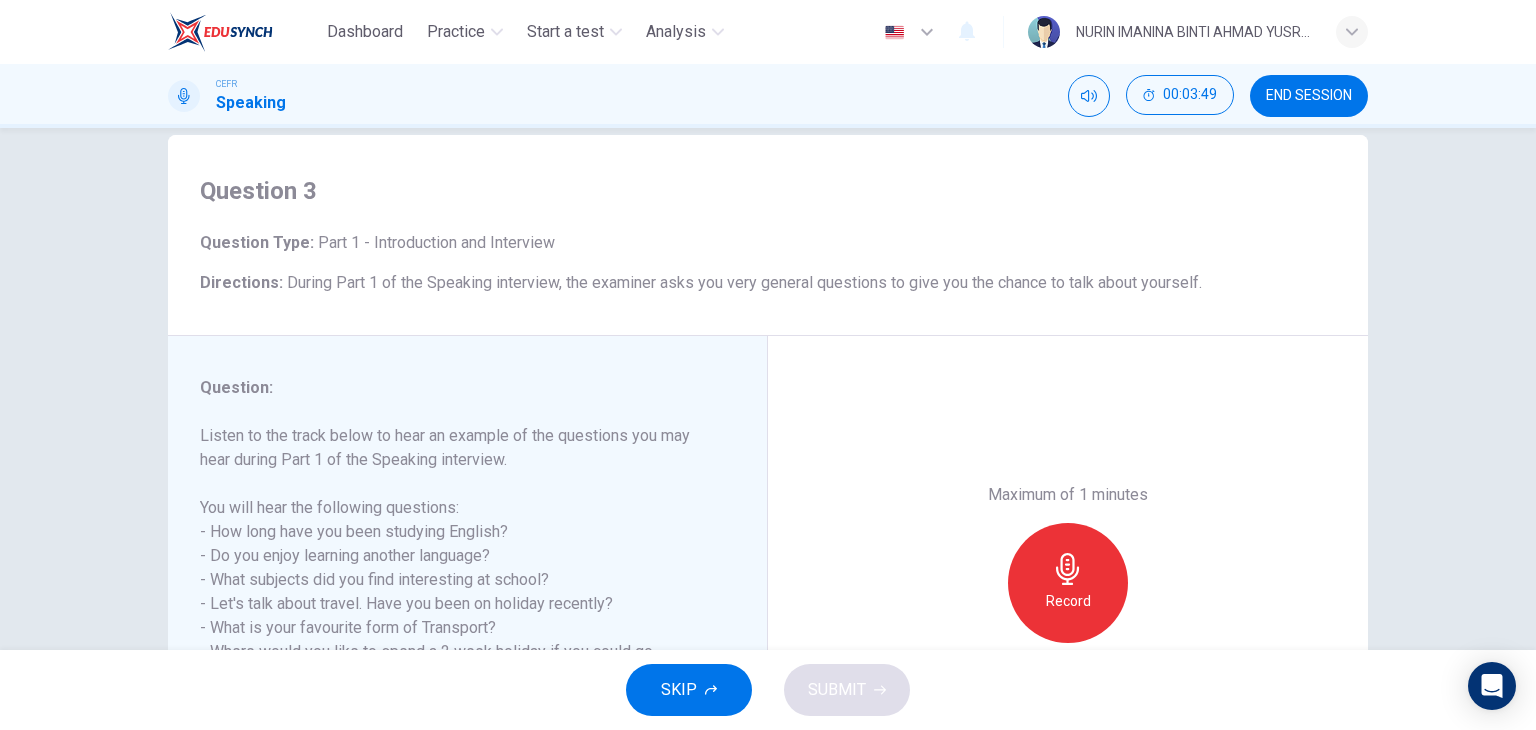scroll, scrollTop: 0, scrollLeft: 0, axis: both 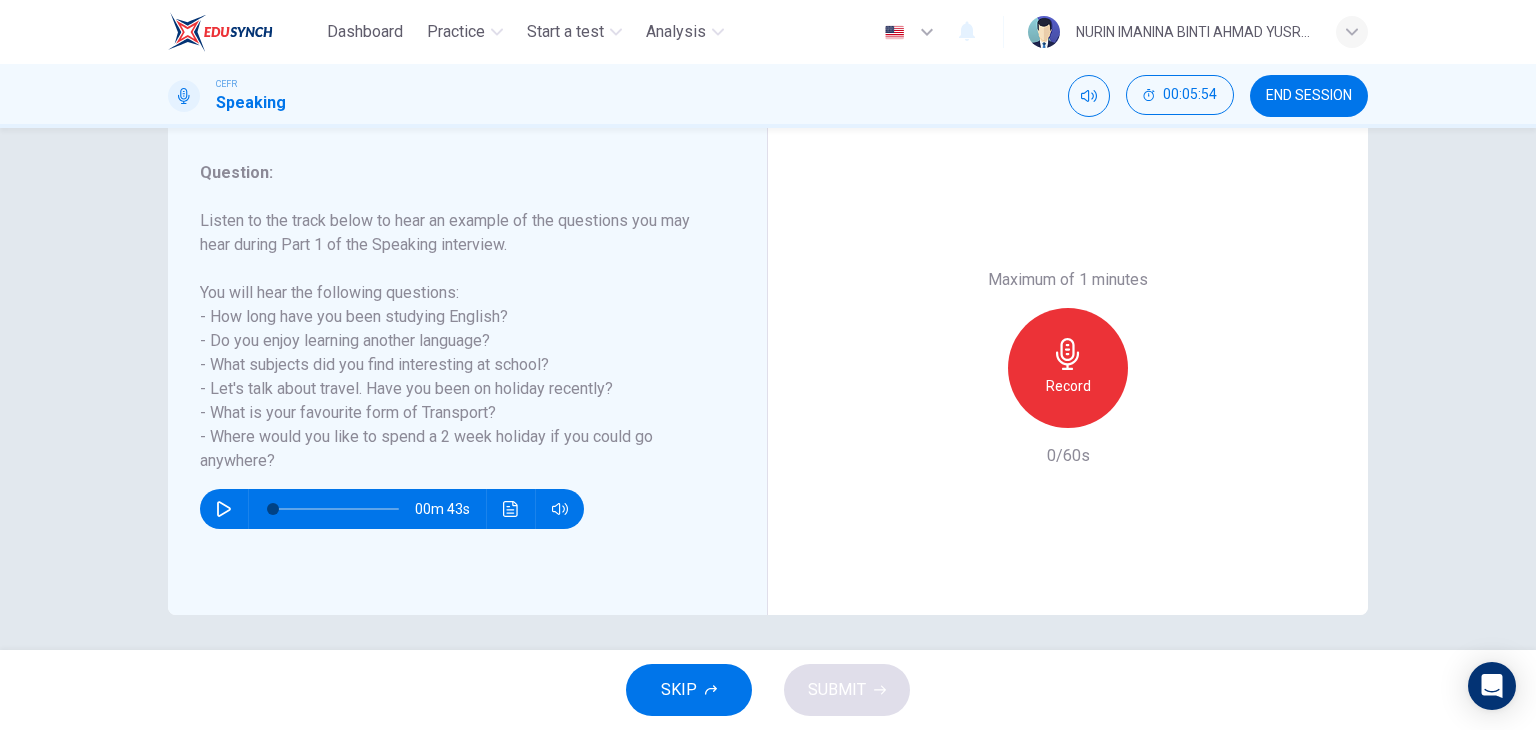 click on "Record" at bounding box center [1068, 368] 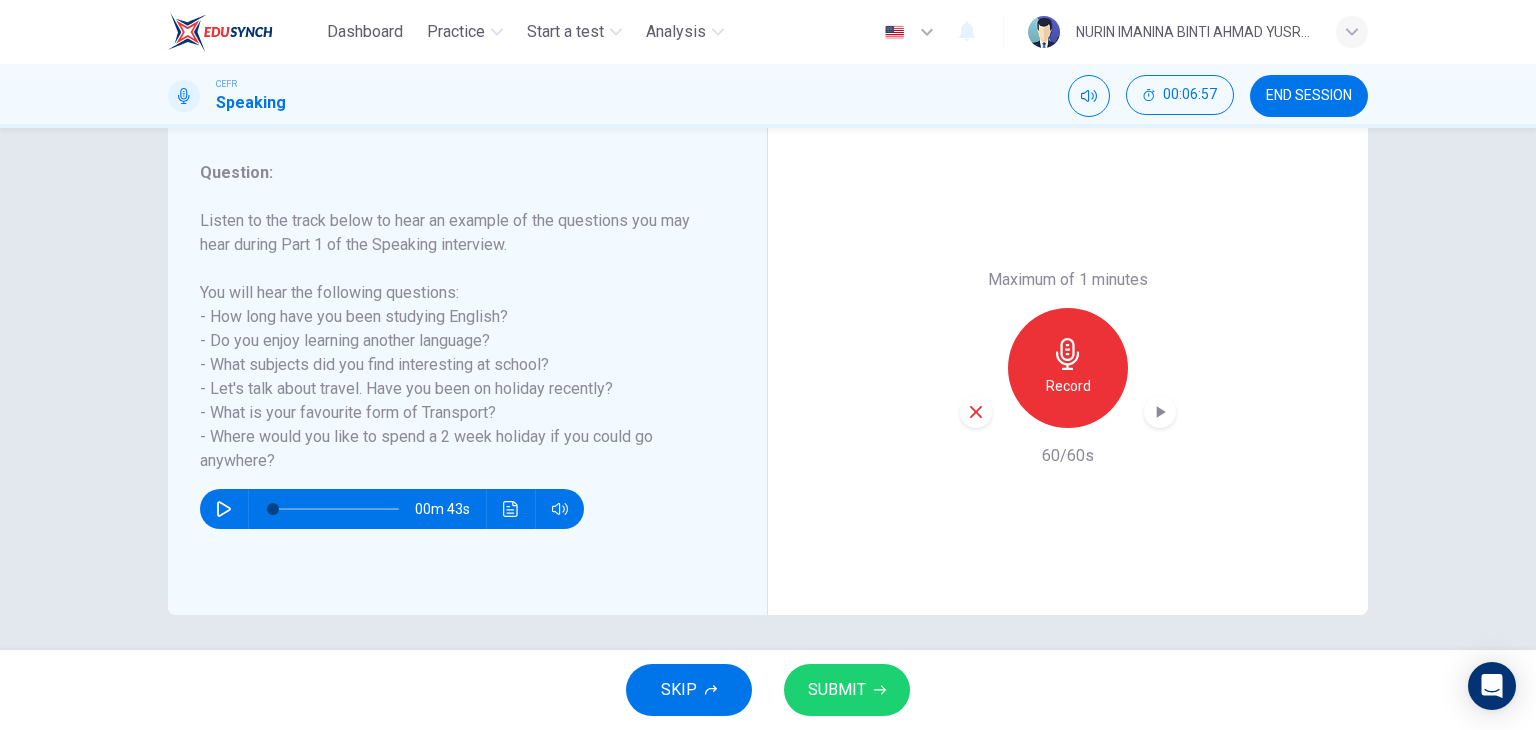 click on "SUBMIT" at bounding box center [837, 690] 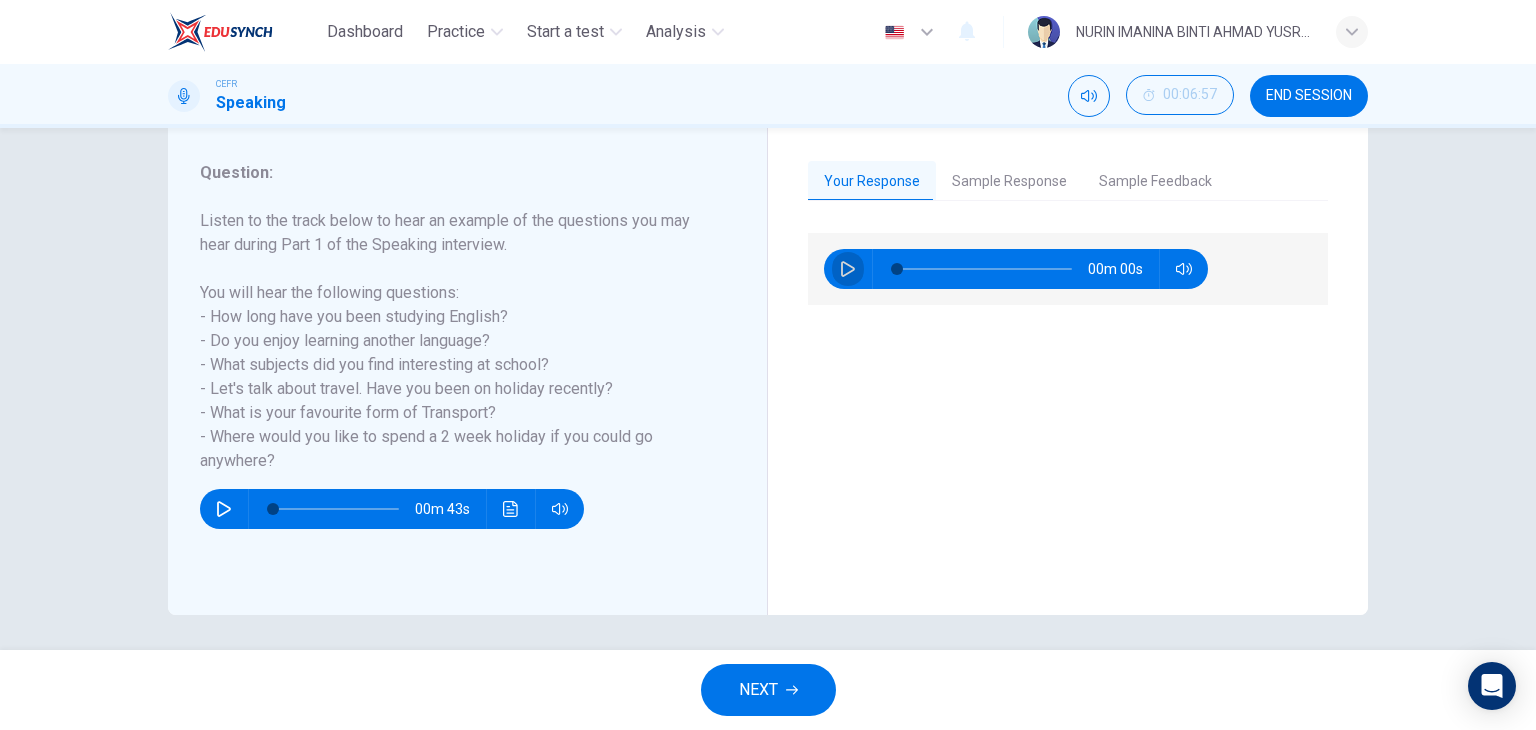 click at bounding box center [848, 269] 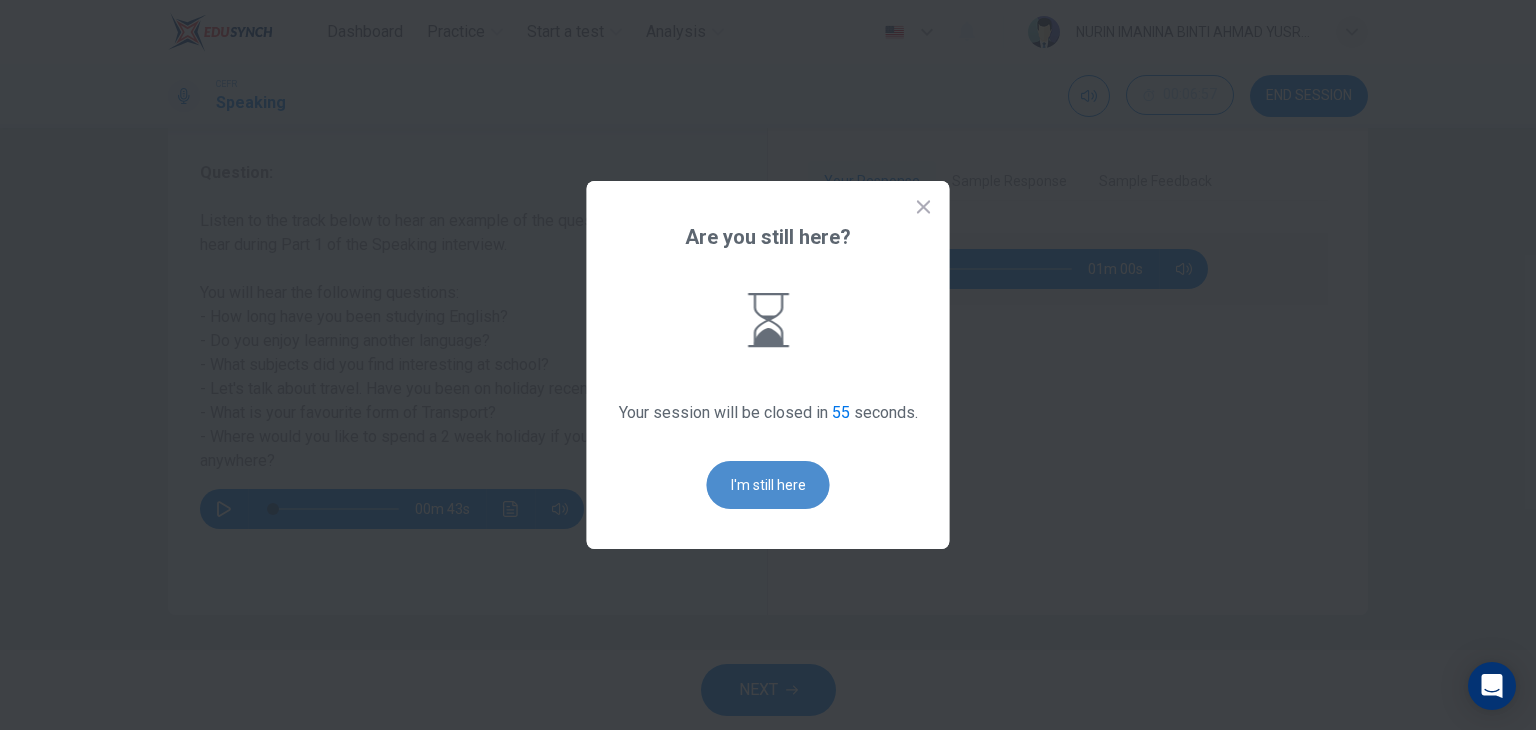click on "I'm still here" at bounding box center [768, 485] 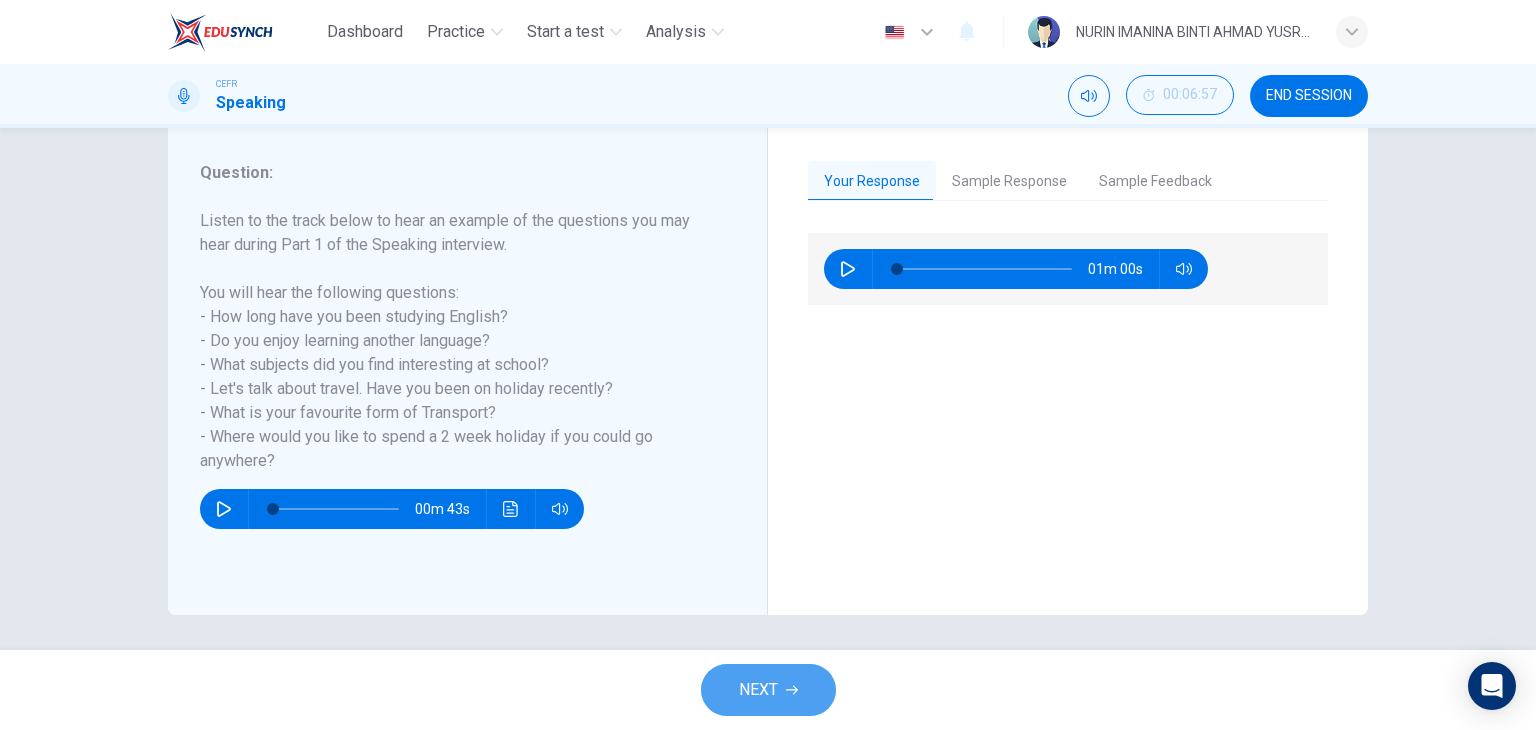 click at bounding box center (792, 690) 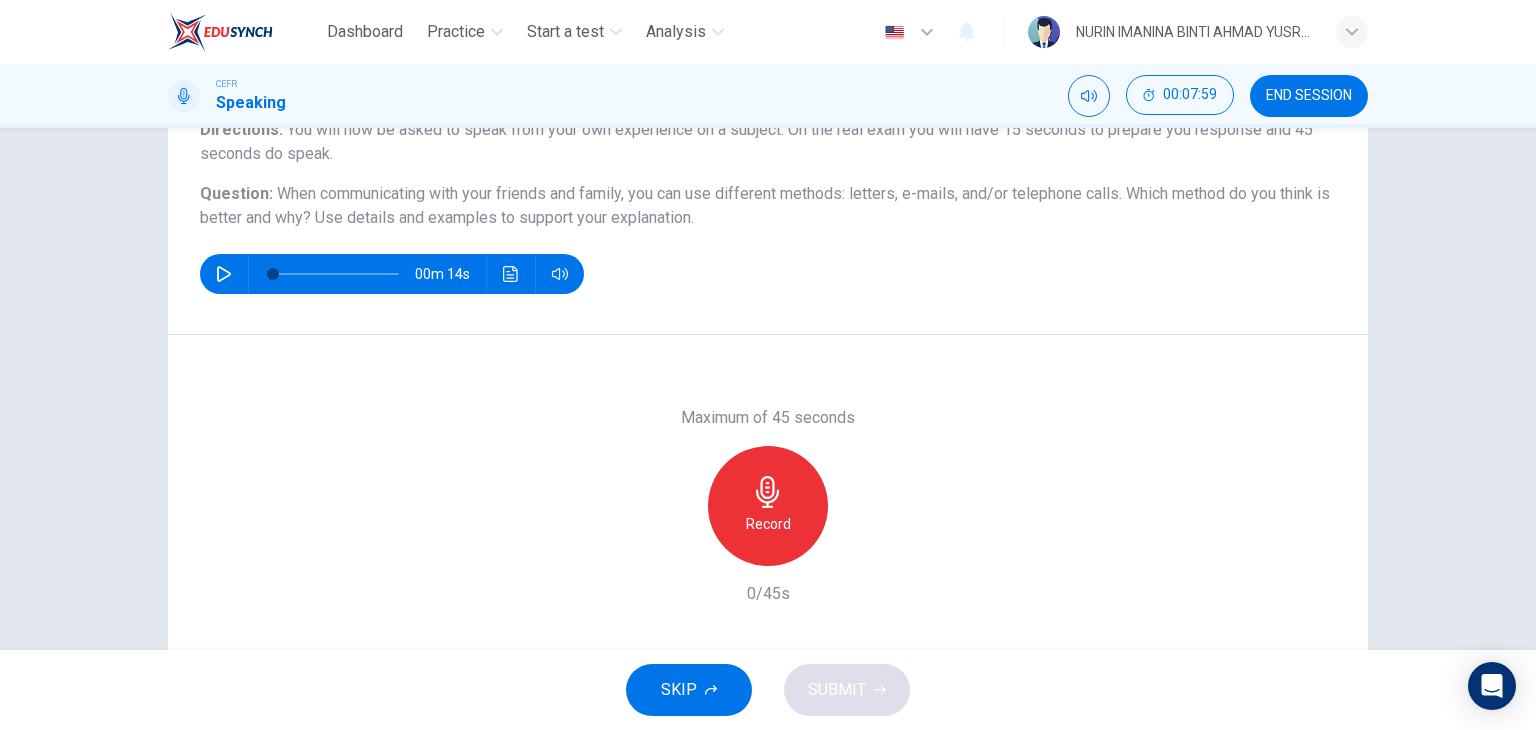 scroll, scrollTop: 192, scrollLeft: 0, axis: vertical 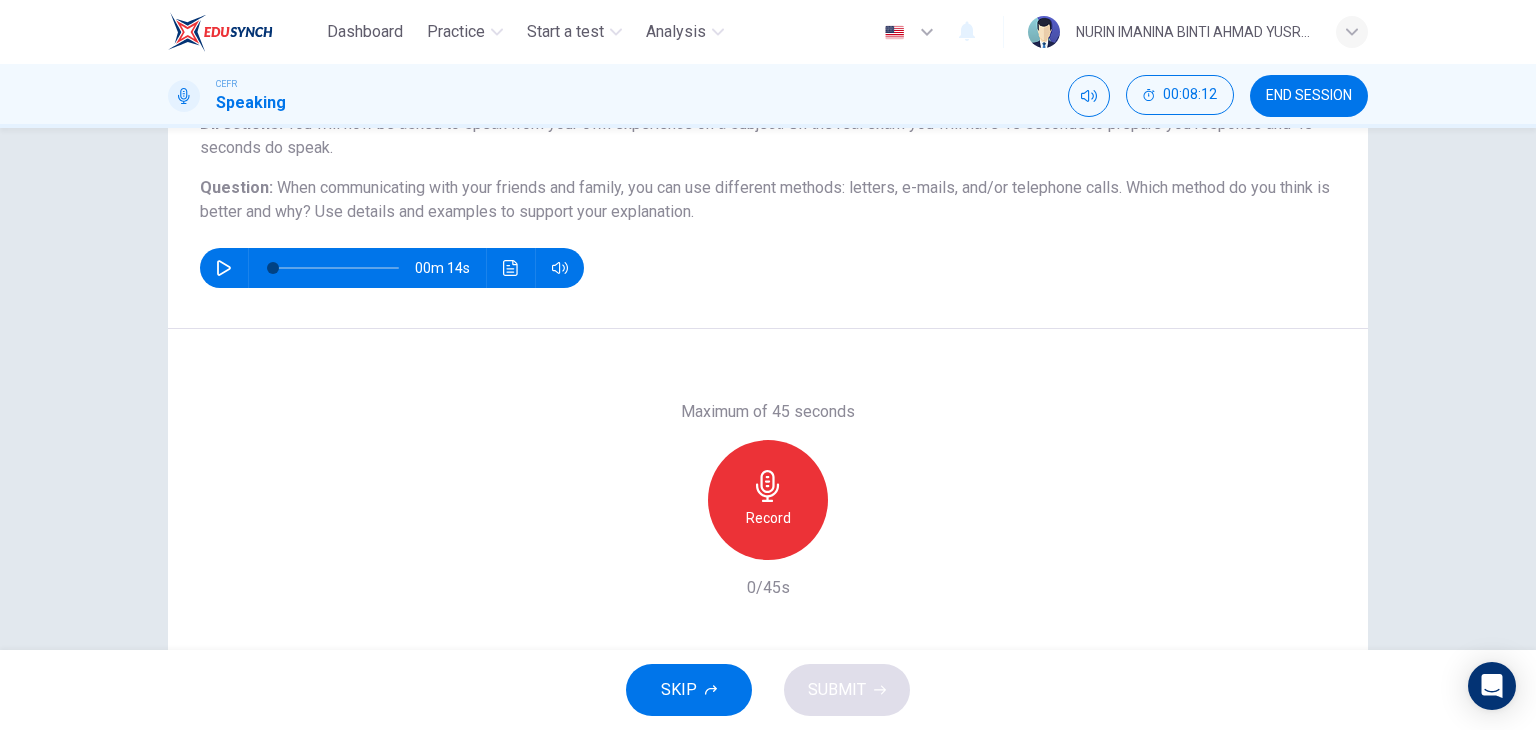 click on "Record" at bounding box center (768, 500) 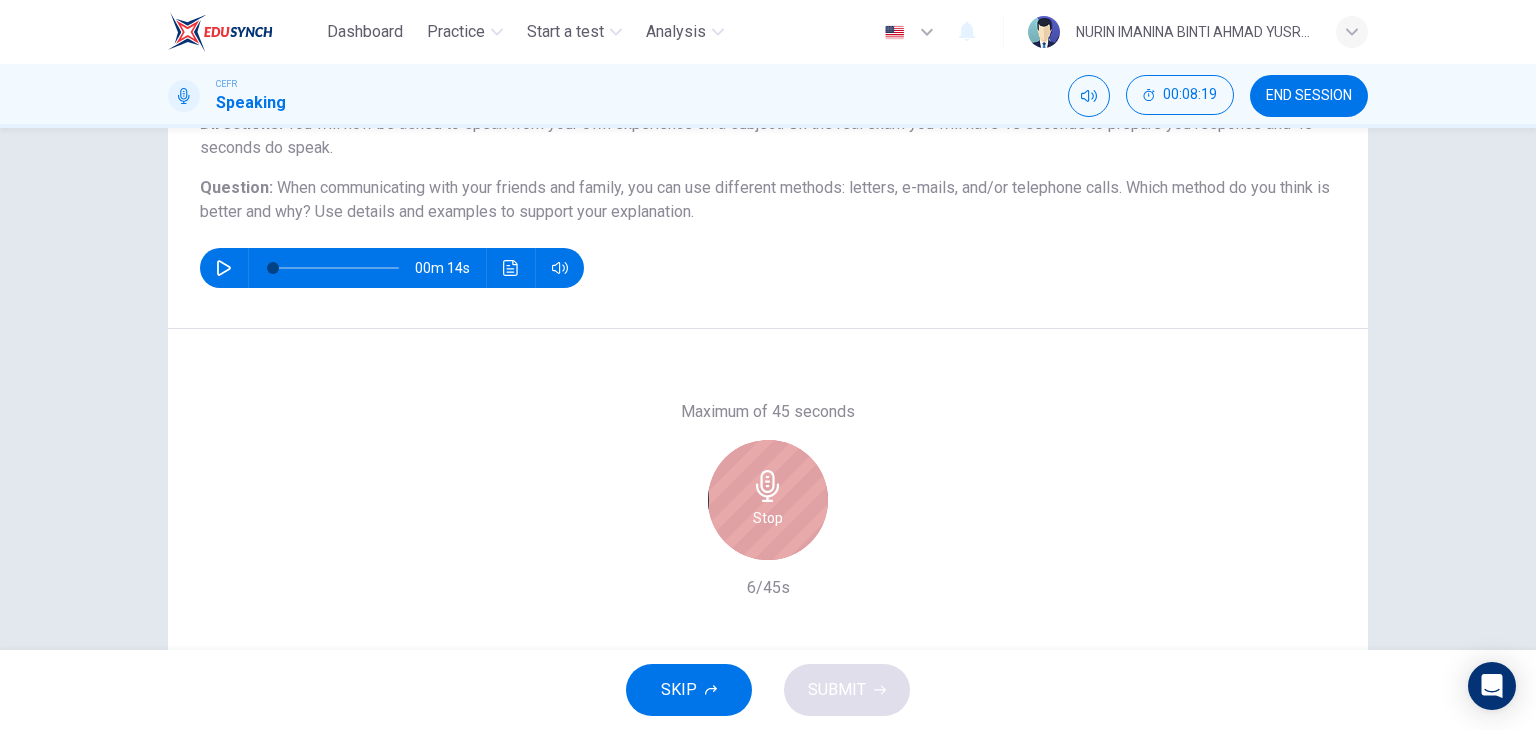 click on "Stop" at bounding box center [768, 500] 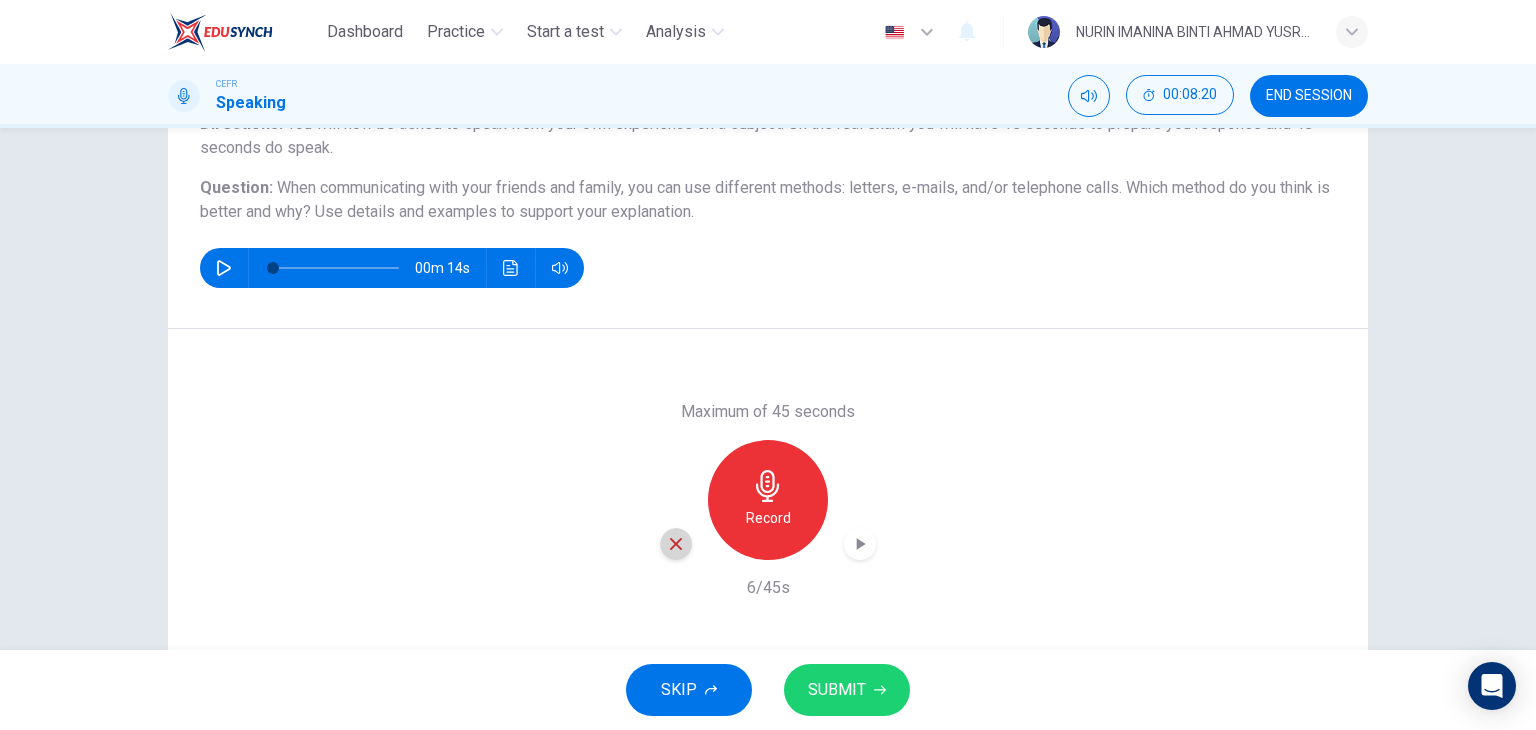 click at bounding box center [676, 544] 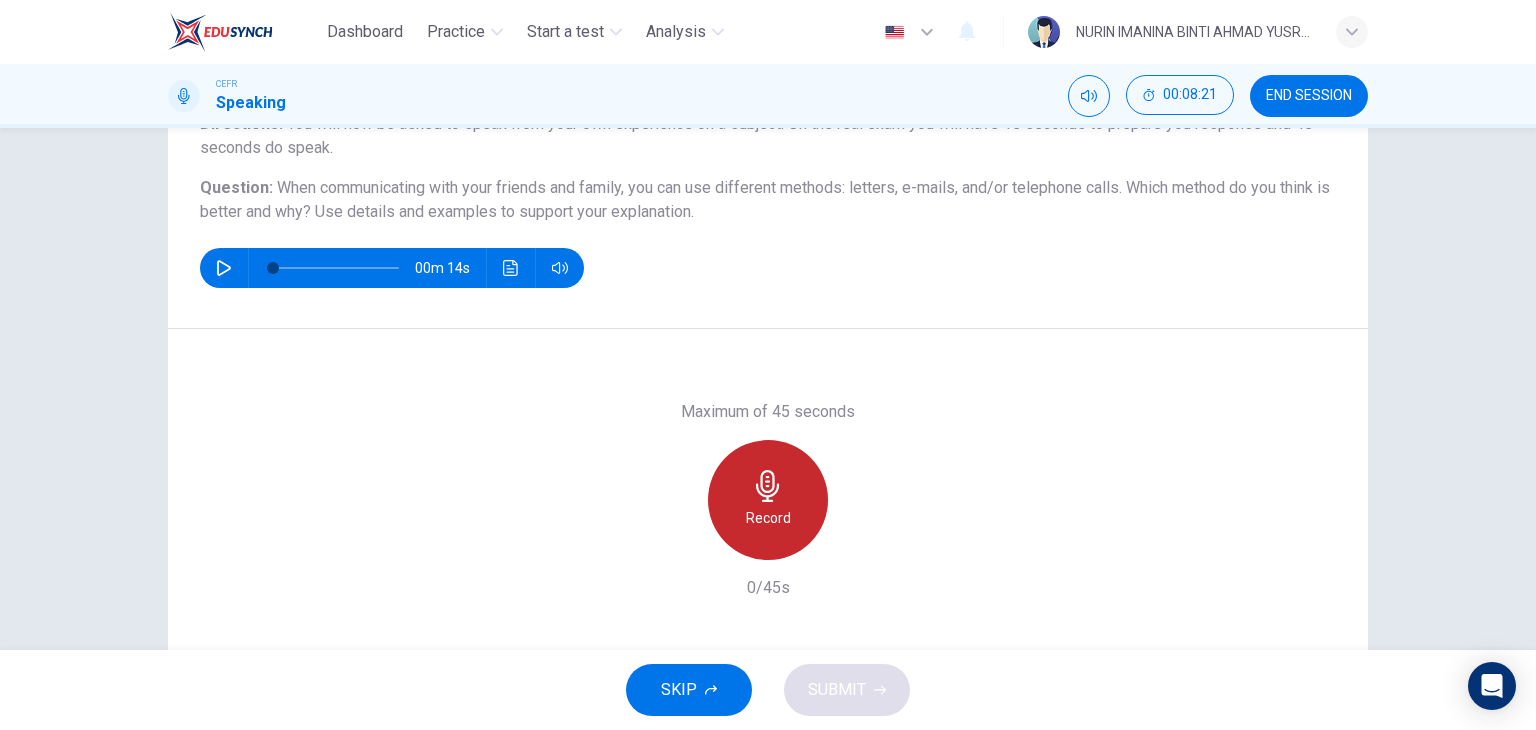 click on "Record" at bounding box center (768, 518) 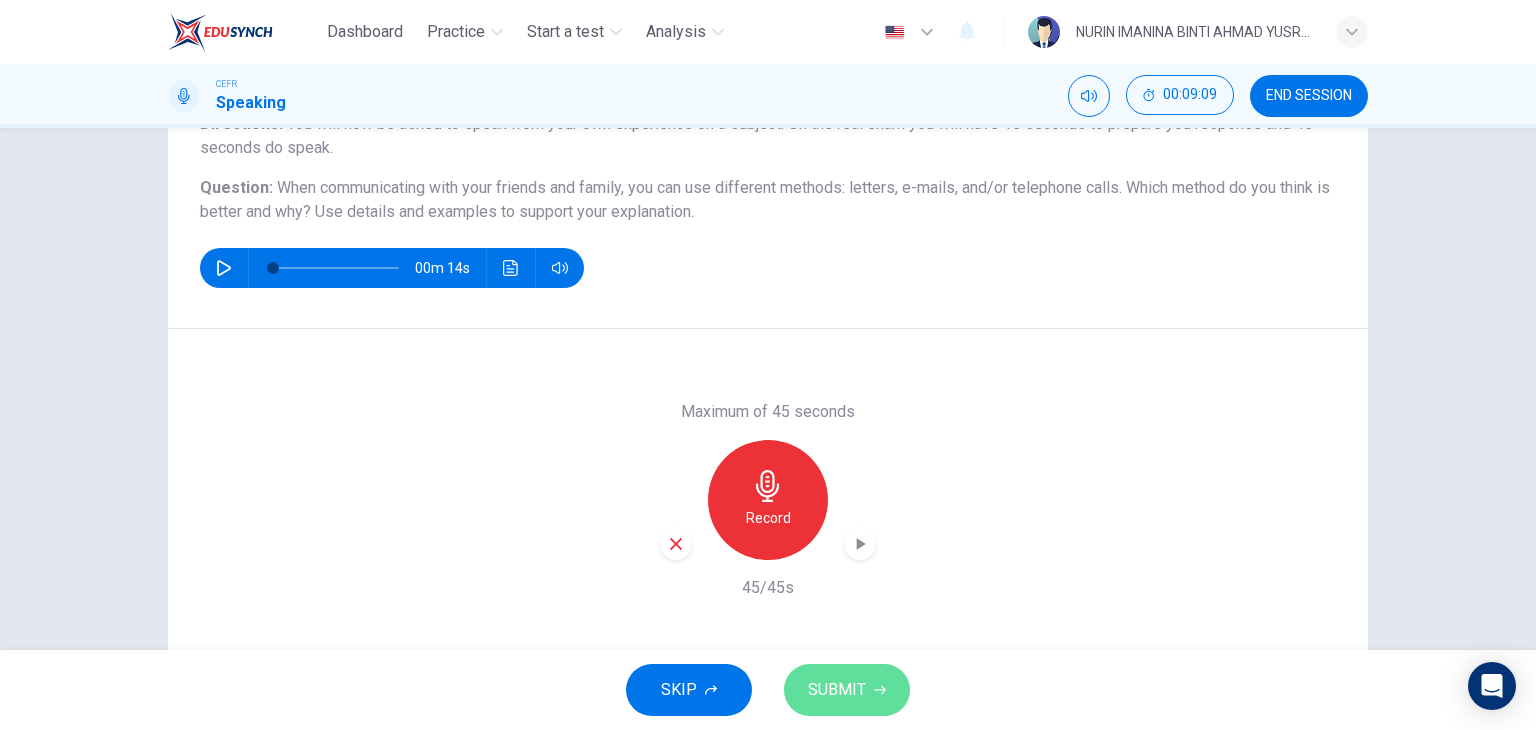 click on "SUBMIT" at bounding box center [837, 690] 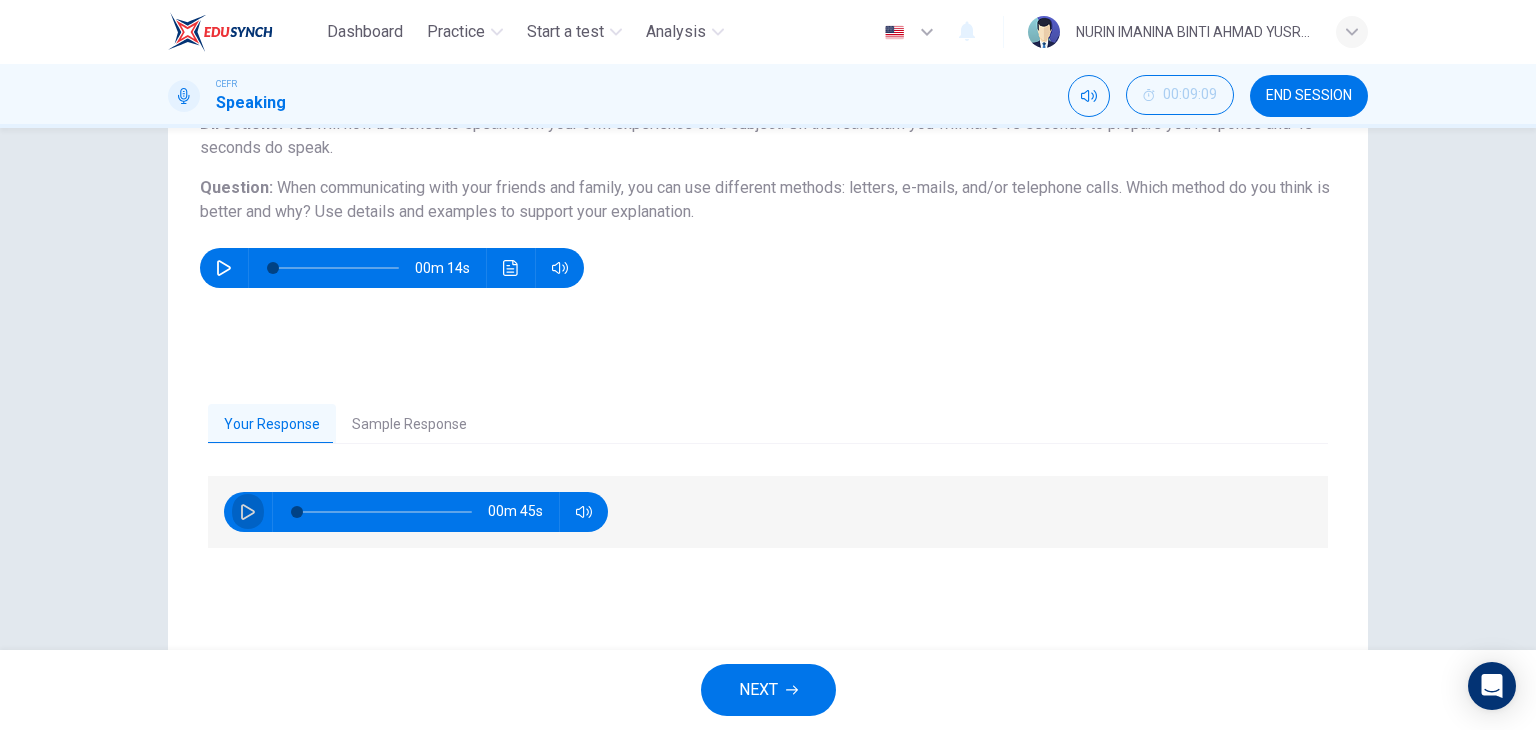 click at bounding box center (248, 512) 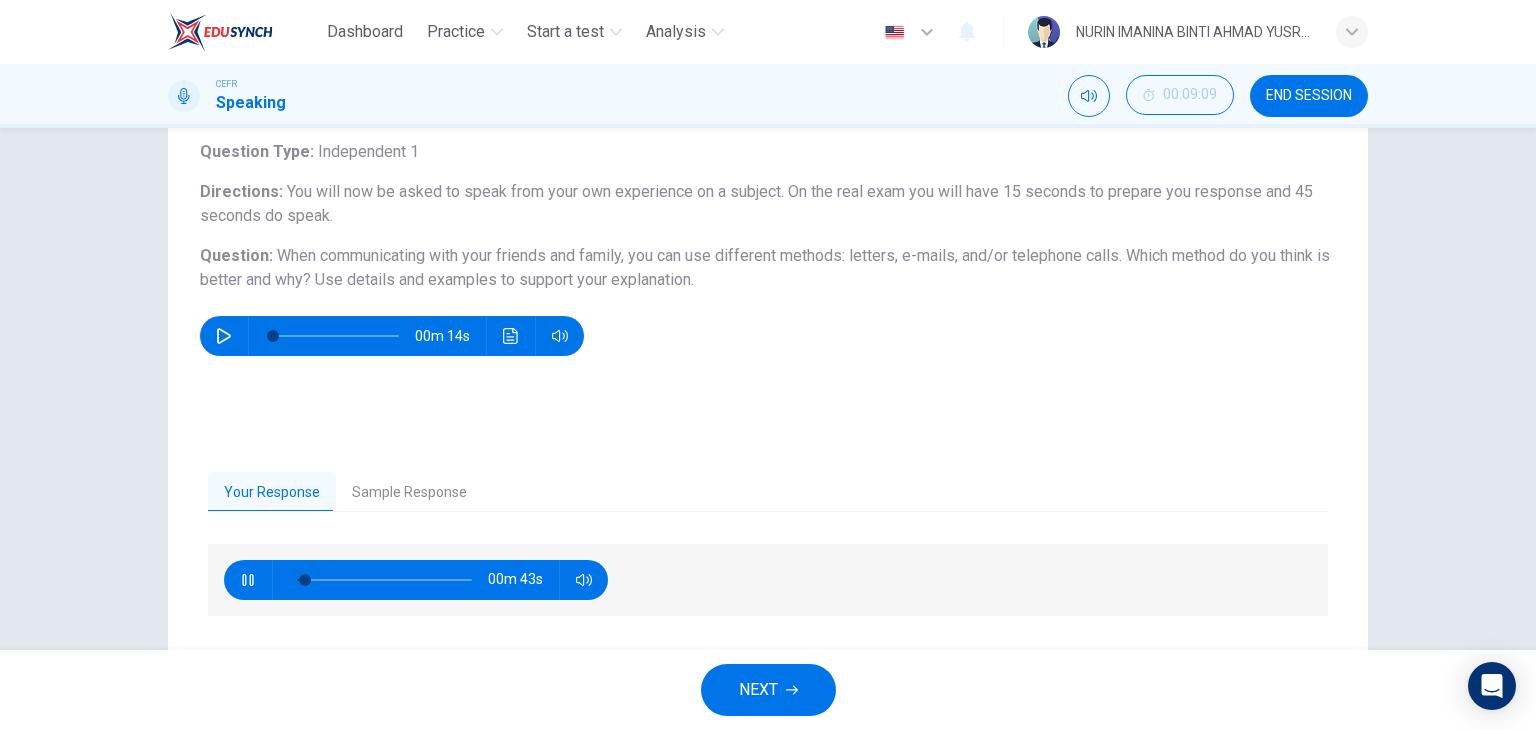 scroll, scrollTop: 124, scrollLeft: 0, axis: vertical 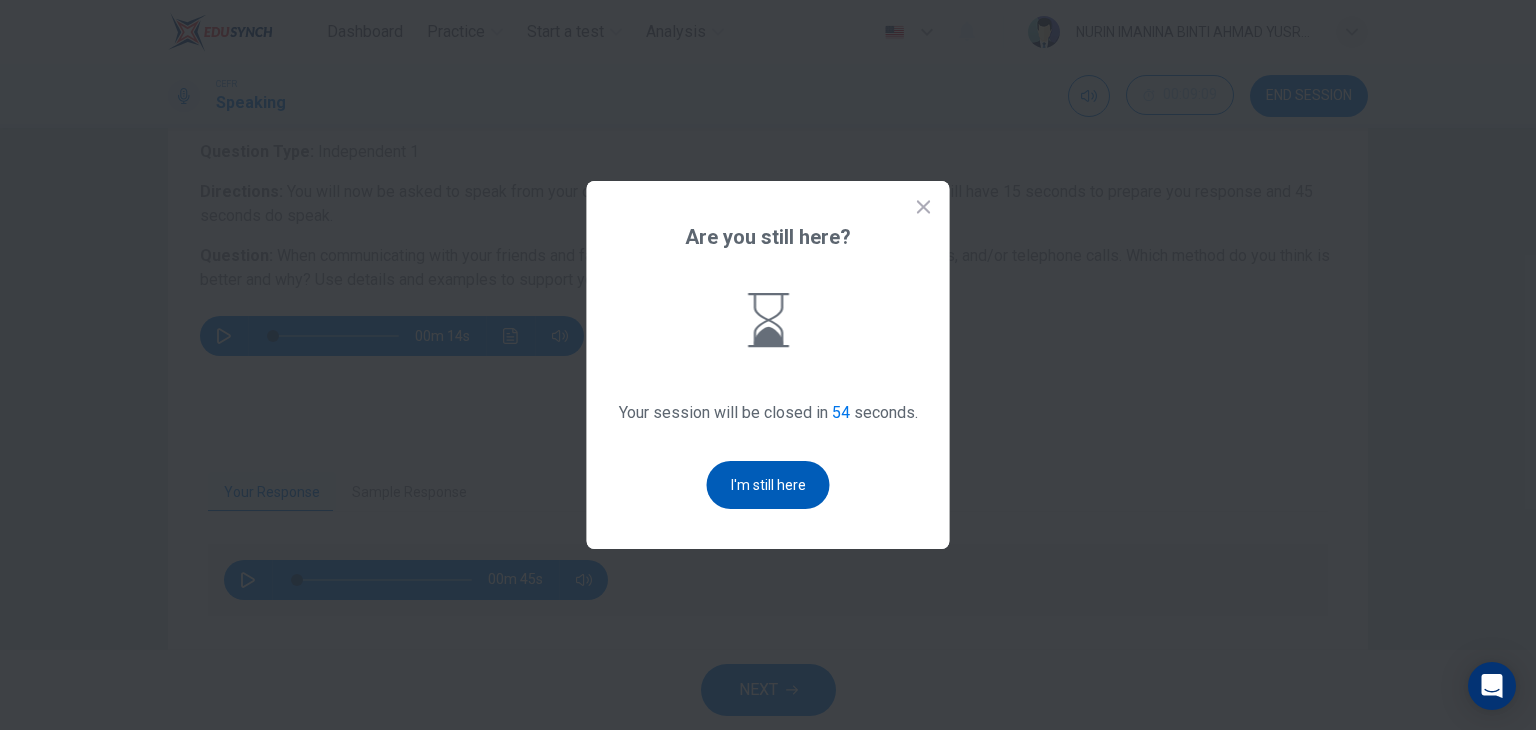 click on "I'm still here" at bounding box center [768, 485] 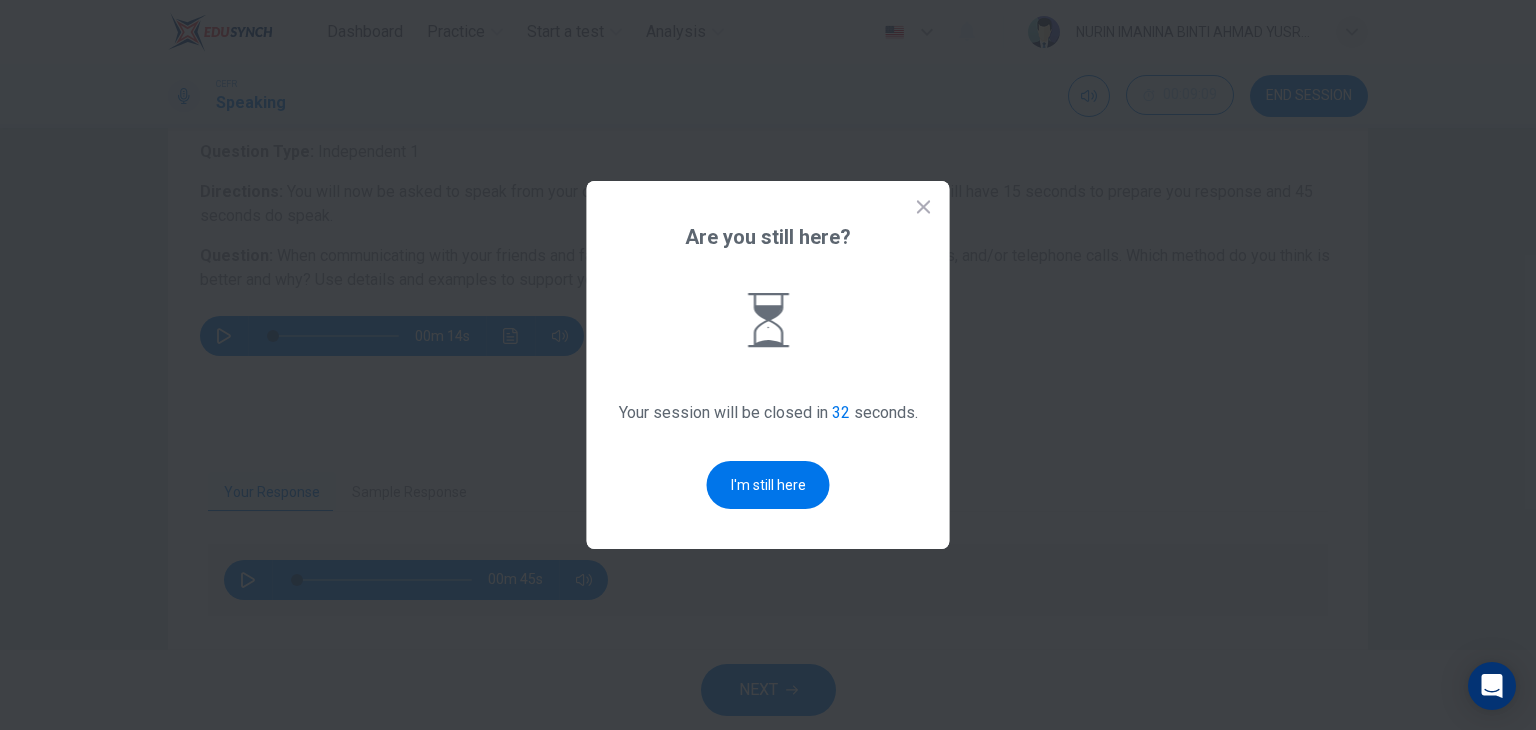 click on "I'm still here" at bounding box center [768, 485] 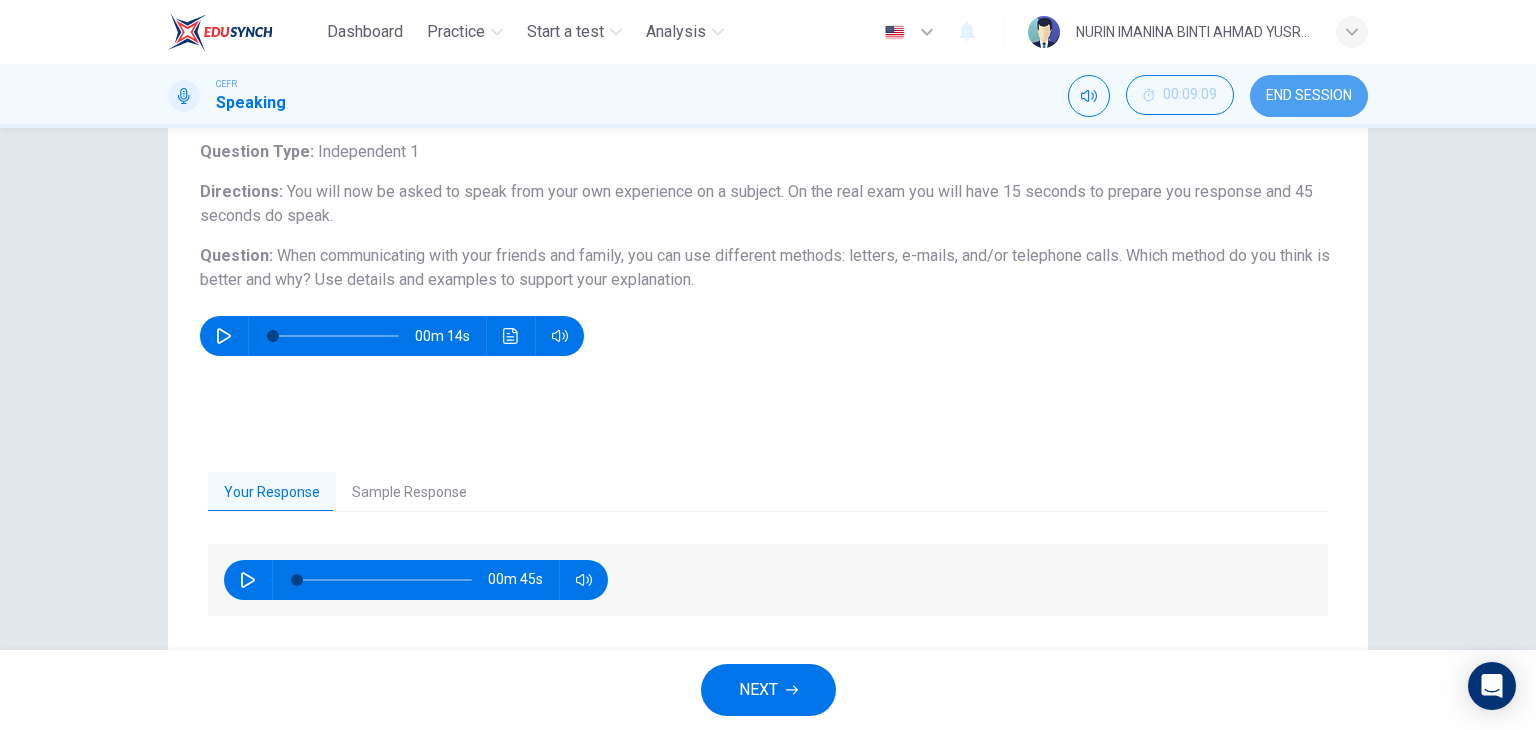 click on "END SESSION" at bounding box center (1309, 96) 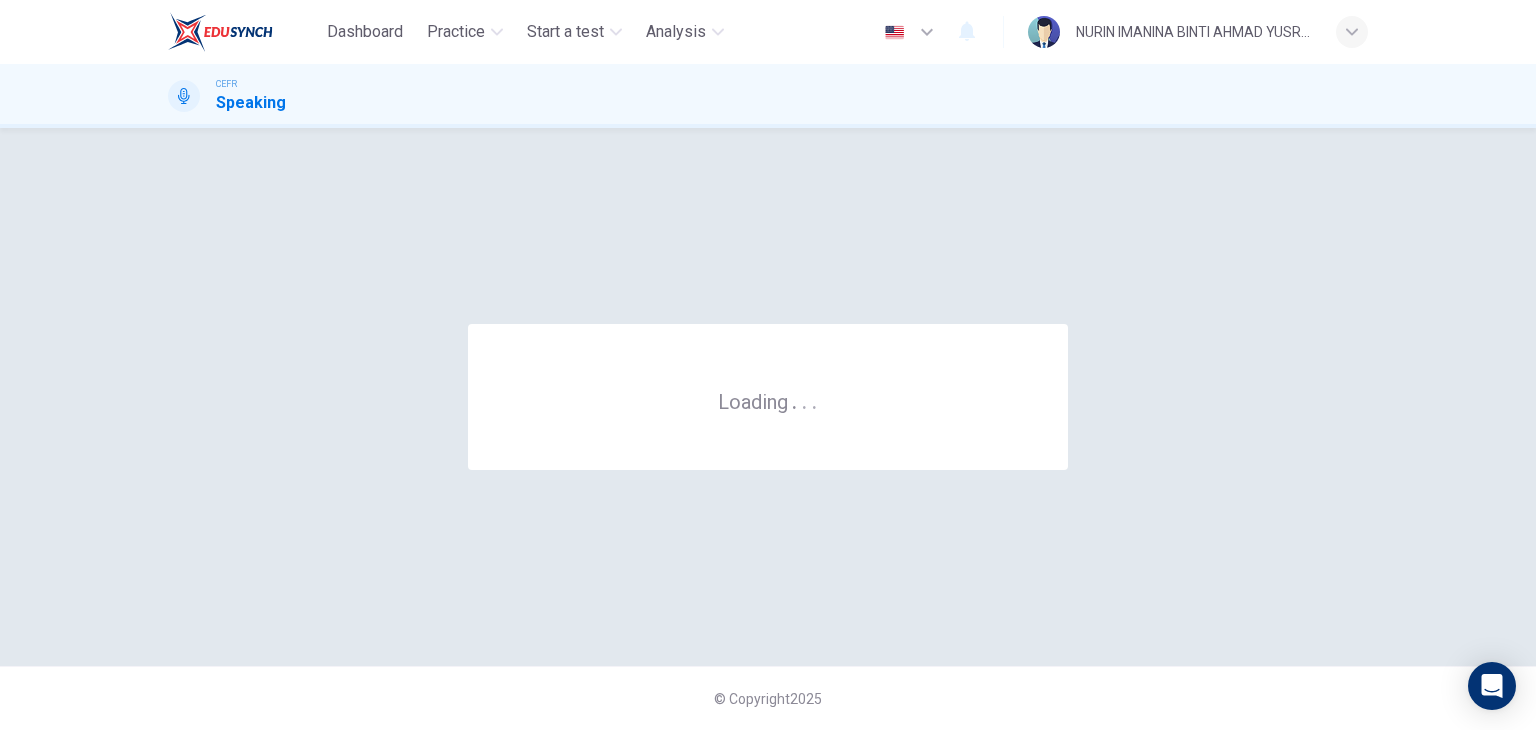 scroll, scrollTop: 0, scrollLeft: 0, axis: both 